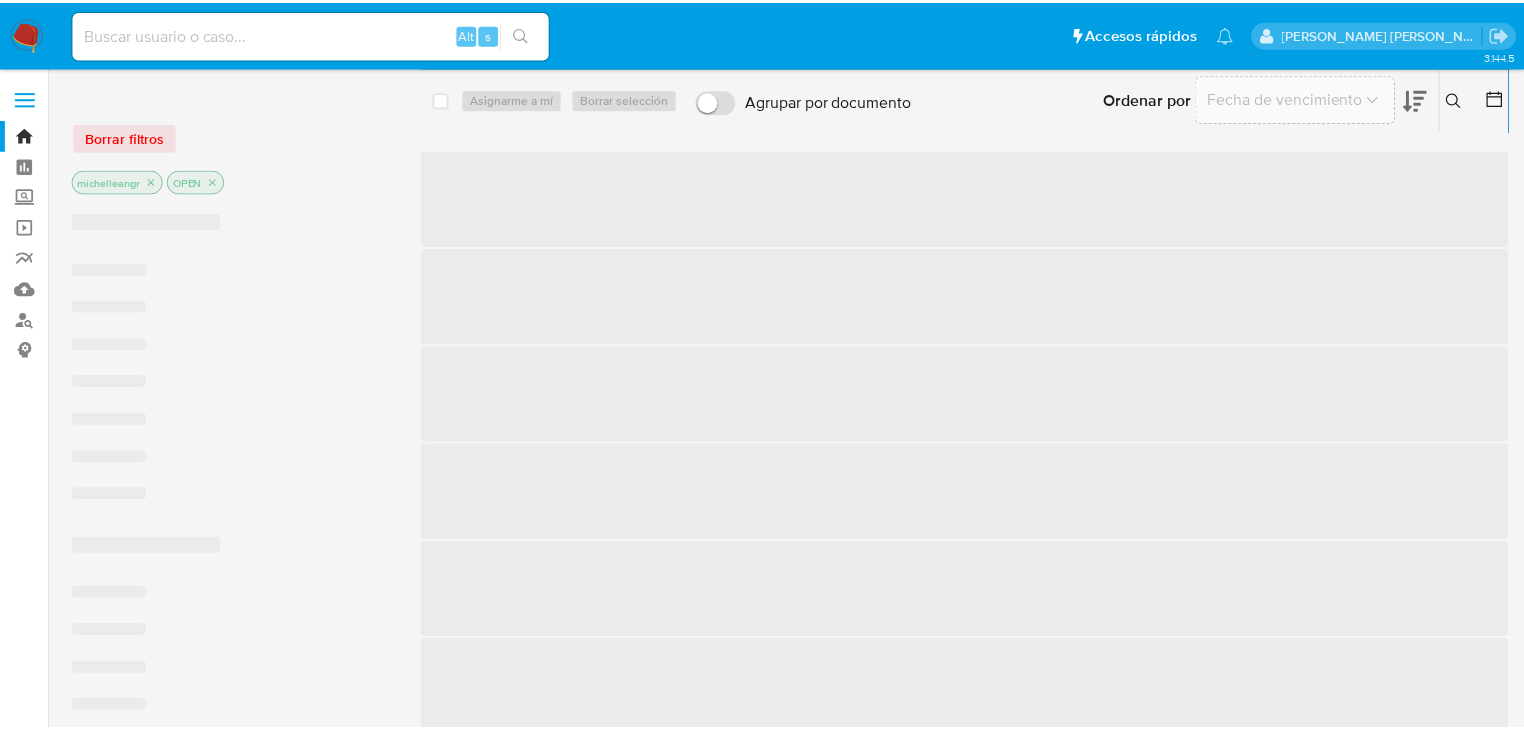 scroll, scrollTop: 0, scrollLeft: 0, axis: both 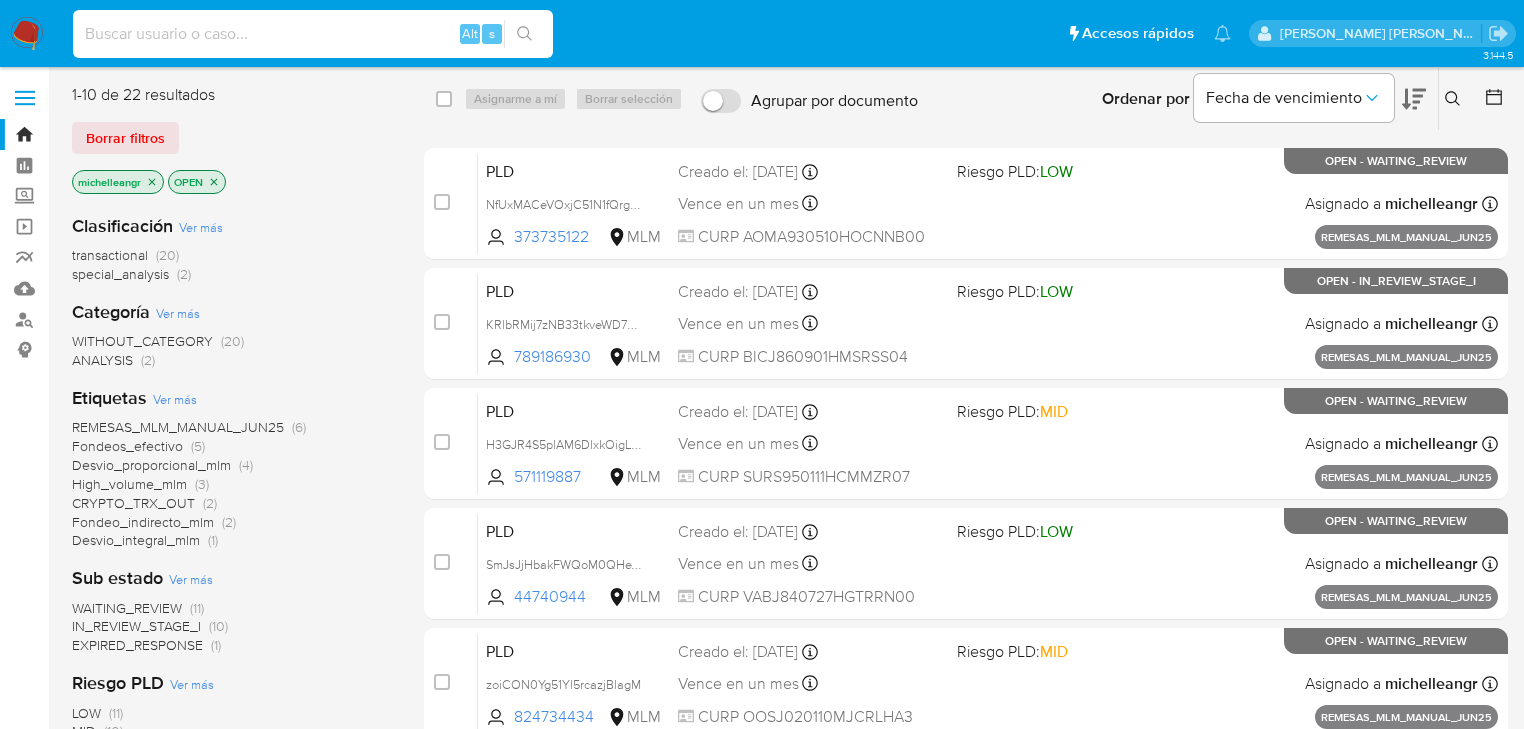 click at bounding box center [313, 34] 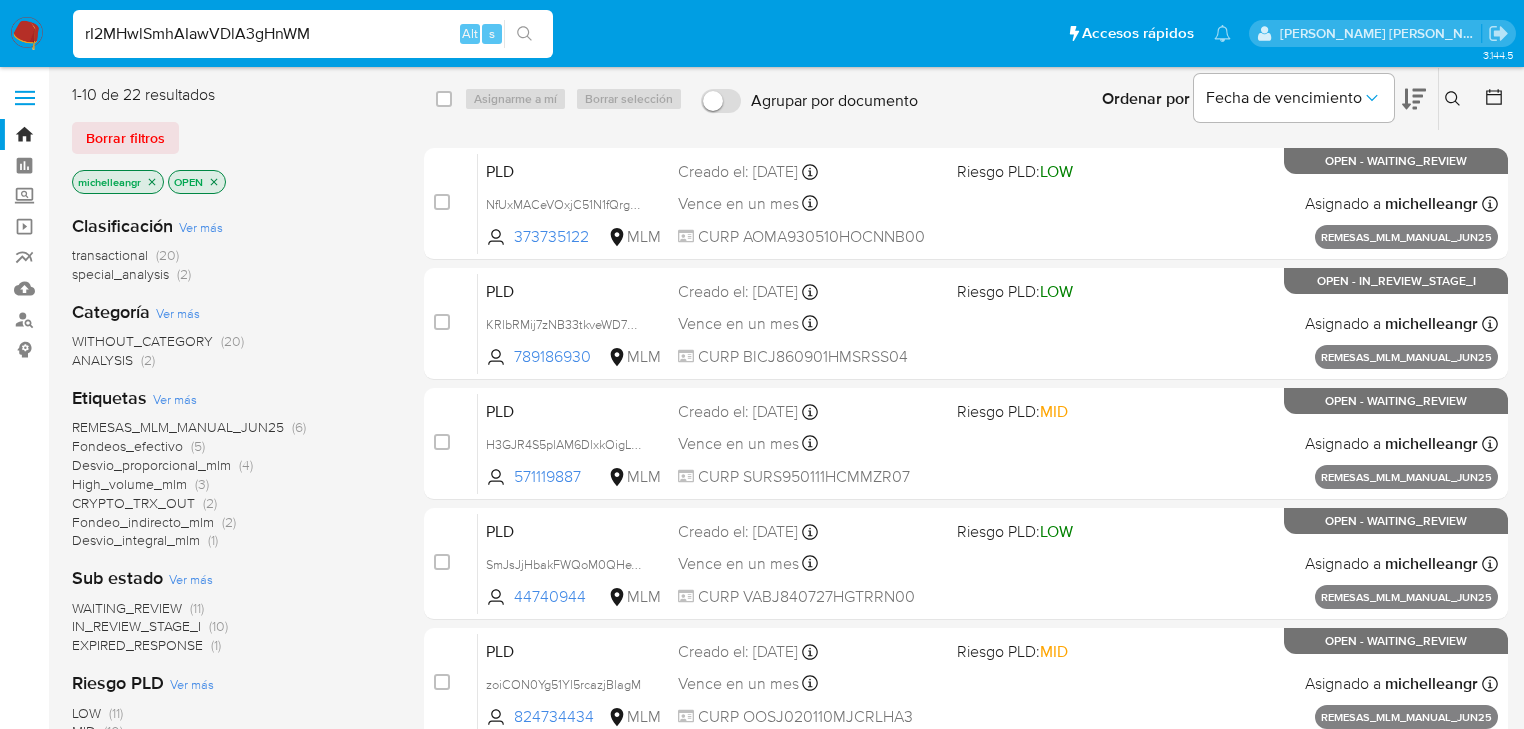 type on "rI2MHwlSmhAIawVDlA3gHnWM" 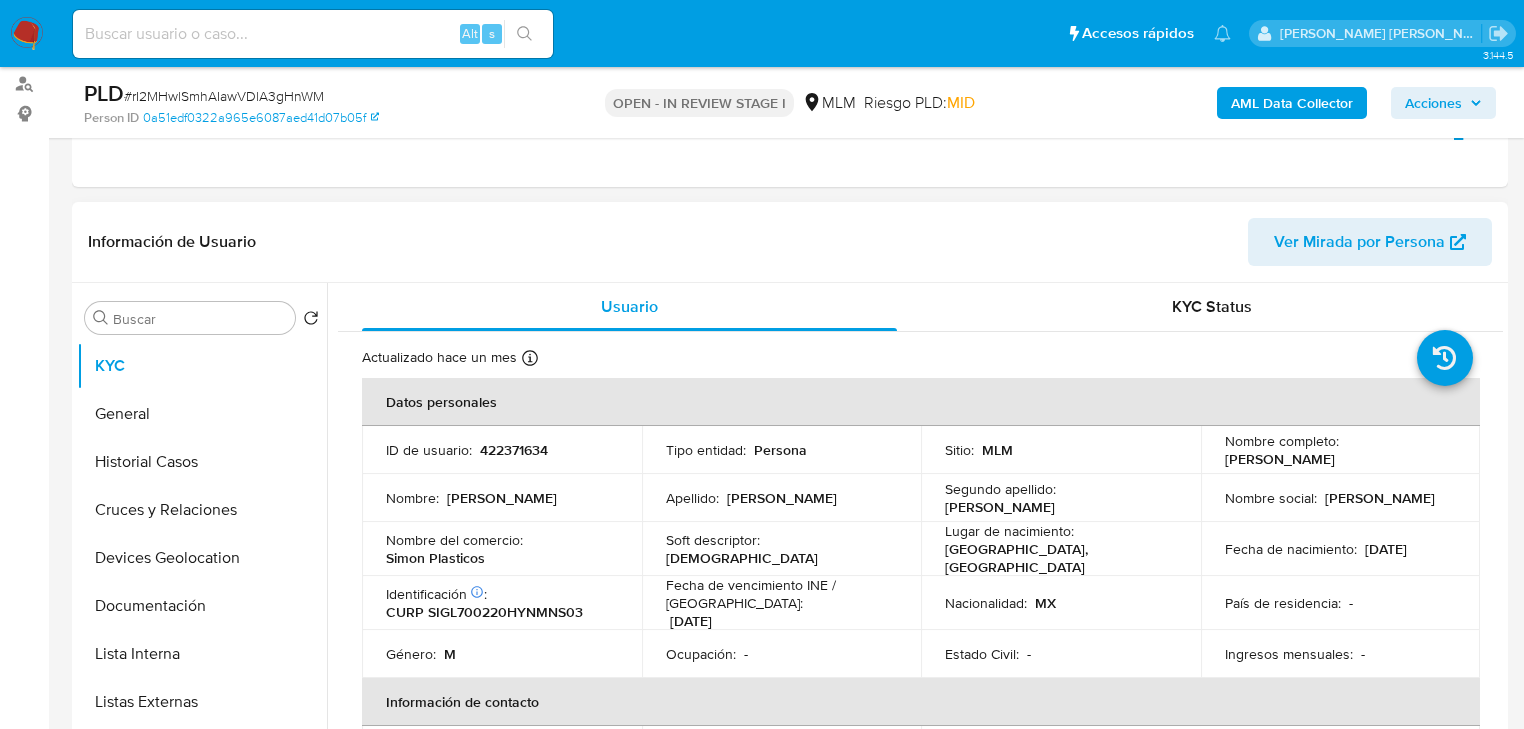 scroll, scrollTop: 240, scrollLeft: 0, axis: vertical 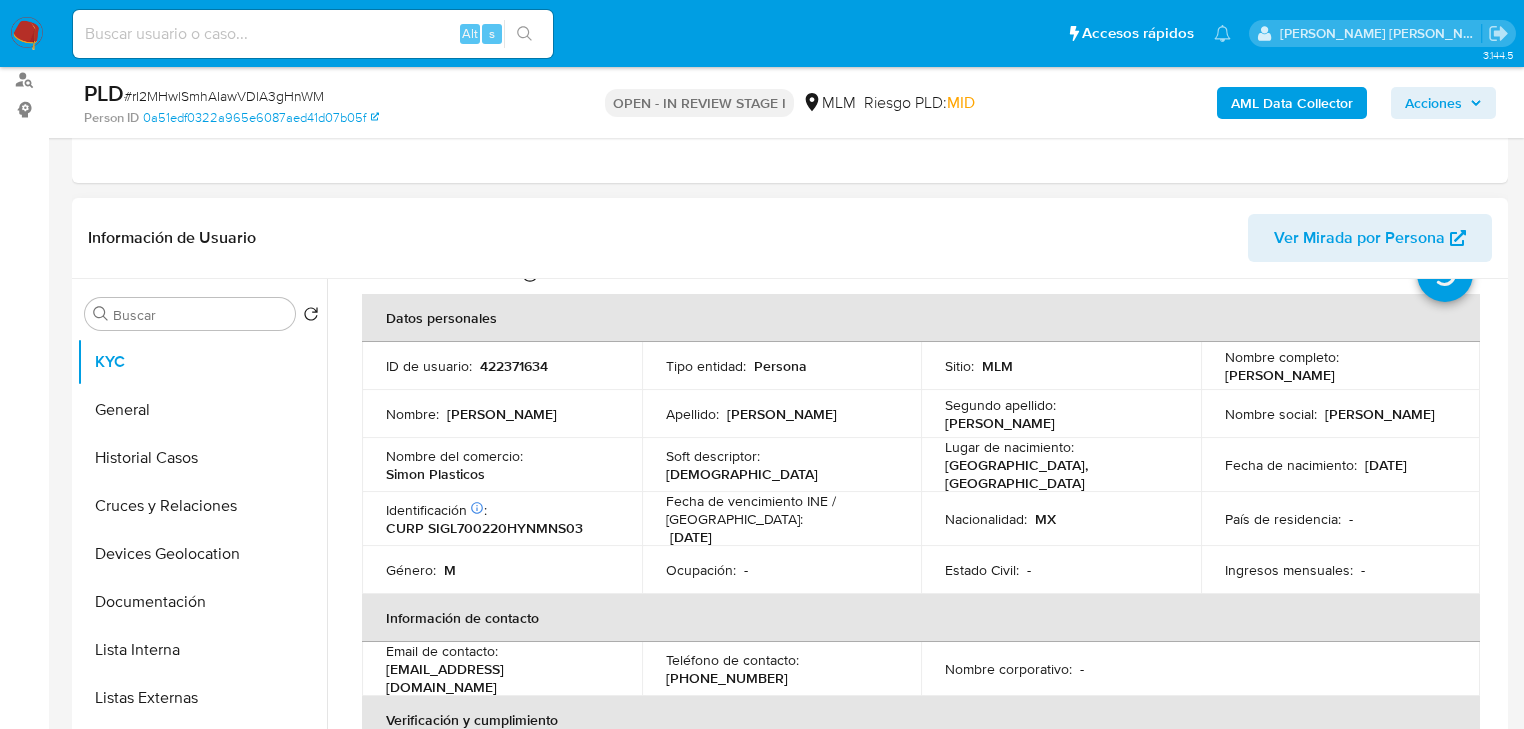 select on "10" 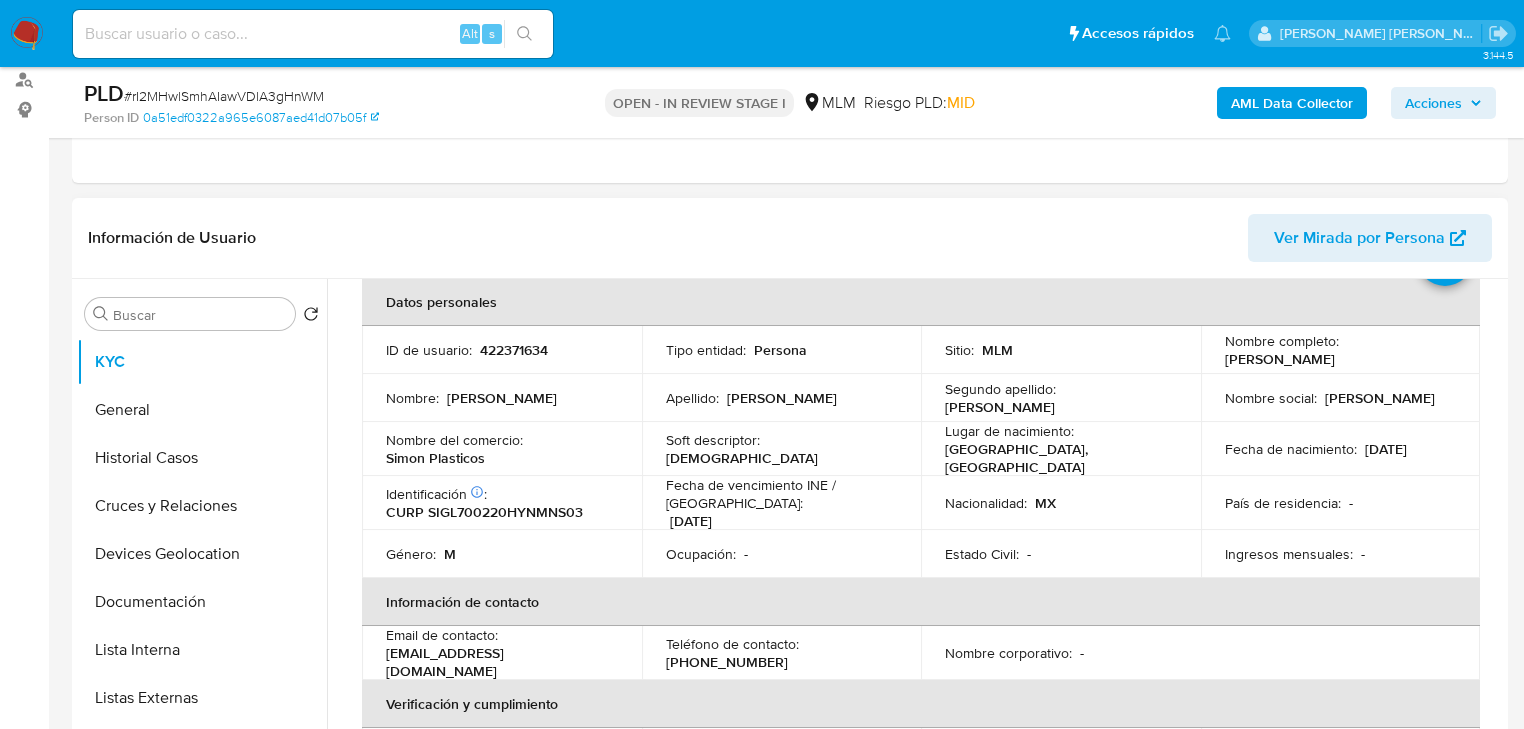 scroll, scrollTop: 0, scrollLeft: 0, axis: both 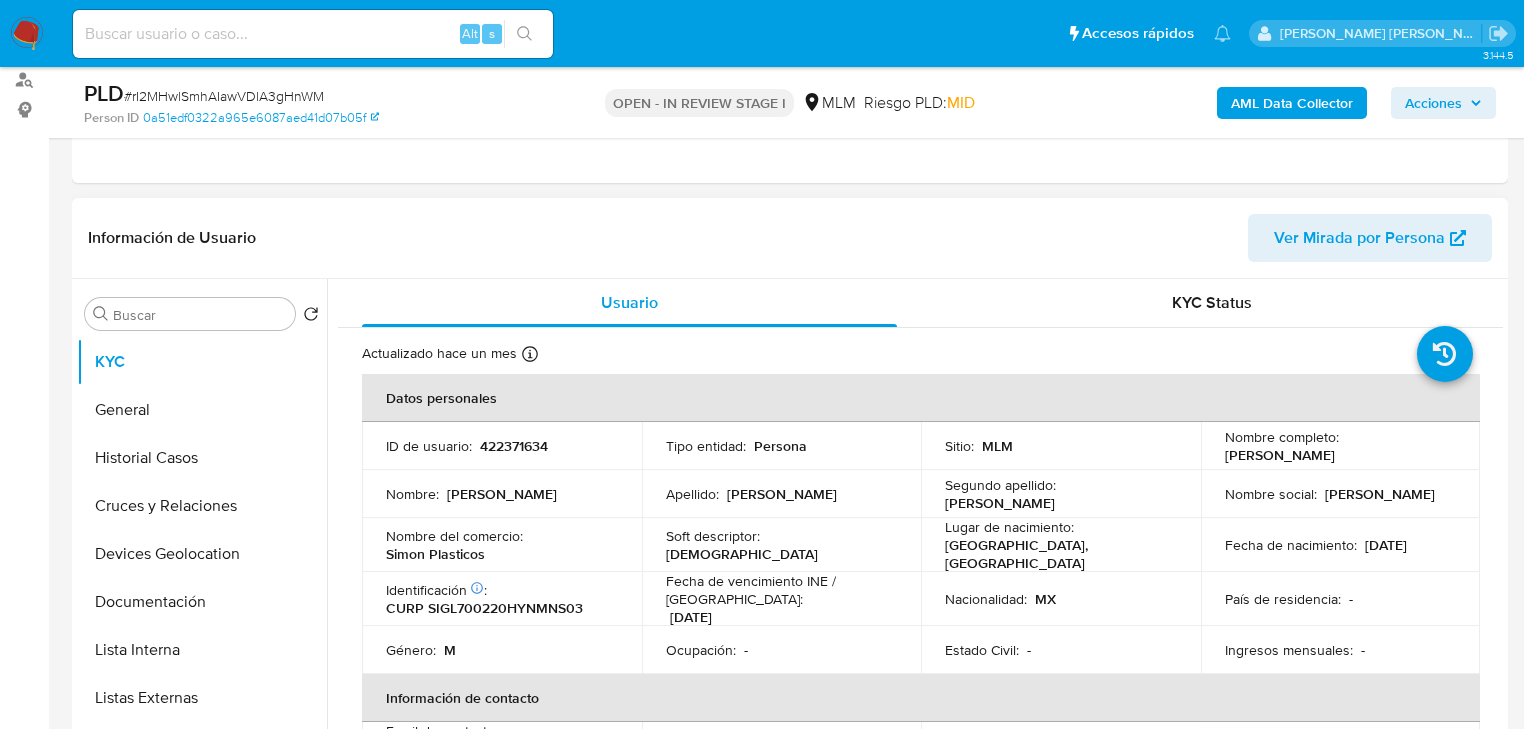 click on "422371634" at bounding box center [514, 446] 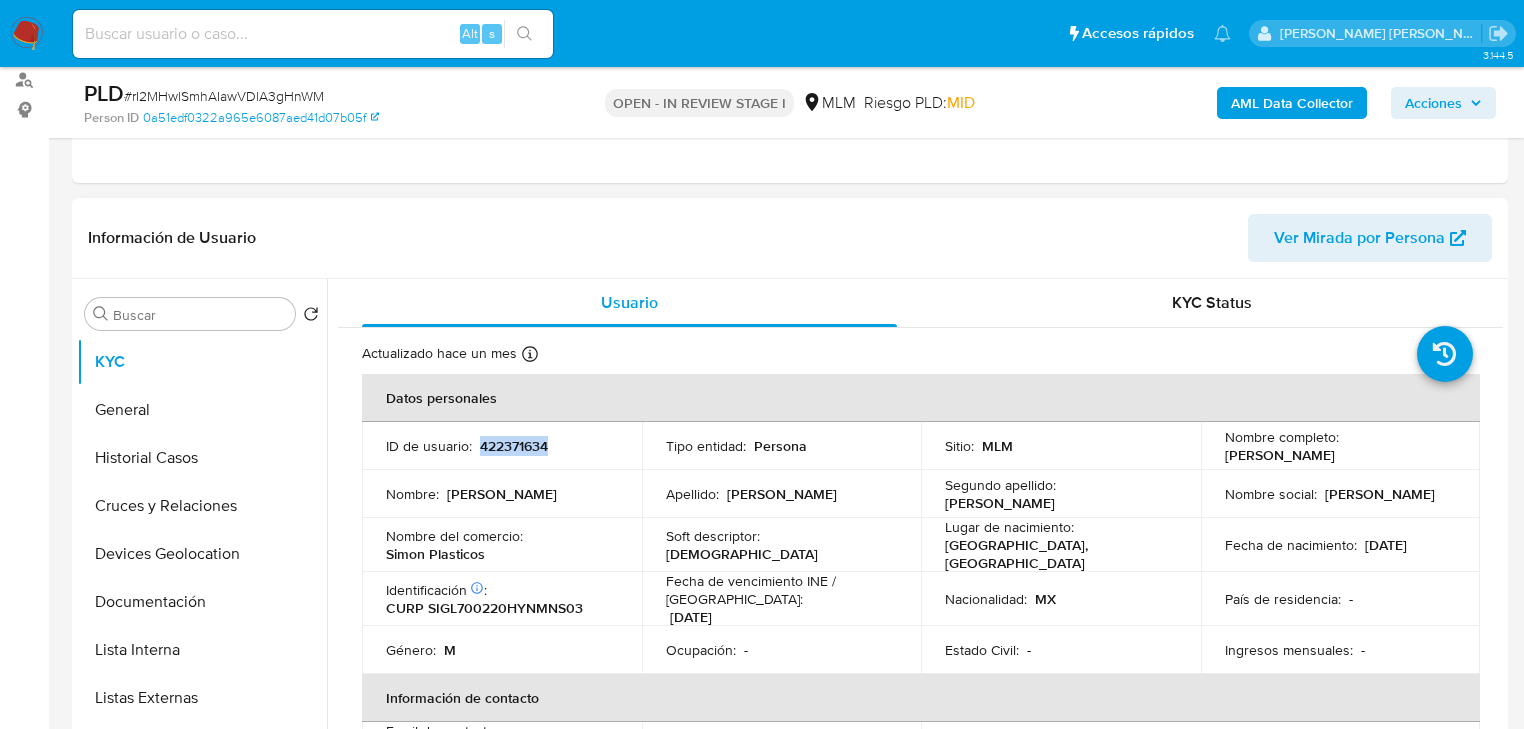 click on "422371634" at bounding box center [514, 446] 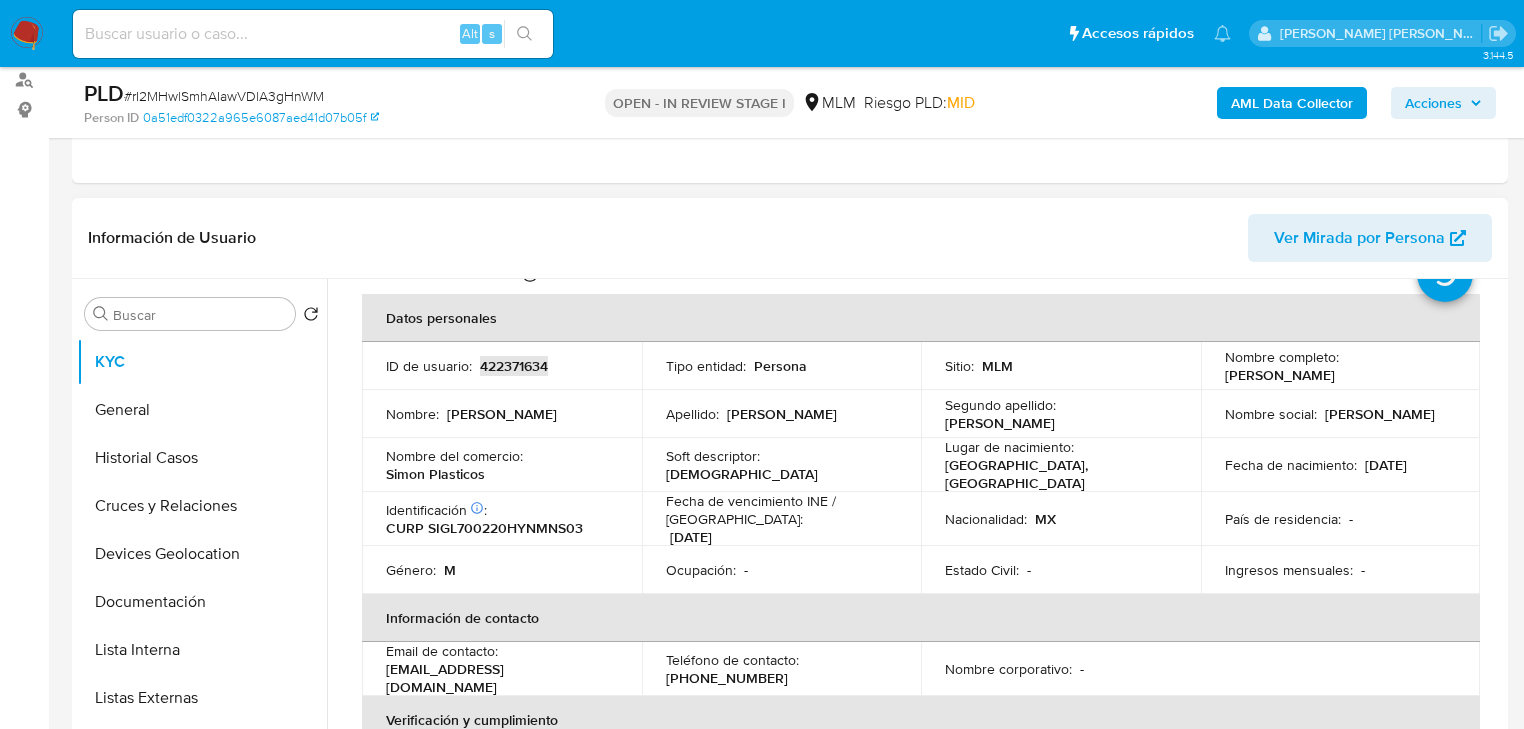 scroll, scrollTop: 160, scrollLeft: 0, axis: vertical 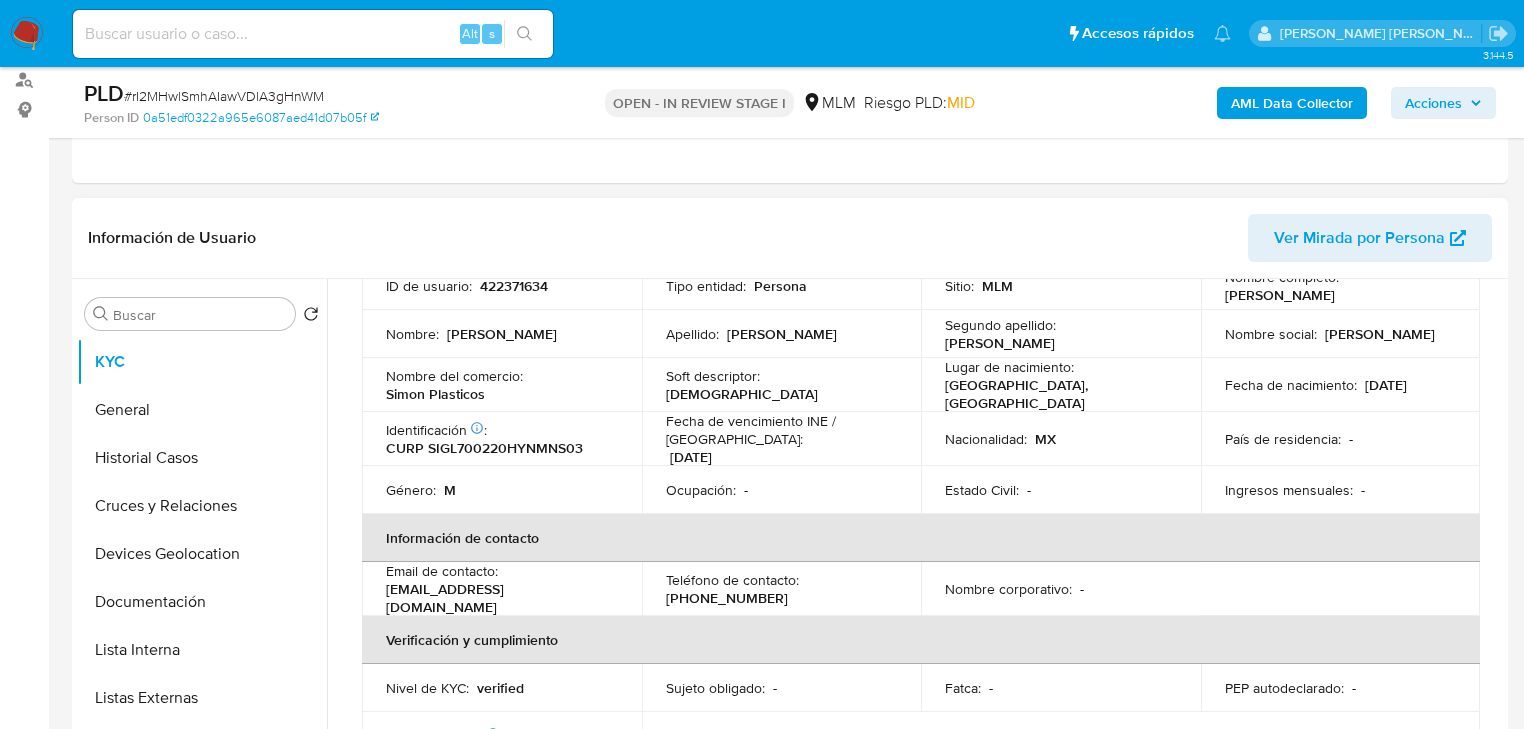 click on "Ingresos mensuales :    -" at bounding box center (1341, 490) 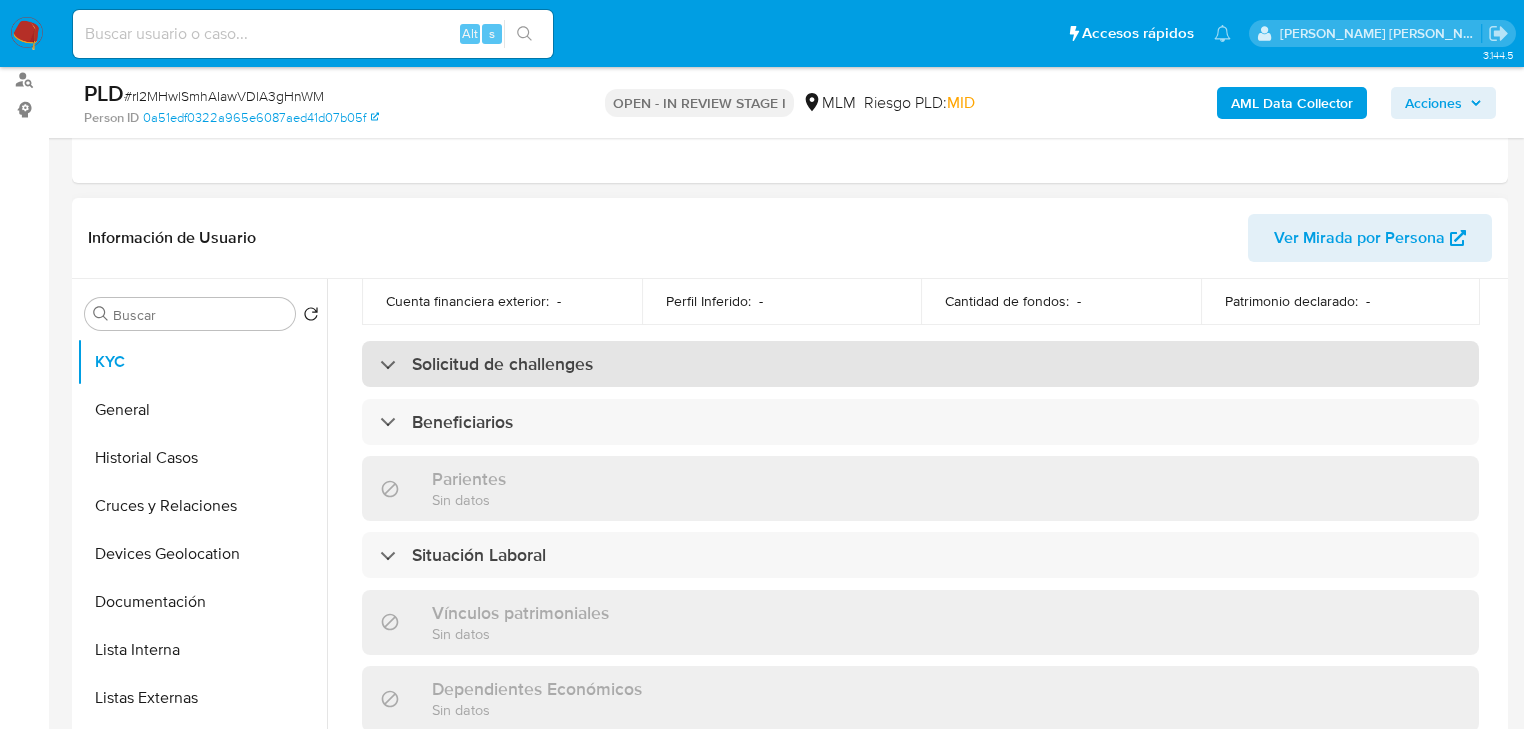scroll, scrollTop: 720, scrollLeft: 0, axis: vertical 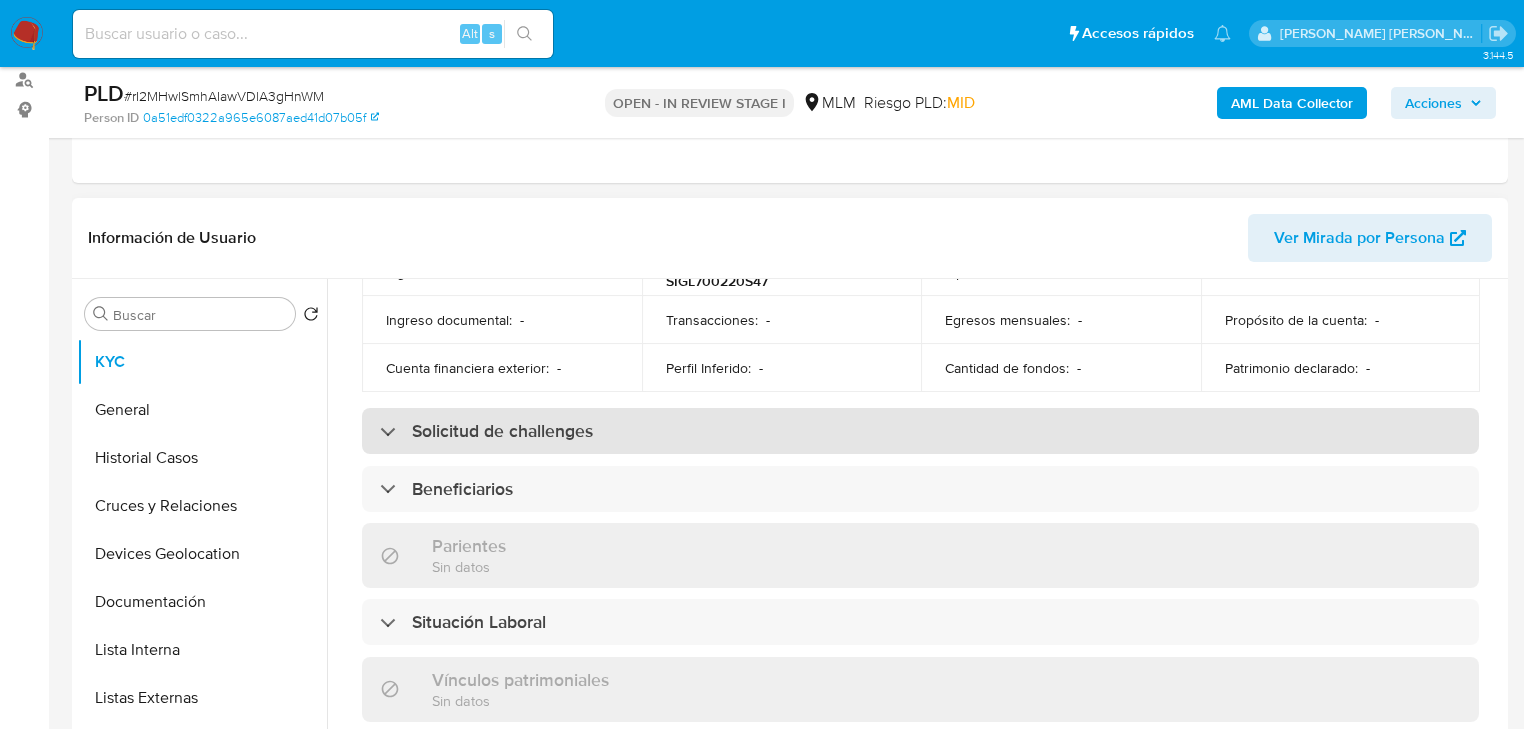 click on "Solicitud de challenges" at bounding box center (920, 431) 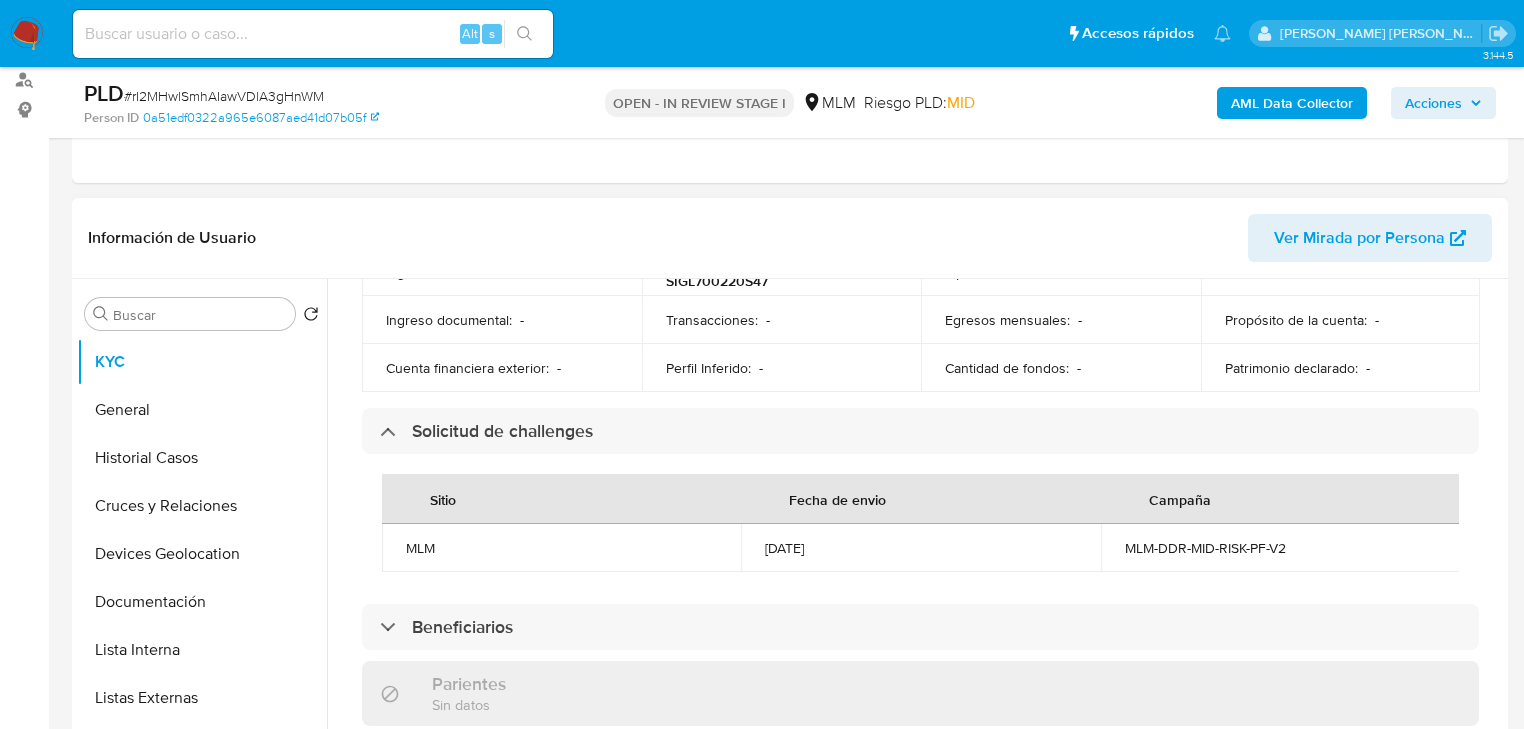 click on "Sitio" at bounding box center (561, 499) 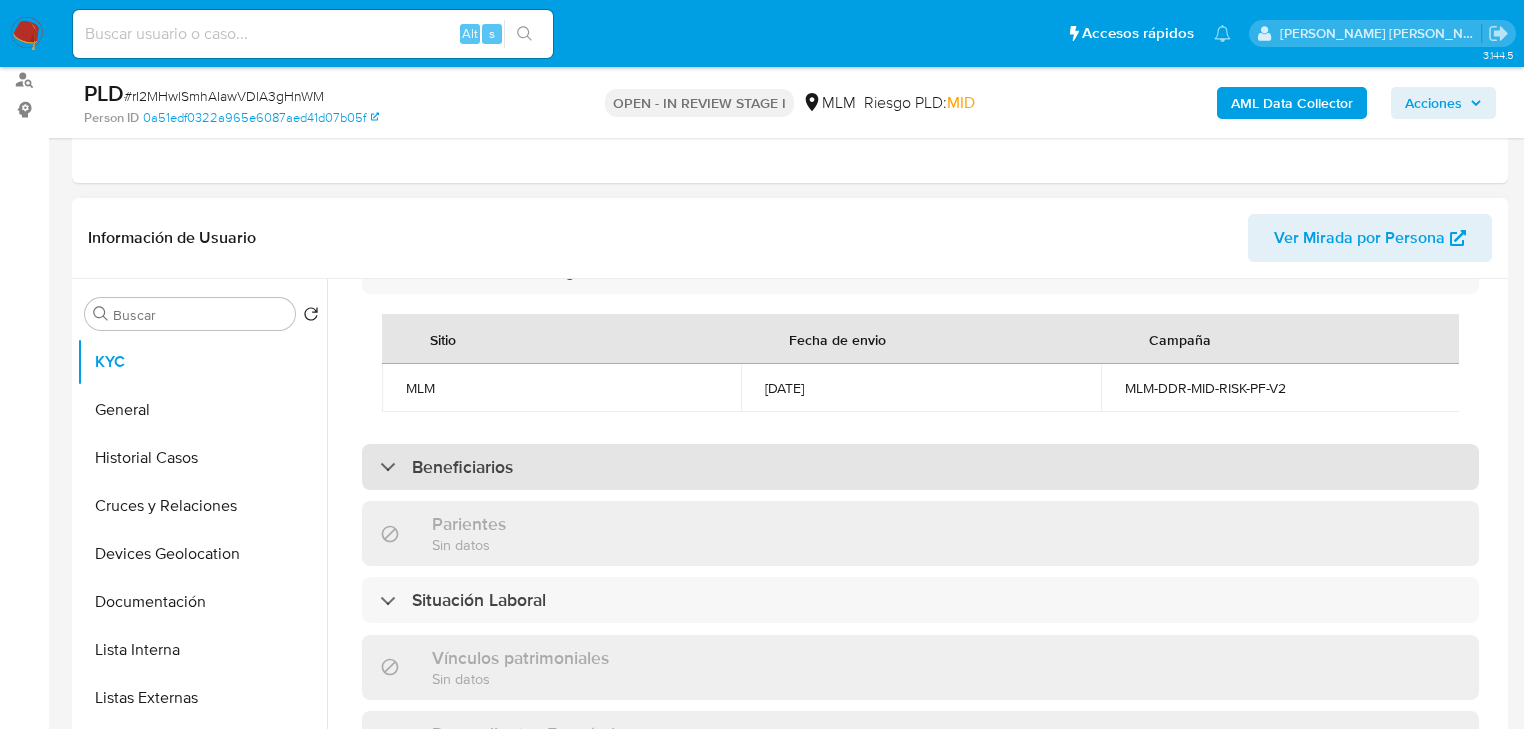 click on "Actualizado hace un mes   Creado: [DATE] 15:30:56 Actualizado: [DATE] 23:12:40 Datos personales   ID de usuario :    422371634   Tipo entidad :    Persona   Sitio :    MLM   Nombre completo :    [PERSON_NAME]   Nombre :    [PERSON_NAME] :    [PERSON_NAME] apellido :    [PERSON_NAME]   Nombre social :    [PERSON_NAME]   Nombre del comercio :    [PERSON_NAME]   Soft descriptor :    SIMONPLASTICO   Lugar de nacimiento :    [GEOGRAPHIC_DATA], [GEOGRAPHIC_DATA]   Fecha de nacimiento :    [DEMOGRAPHIC_DATA]   Identificación   CIC: 177751941 :    CURP SIGL700220HYNMNS03   Fecha de vencimiento INE / Pasaporte :    [DATE]   Nacionalidad :    MX   País de residencia :    -   Género :    M   Ocupación :    -   Estado Civil :    -   Ingresos mensuales :    - Información de contacto   Email de contacto :    [EMAIL_ADDRESS][DOMAIN_NAME]   Teléfono de contacto :    [PHONE_NUMBER]   Nombre corporativo :    - Verificación y cumplimiento   Nivel de KYC :    verified   Sujeto obligado :    -   Fatca :    -   :    -     :" at bounding box center (920, 366) 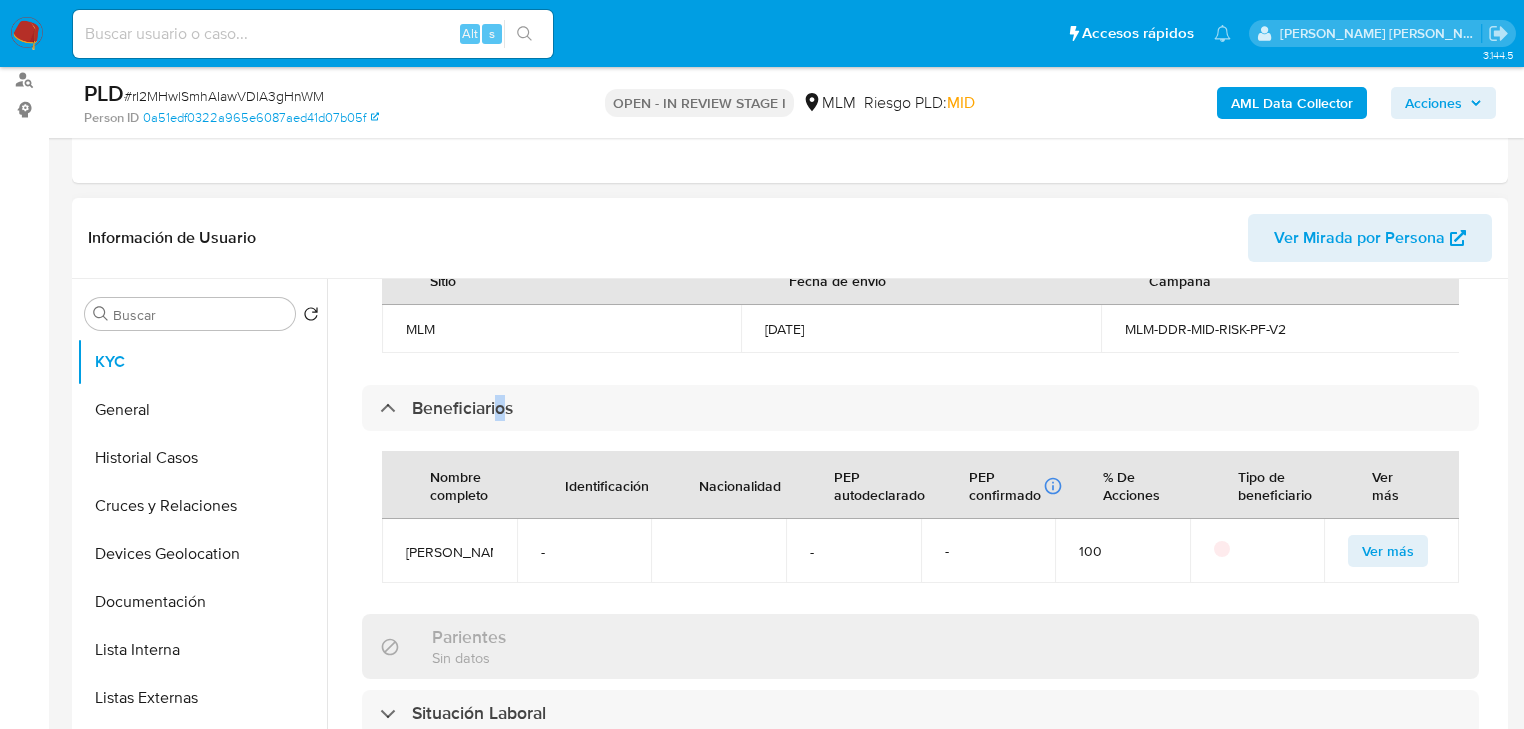 scroll, scrollTop: 1040, scrollLeft: 0, axis: vertical 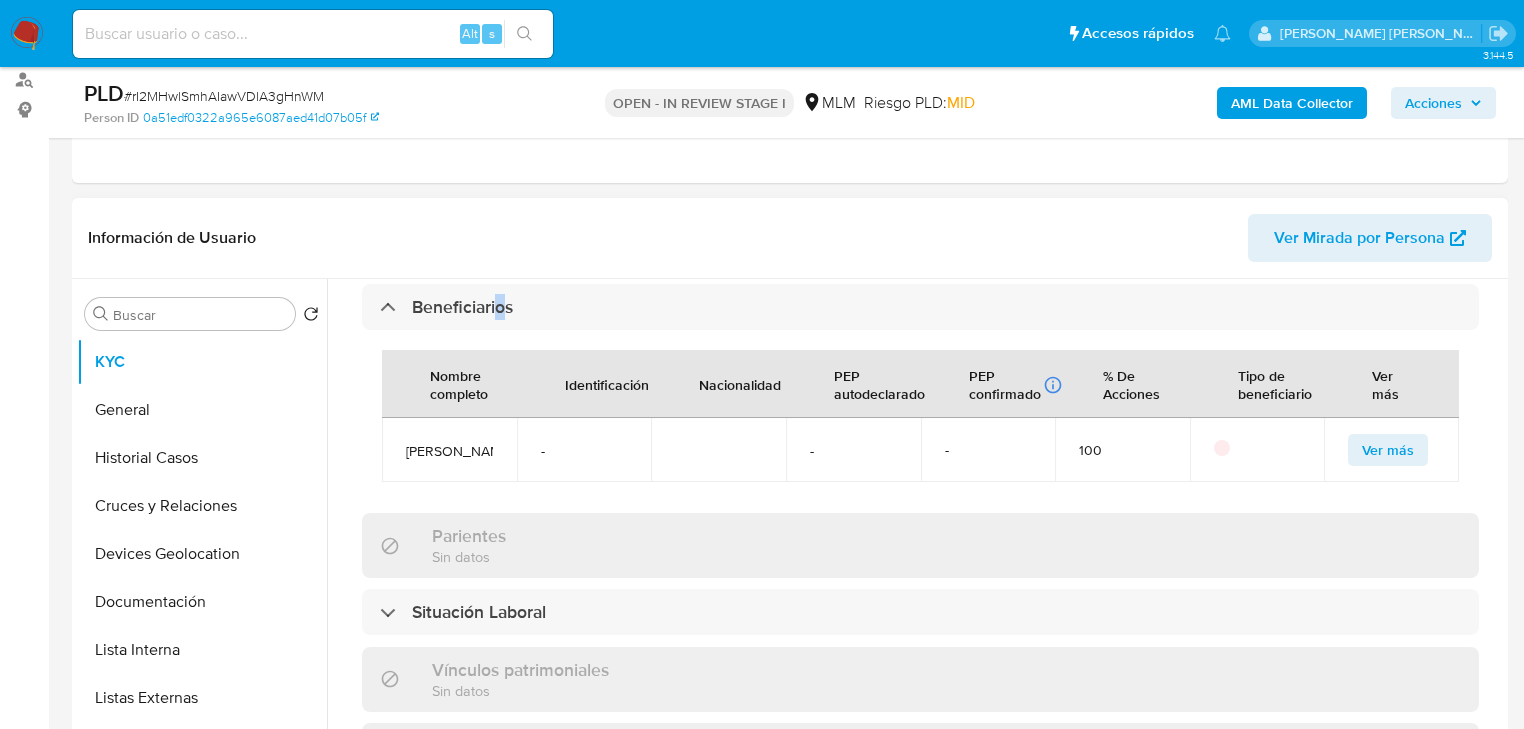 click on "Ver más" at bounding box center (1388, 450) 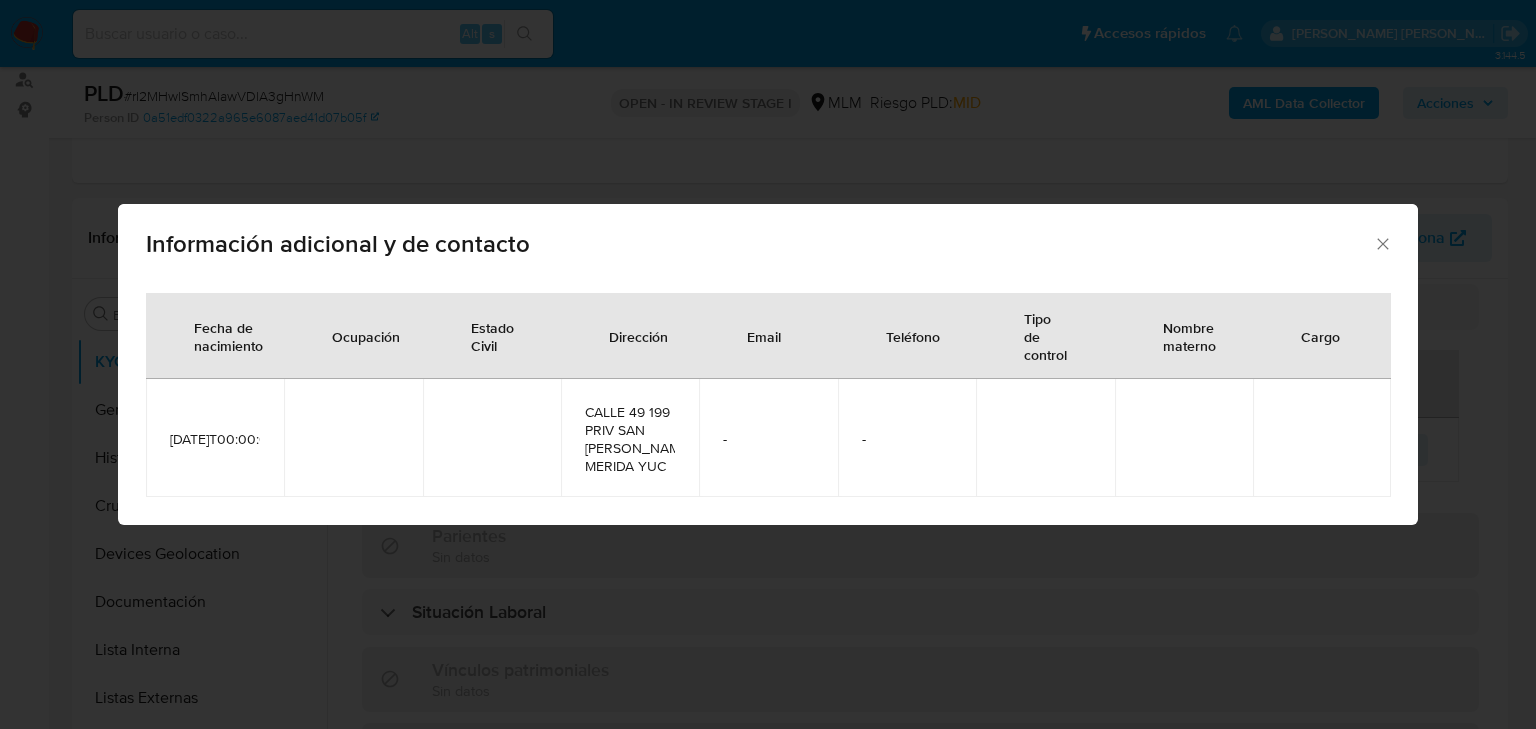 click on "Información adicional y de contacto" at bounding box center [768, 240] 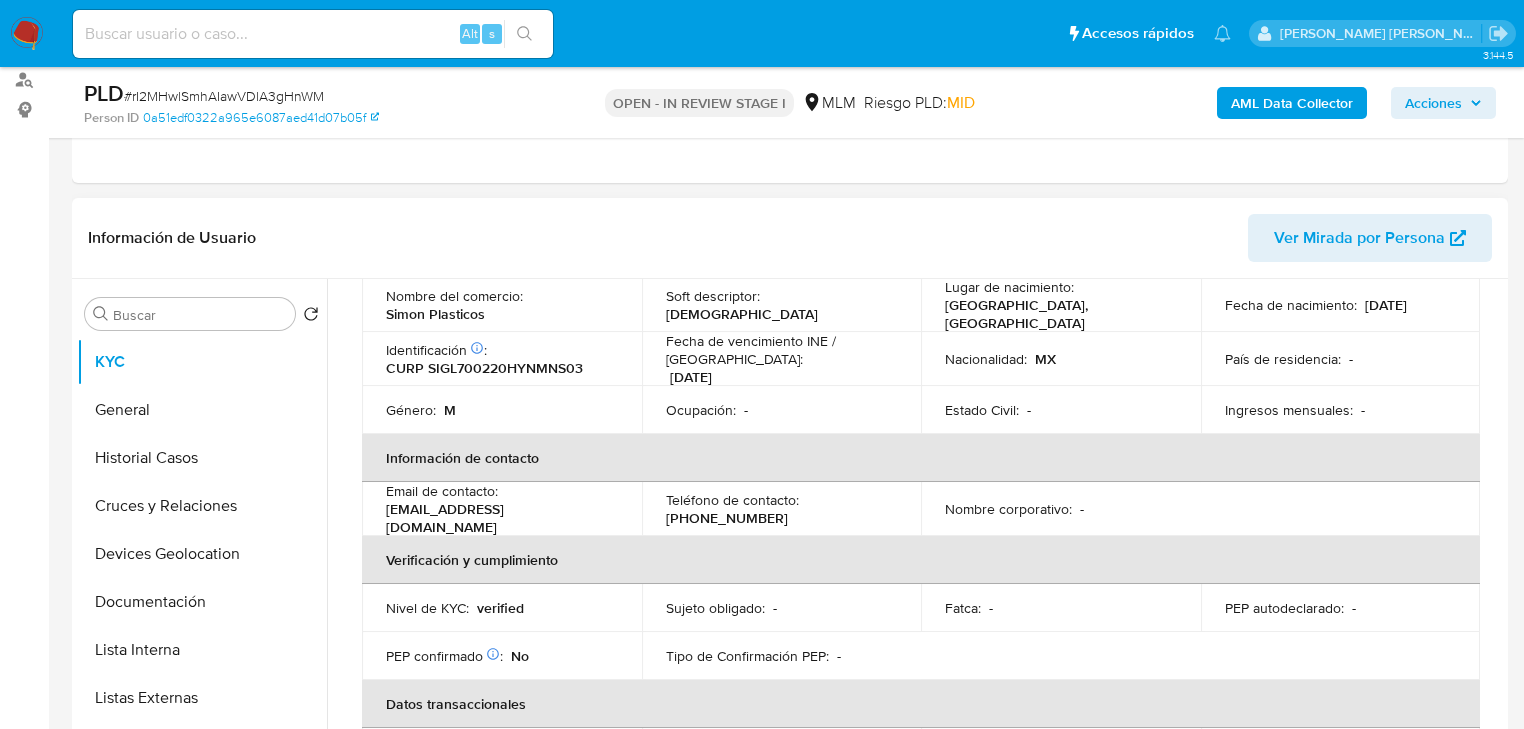 type 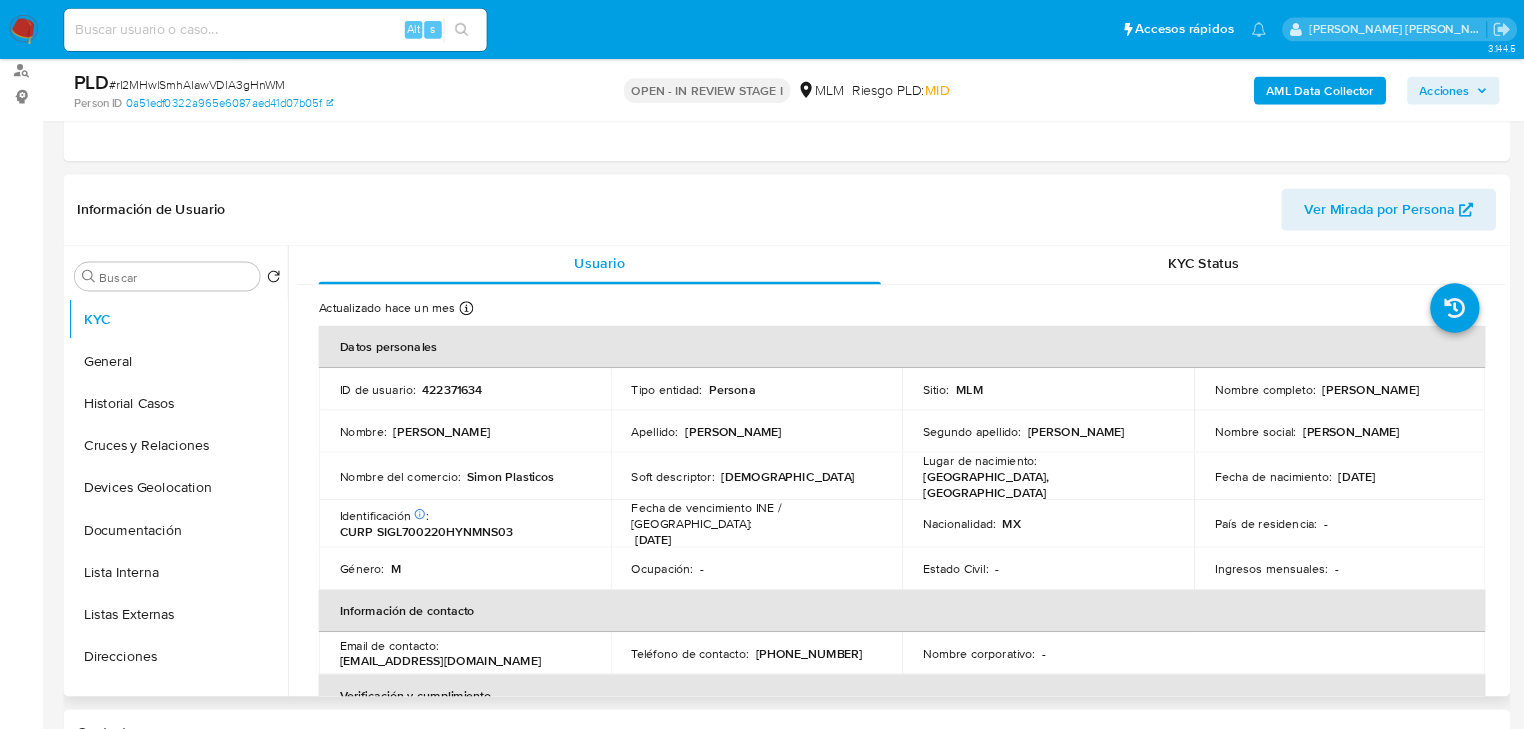 scroll, scrollTop: 0, scrollLeft: 0, axis: both 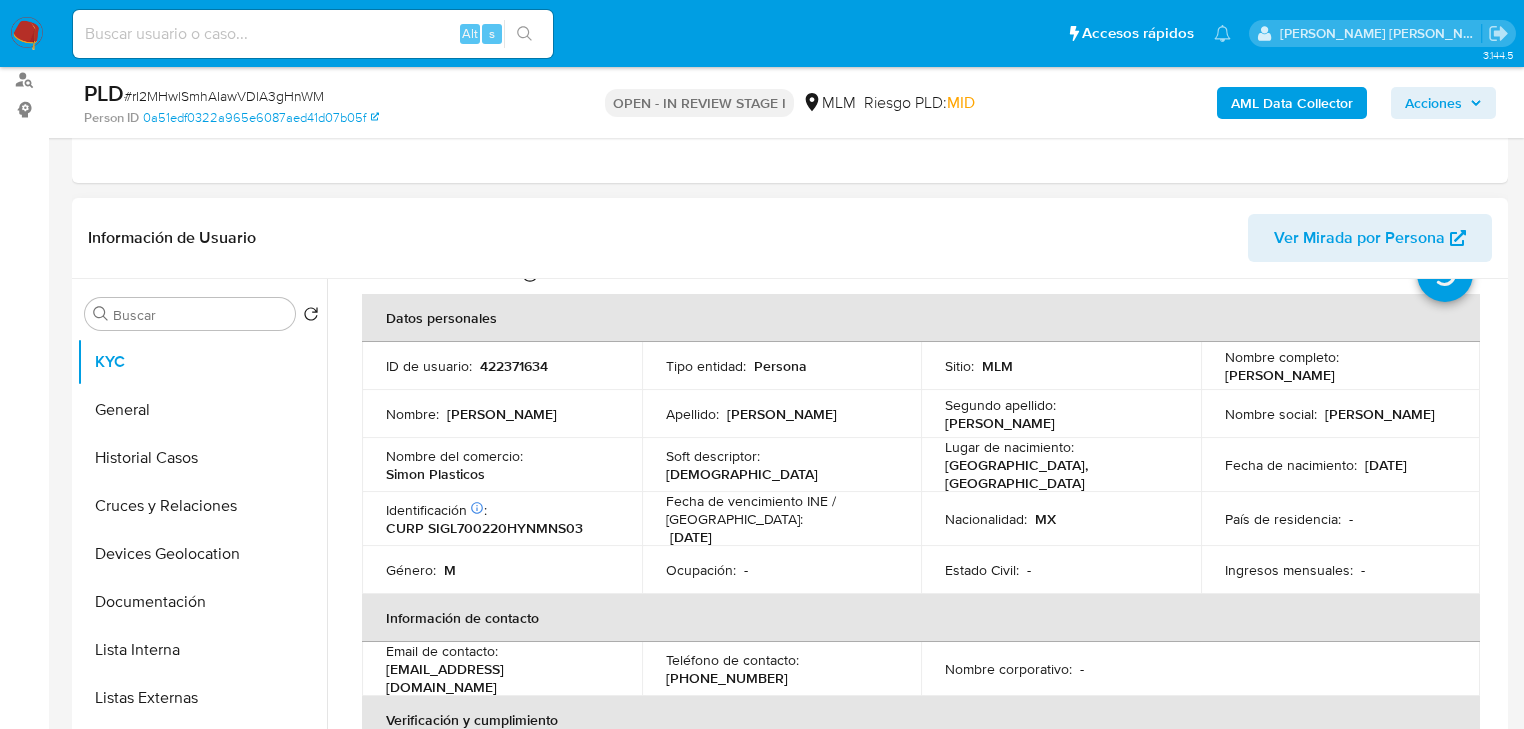 click on "Fecha de vencimiento INE / [GEOGRAPHIC_DATA] :    [DATE]" at bounding box center [782, 519] 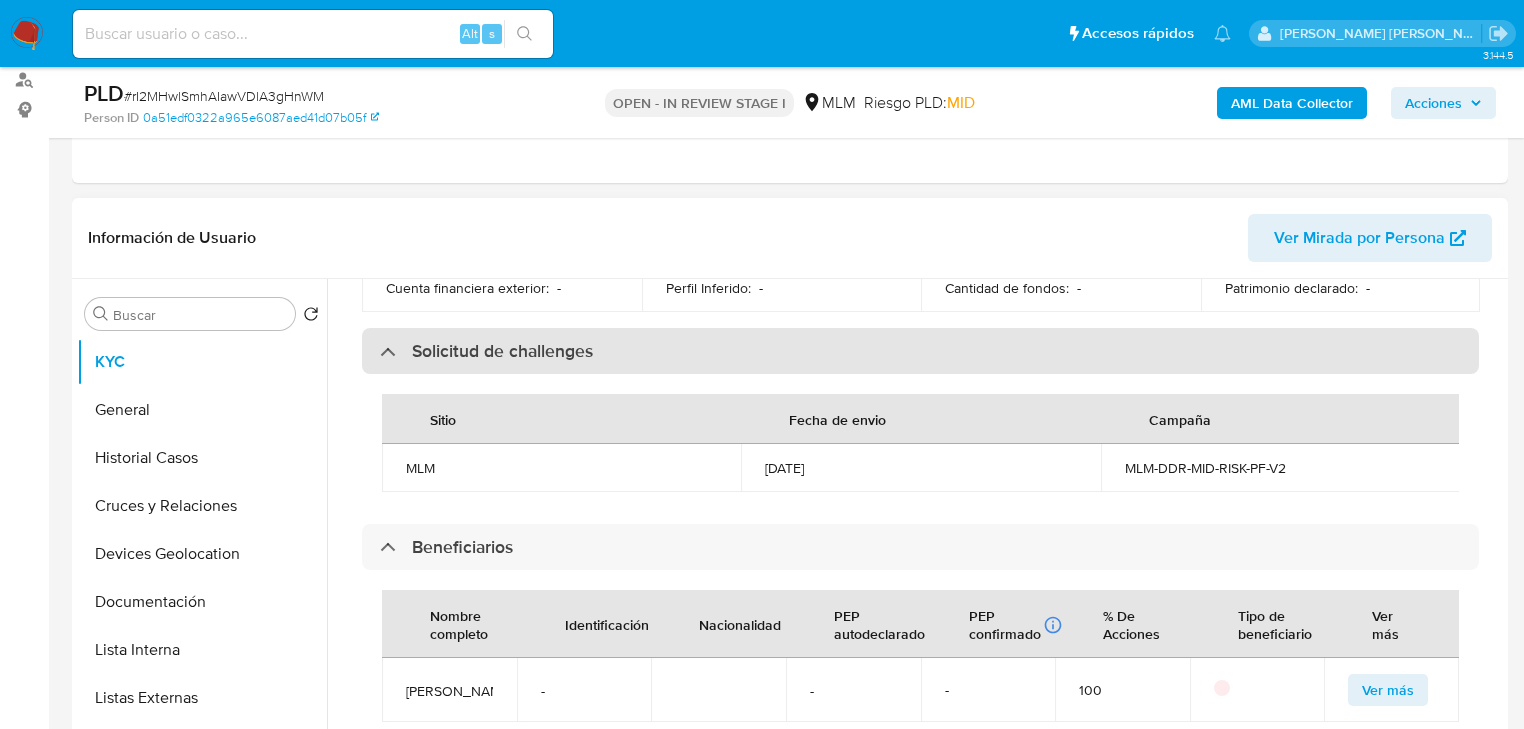 scroll, scrollTop: 880, scrollLeft: 0, axis: vertical 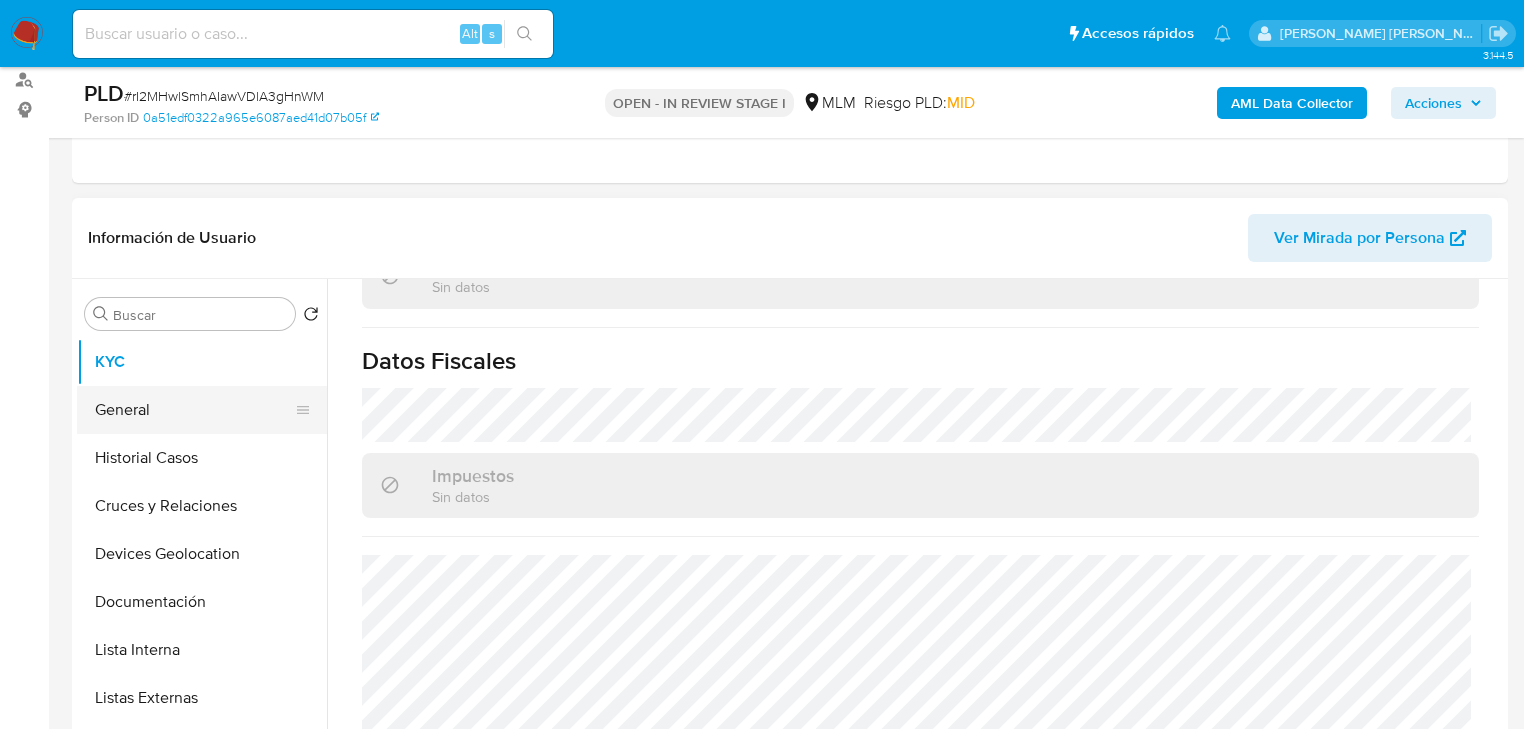 drag, startPoint x: 167, startPoint y: 404, endPoint x: 225, endPoint y: 392, distance: 59.22837 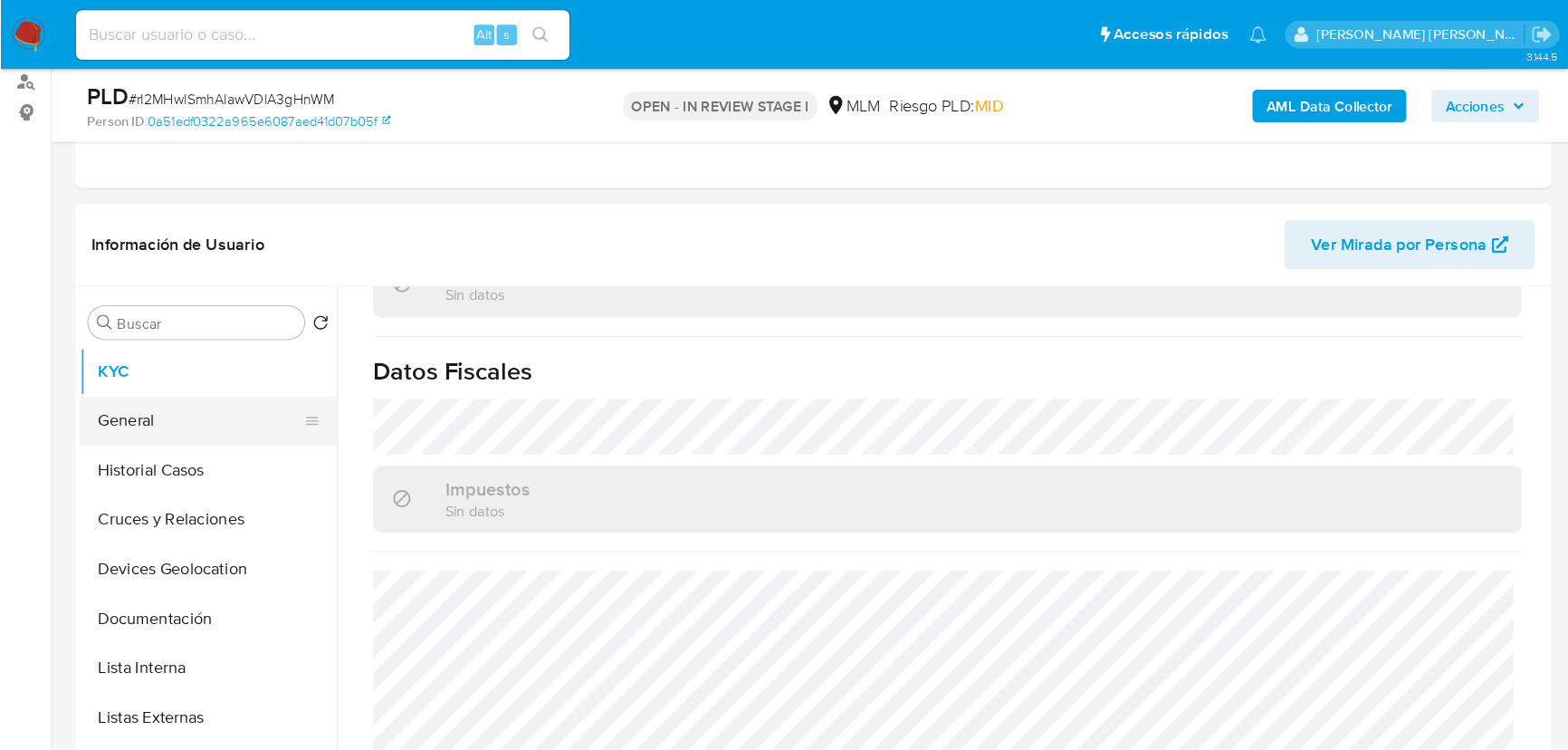 scroll, scrollTop: 0, scrollLeft: 0, axis: both 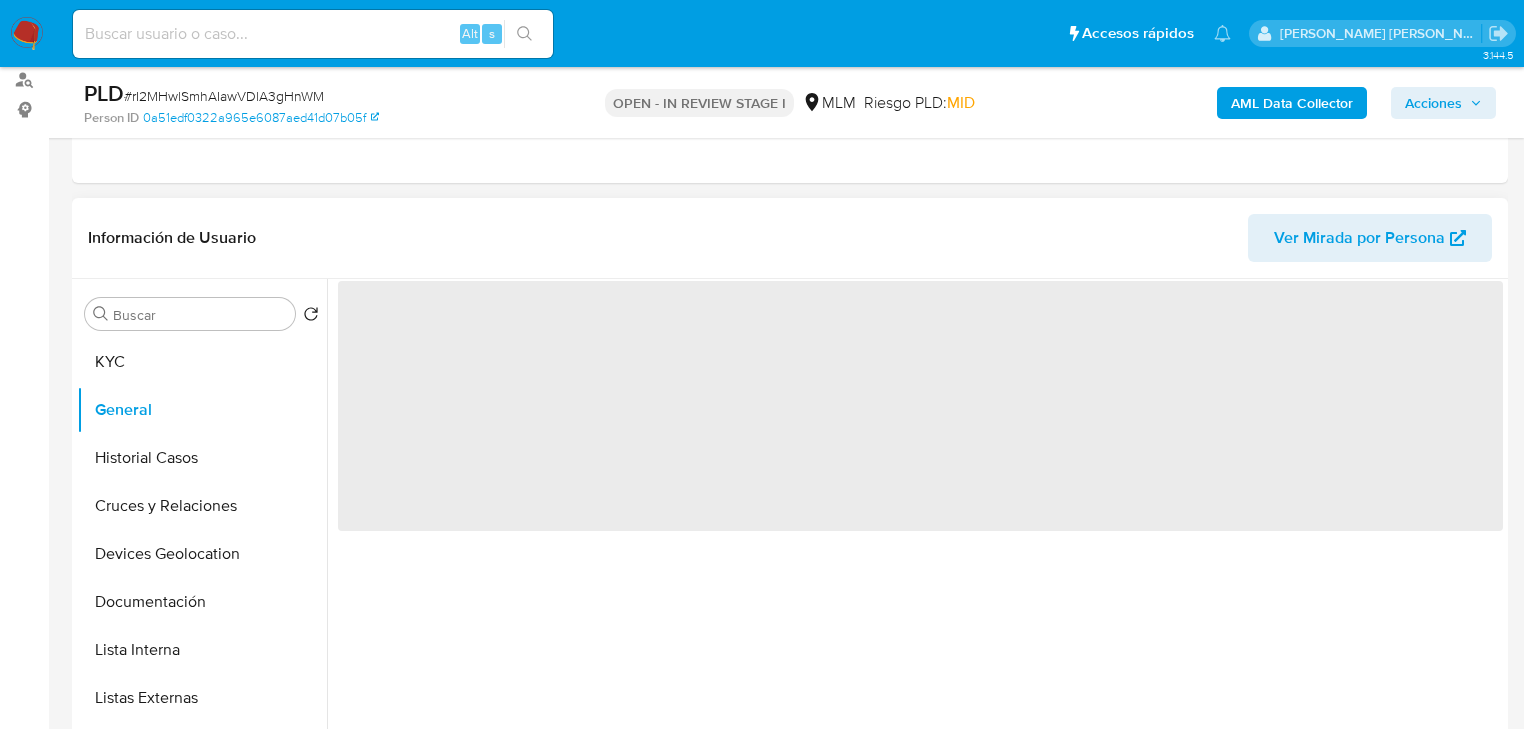 type 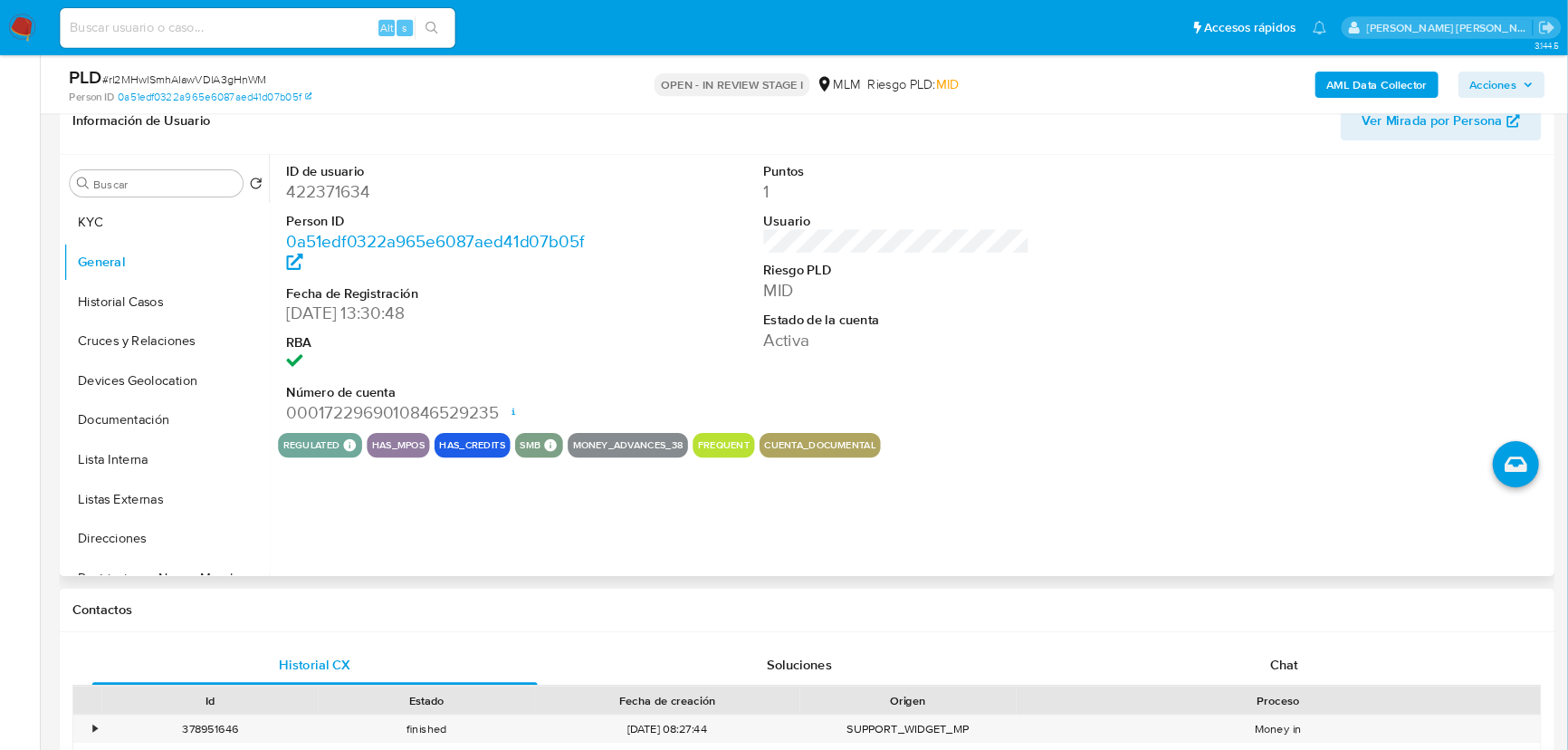 scroll, scrollTop: 299, scrollLeft: 0, axis: vertical 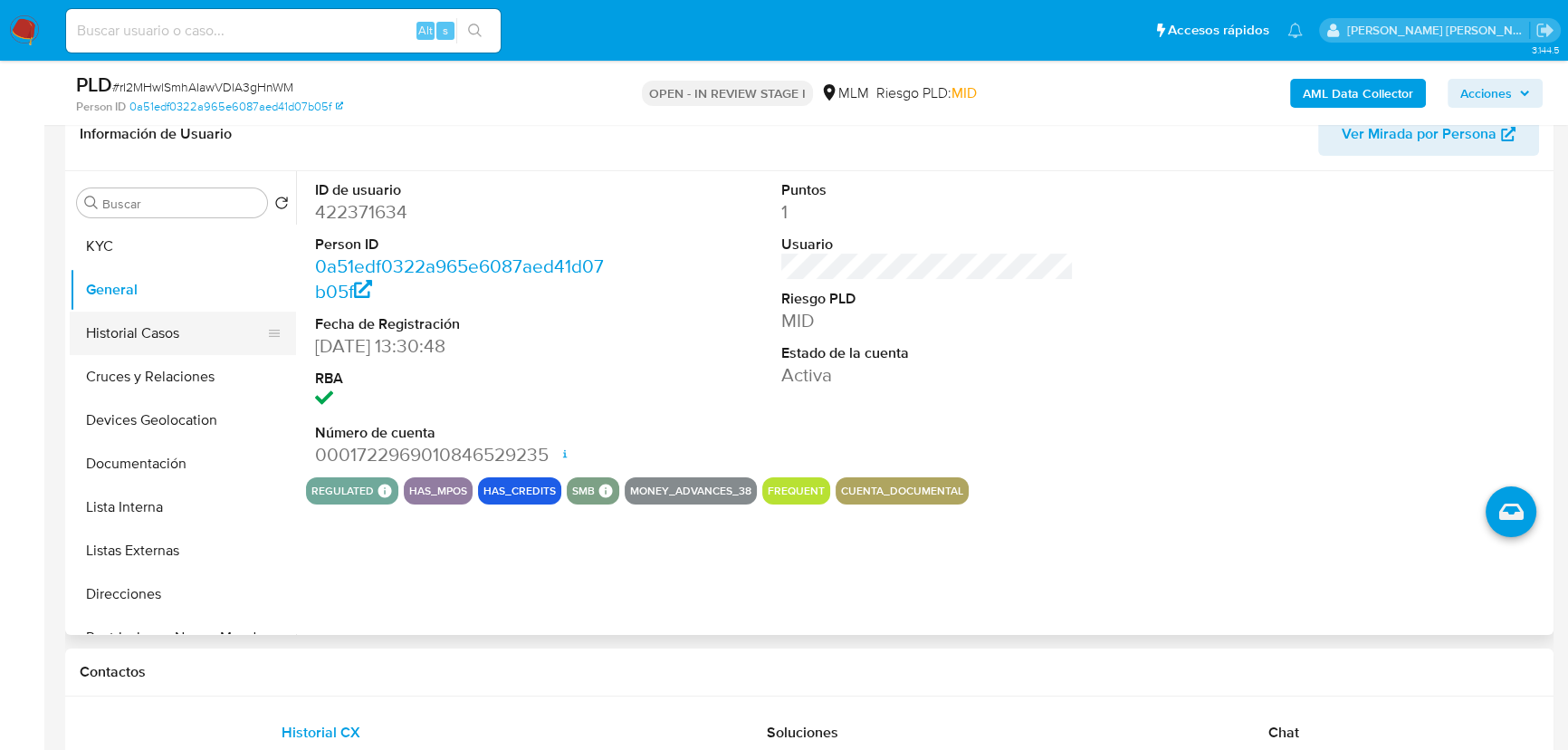 click on "Historial Casos" at bounding box center [176, 333] 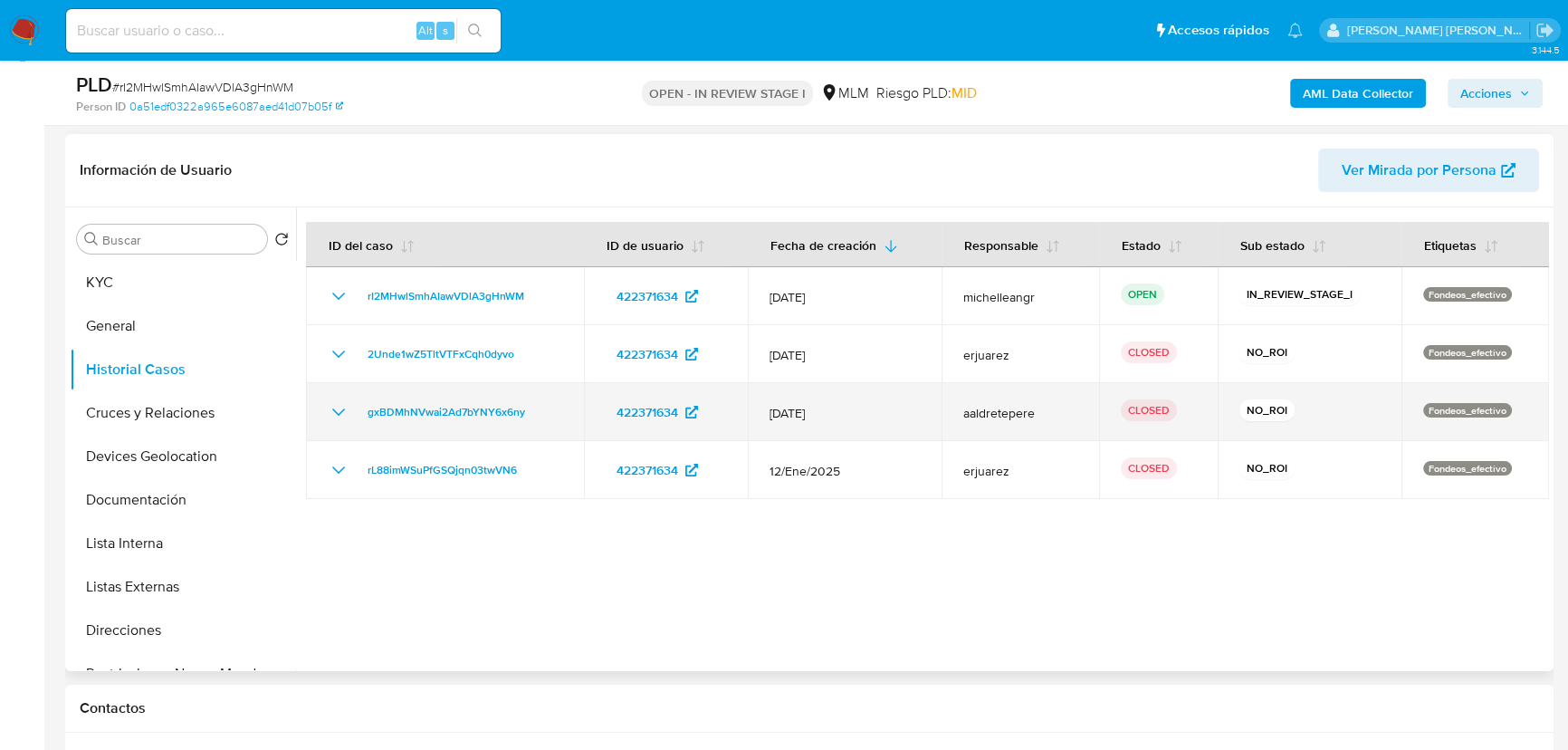 scroll, scrollTop: 299, scrollLeft: 0, axis: vertical 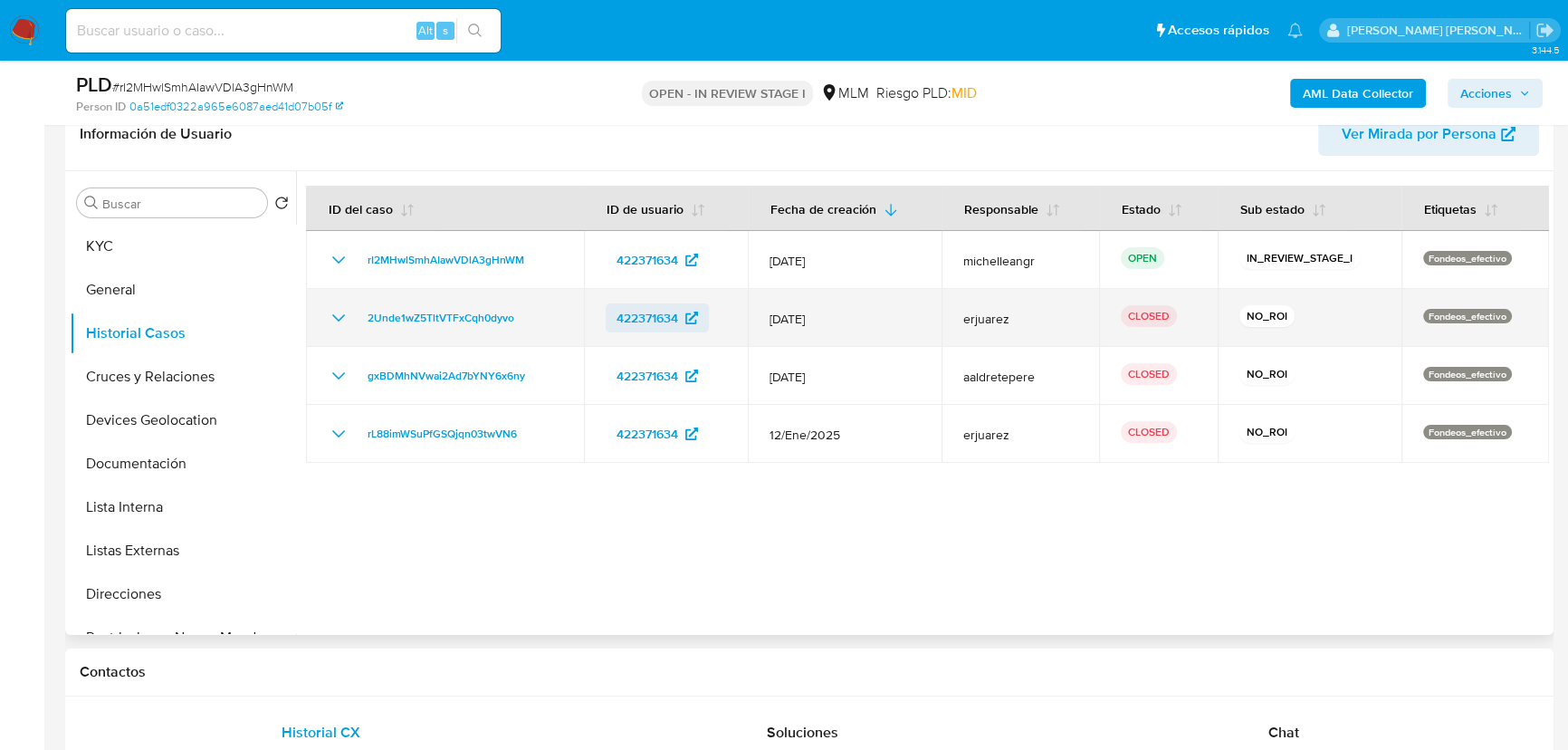 drag, startPoint x: 334, startPoint y: 313, endPoint x: 636, endPoint y: 344, distance: 303.58689 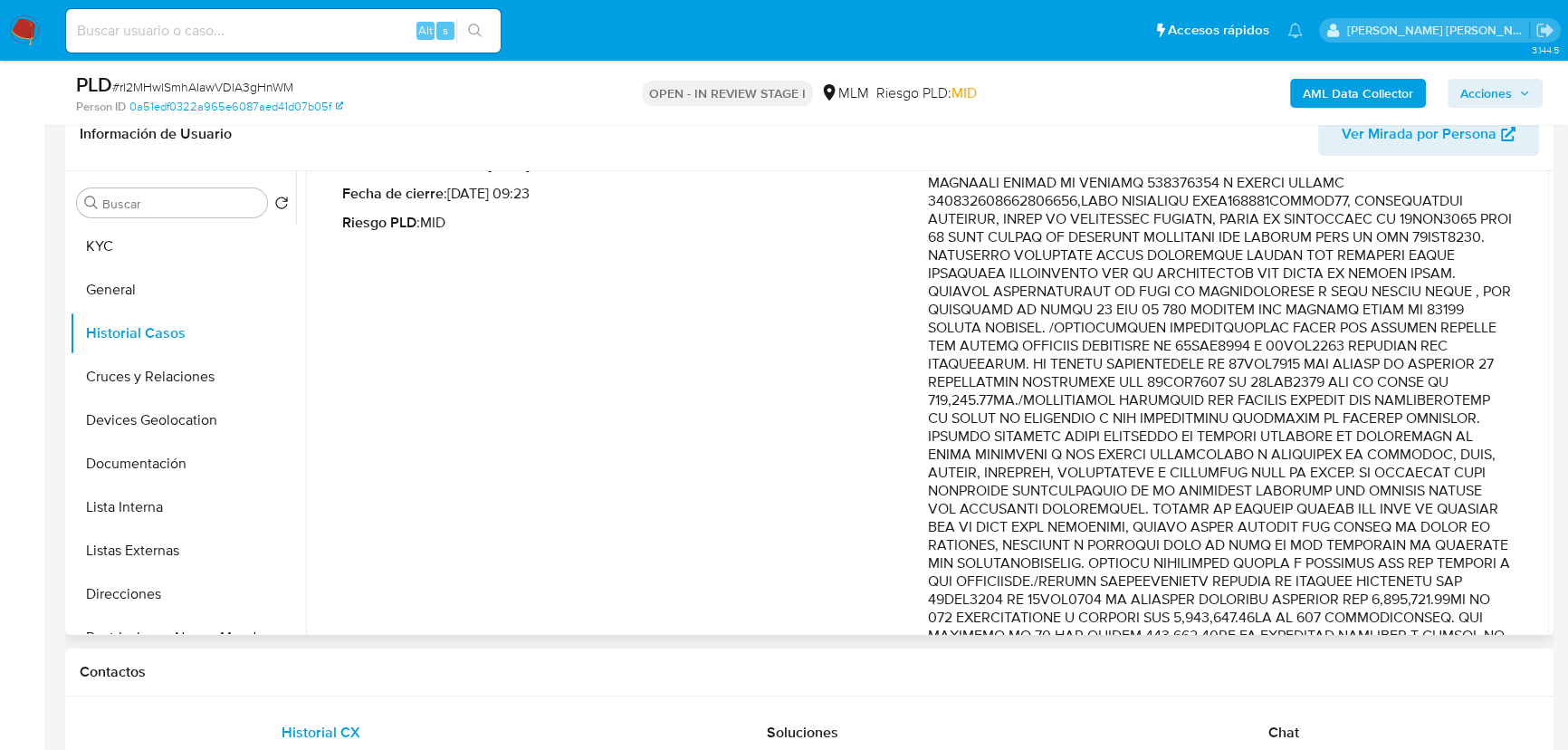 scroll, scrollTop: 246, scrollLeft: 0, axis: vertical 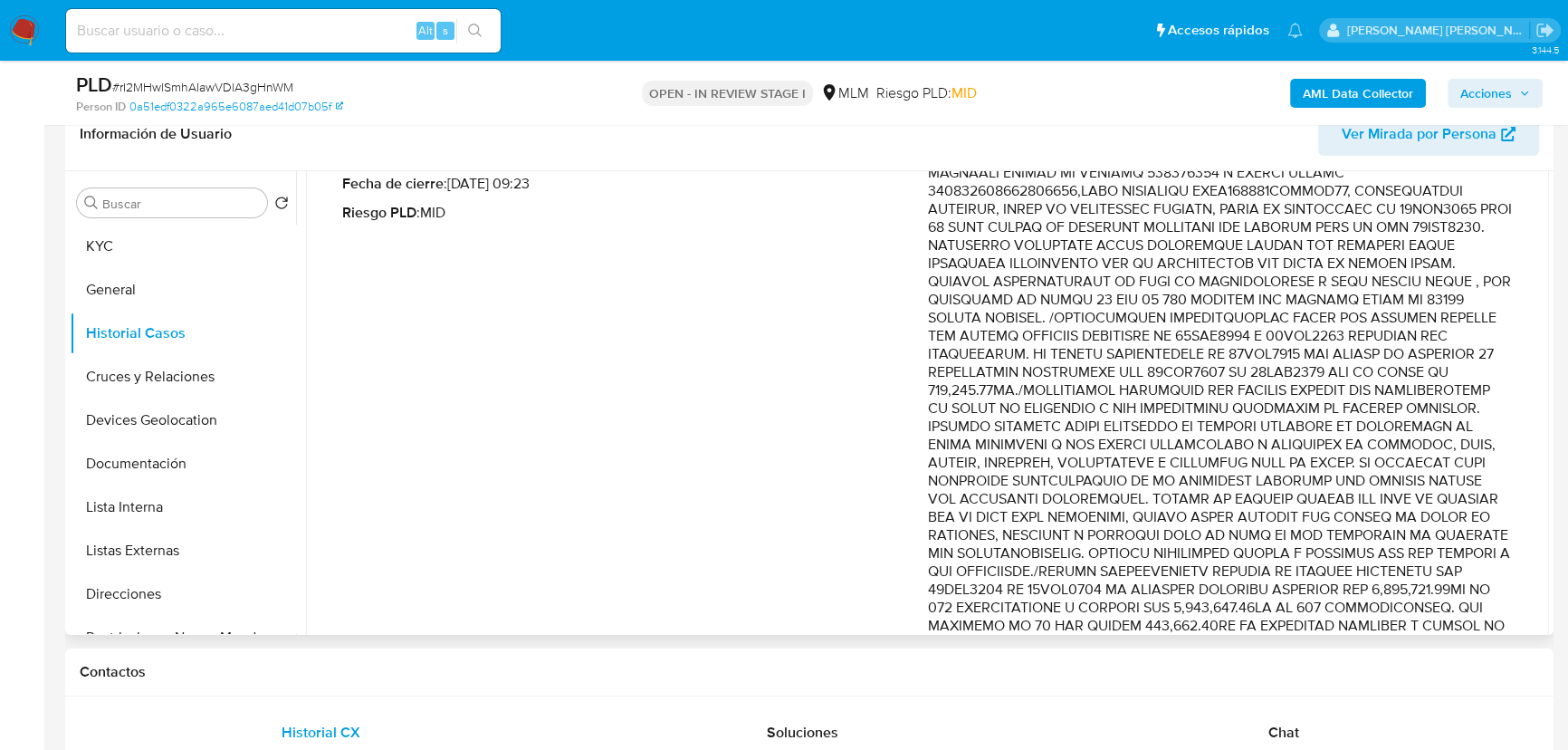 drag, startPoint x: 1205, startPoint y: 353, endPoint x: 1283, endPoint y: 390, distance: 86.33076 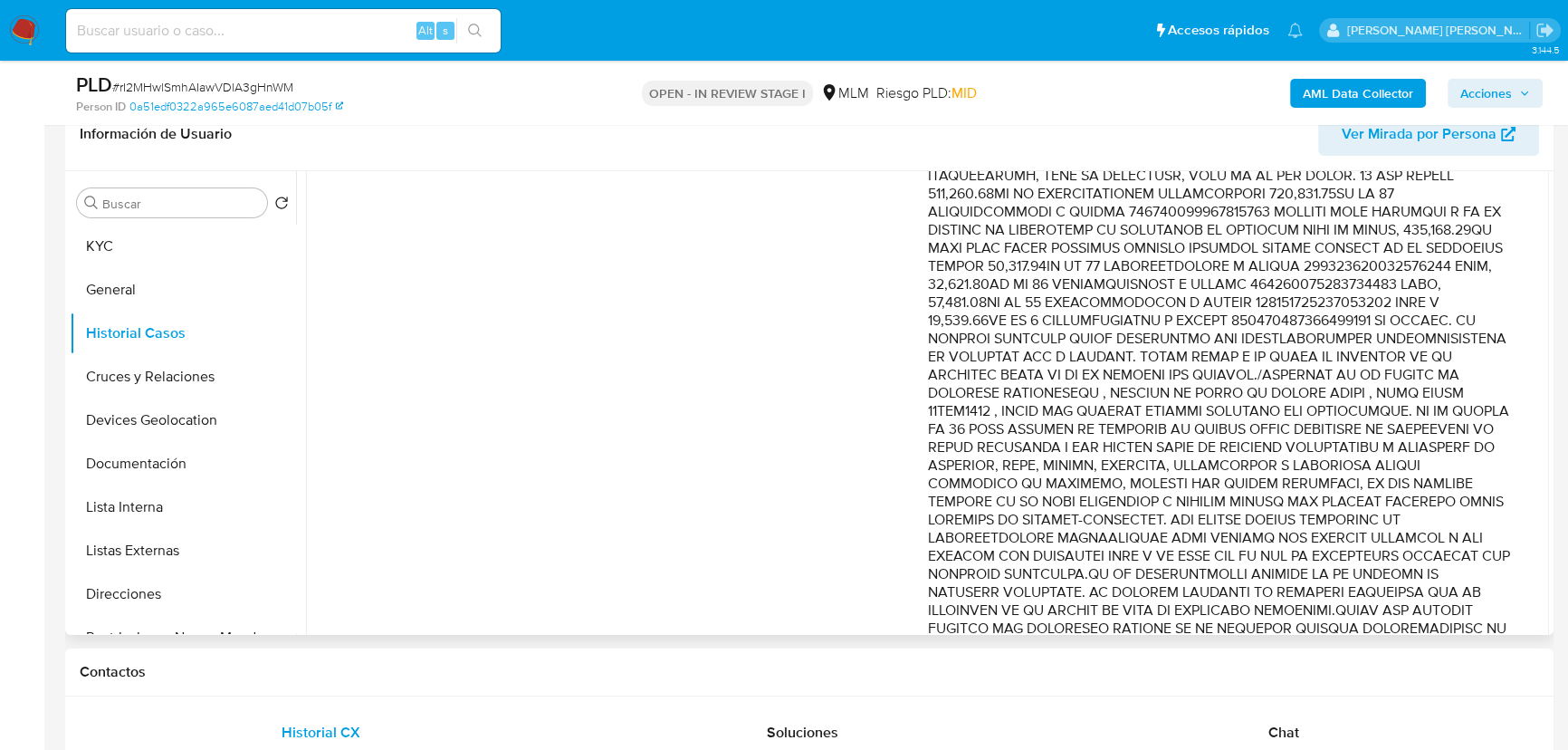 scroll, scrollTop: 1135, scrollLeft: 0, axis: vertical 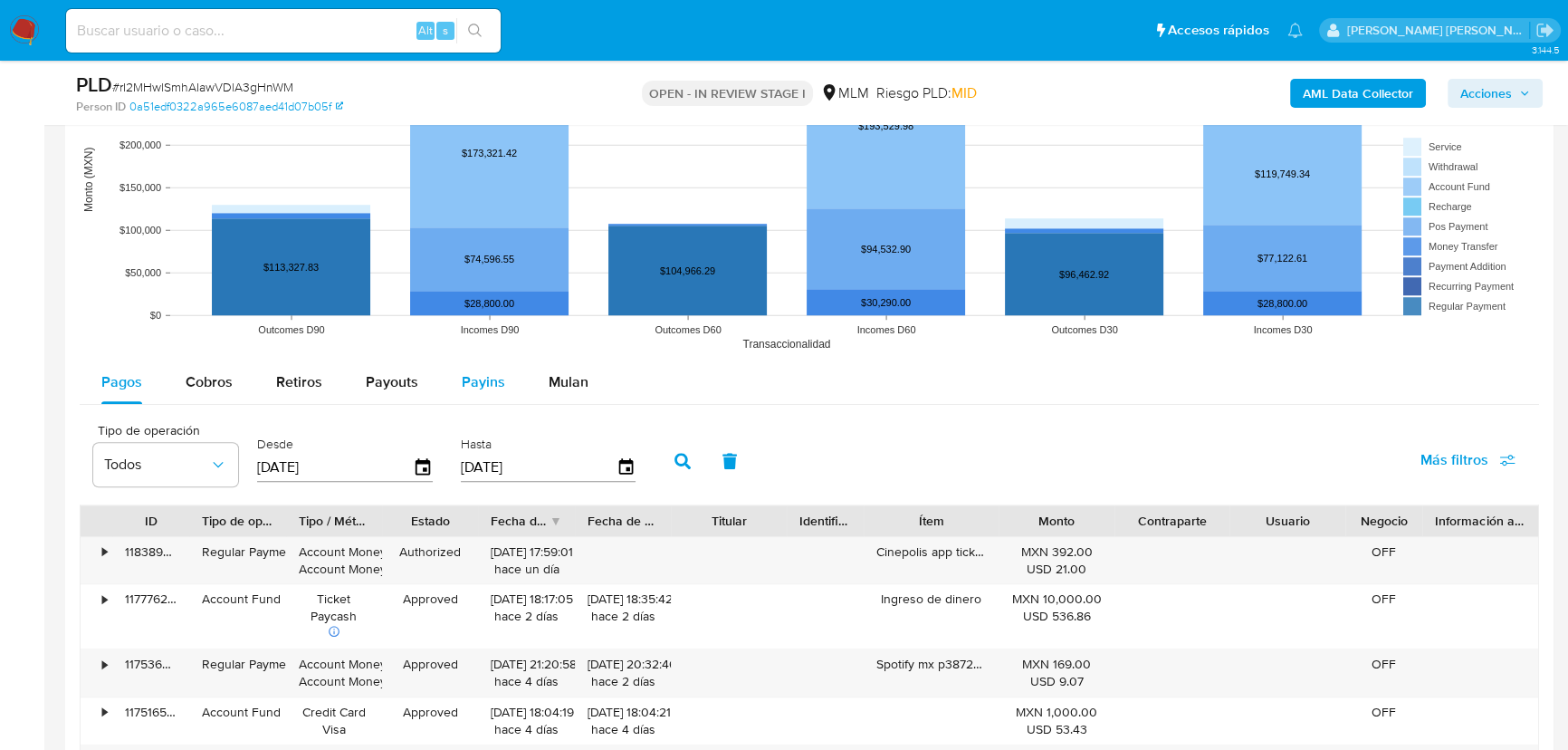 drag, startPoint x: 466, startPoint y: 378, endPoint x: 475, endPoint y: 375, distance: 9.486833 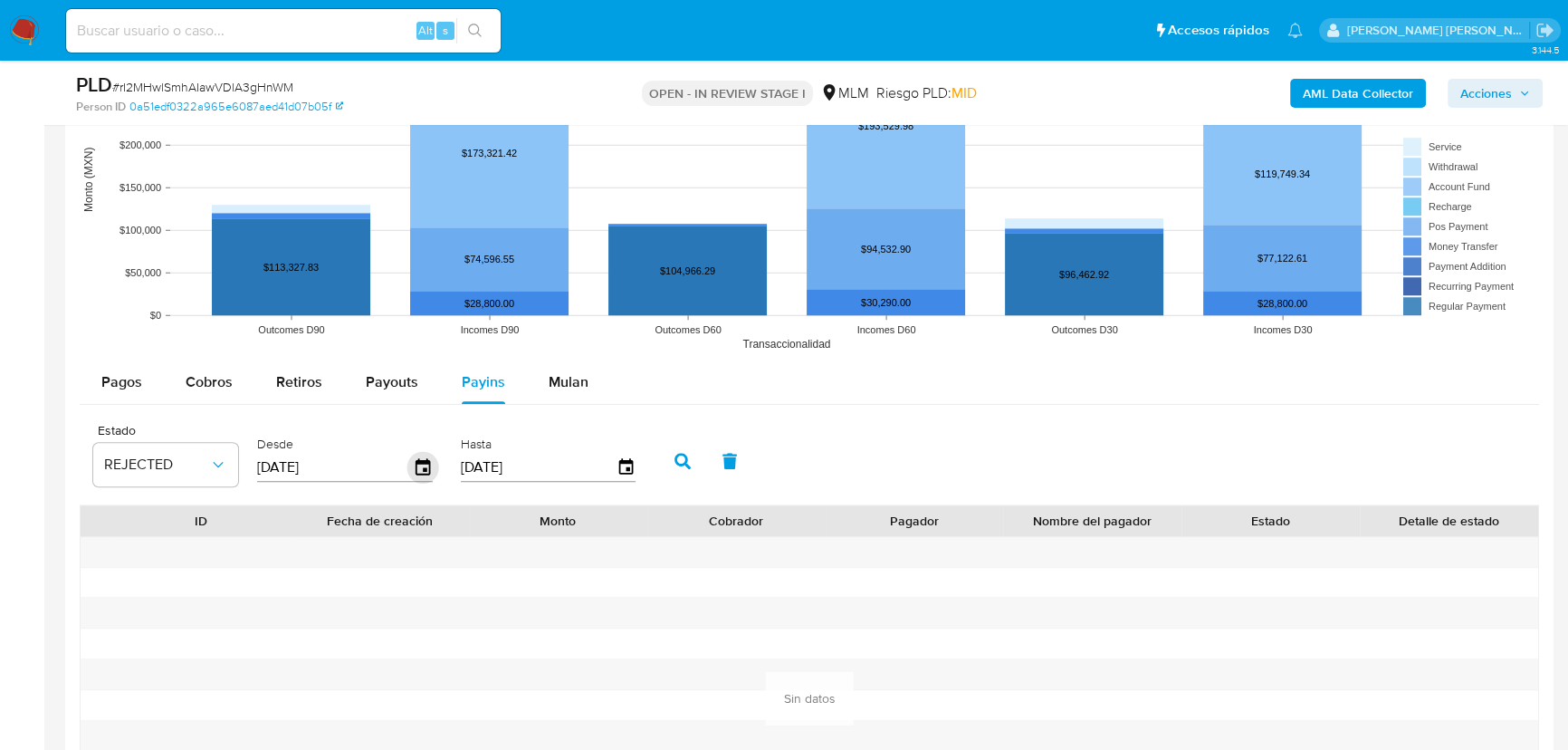 click 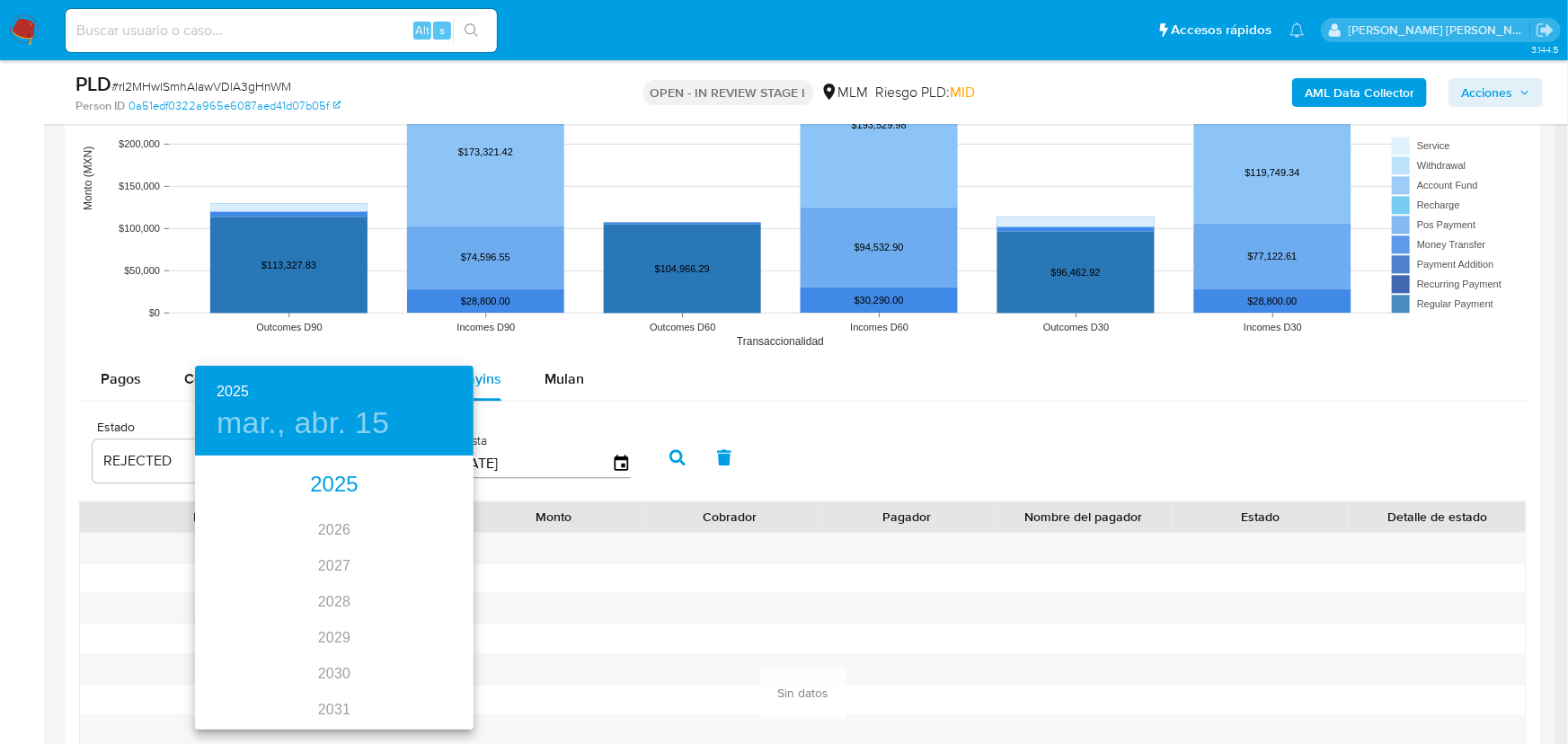 click on "2025" at bounding box center (334, 485) 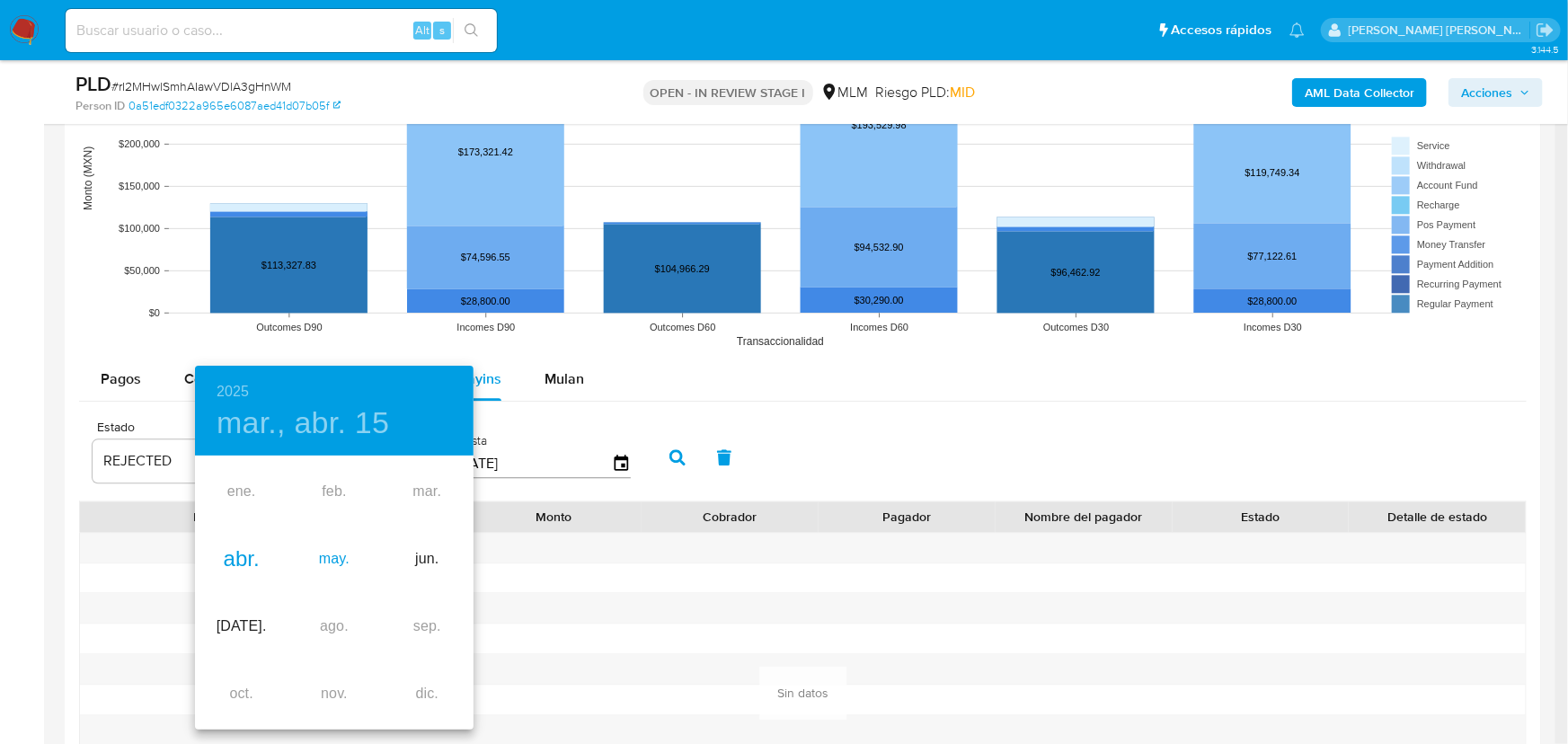 click on "may." at bounding box center (333, 559) 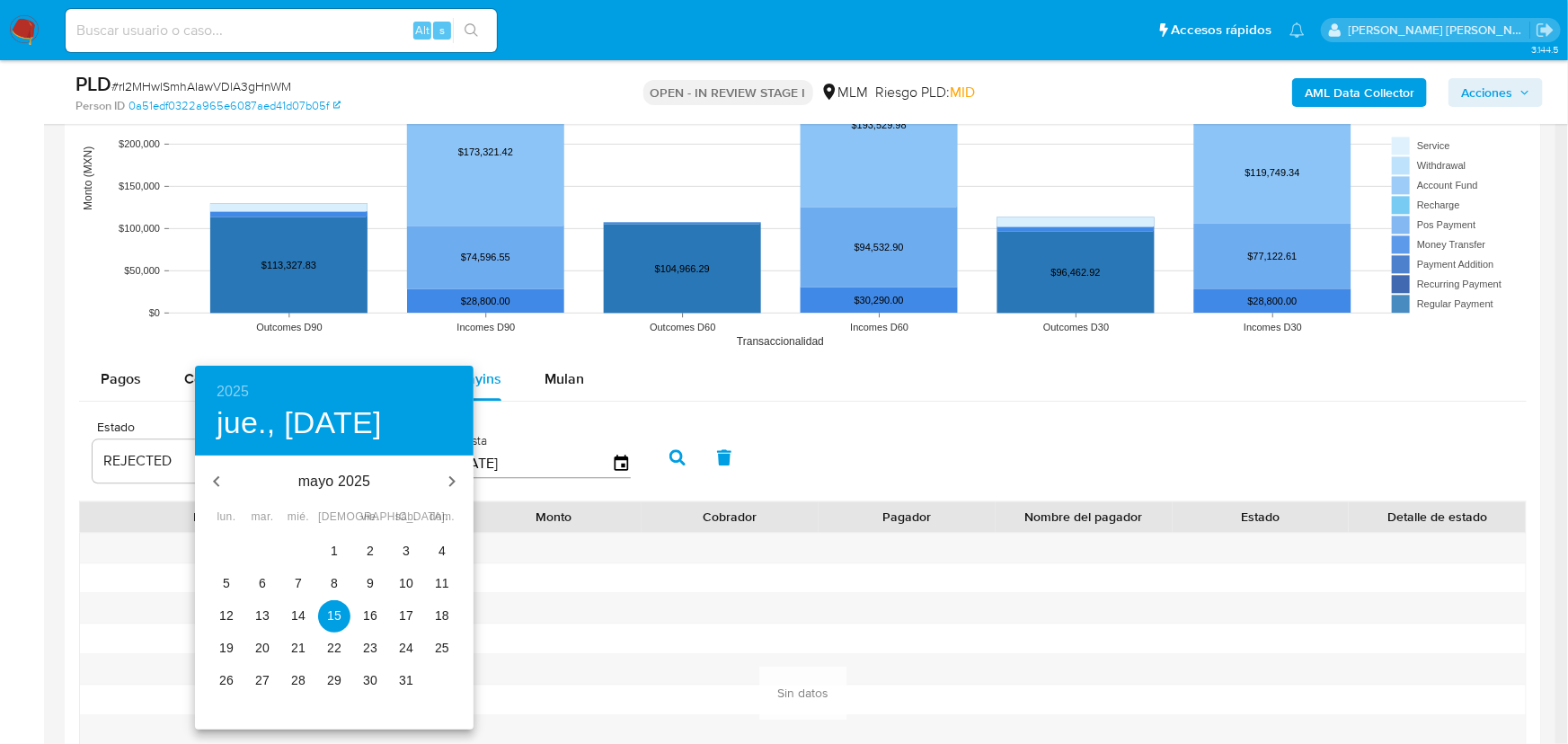 click on "1" at bounding box center (334, 551) 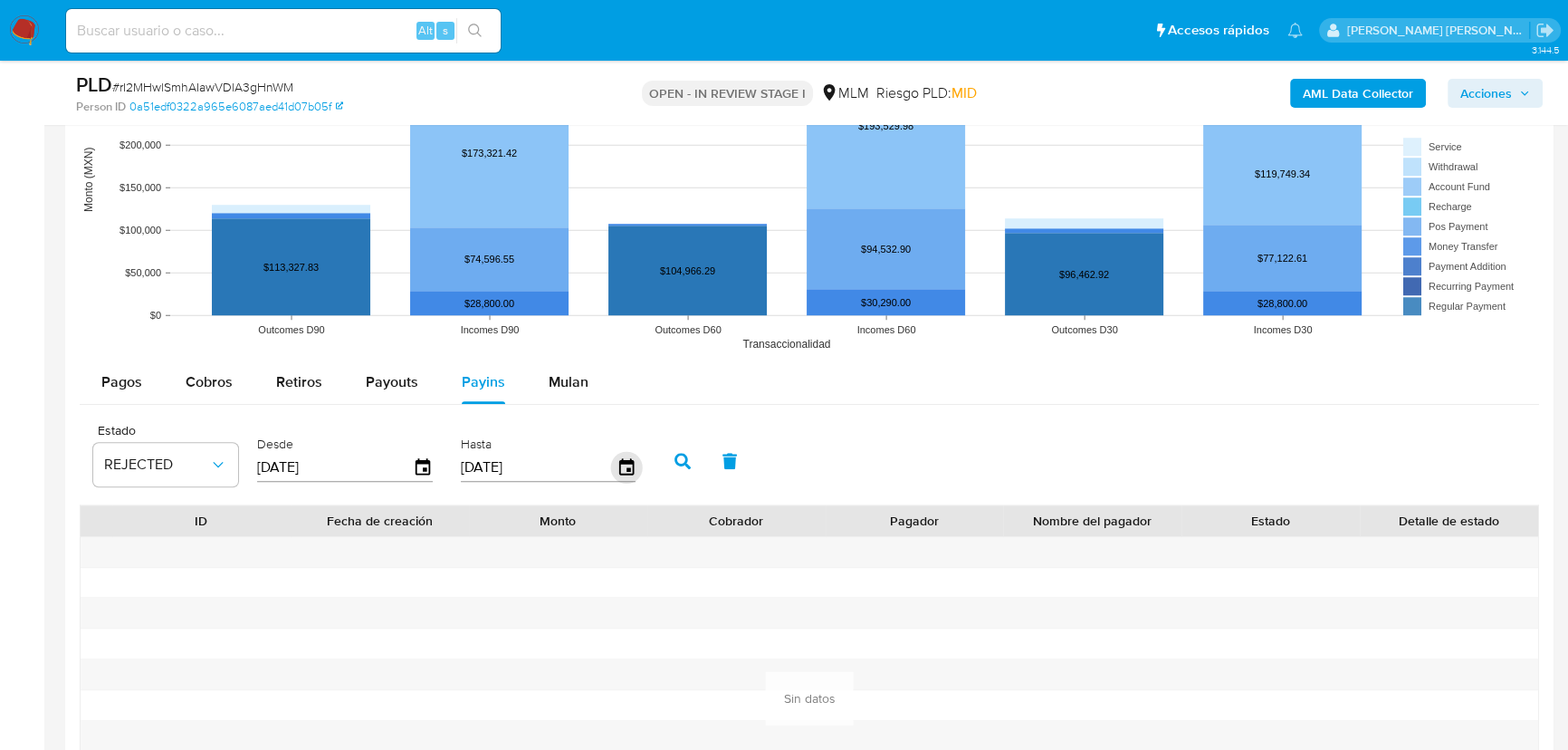 click 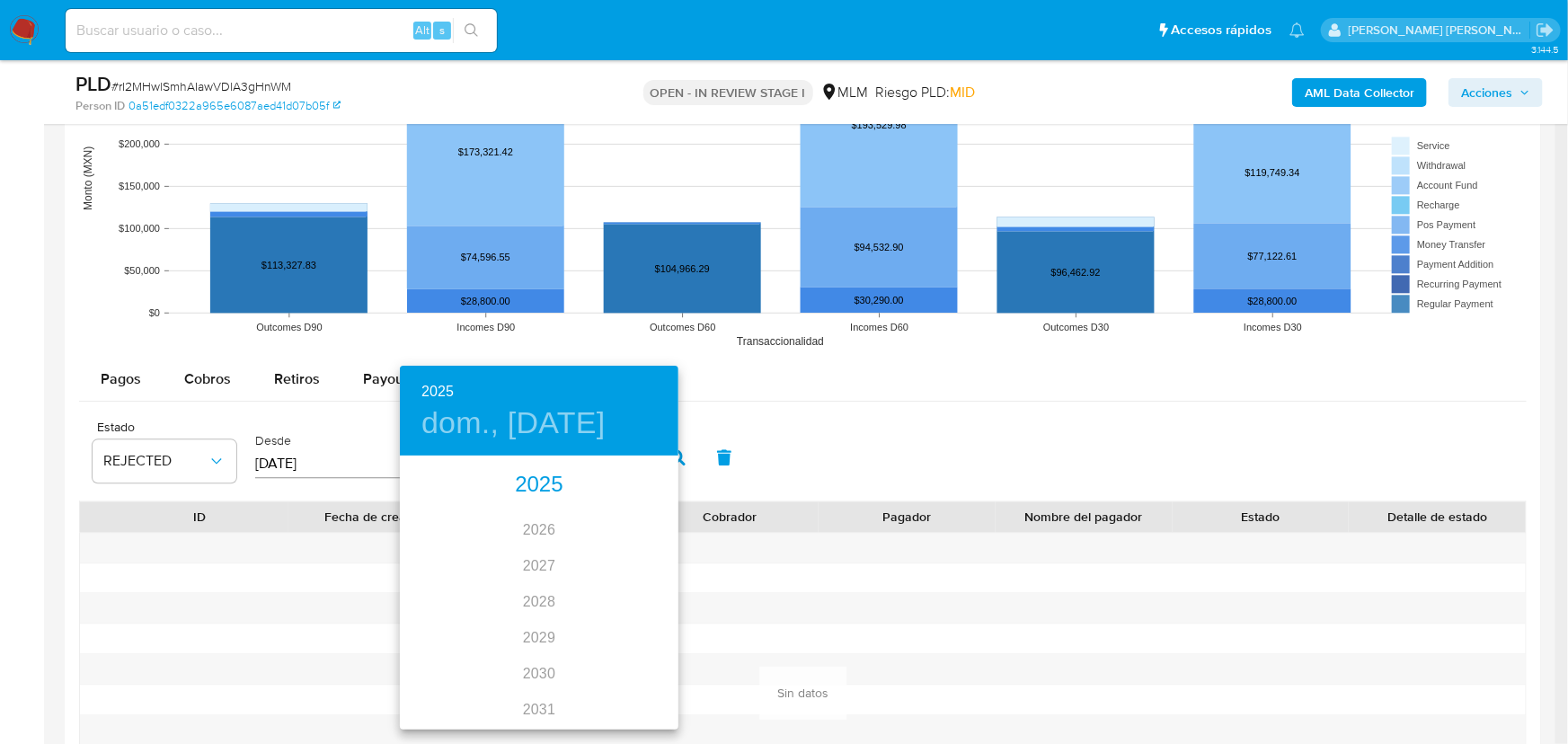 click on "2025" at bounding box center [539, 485] 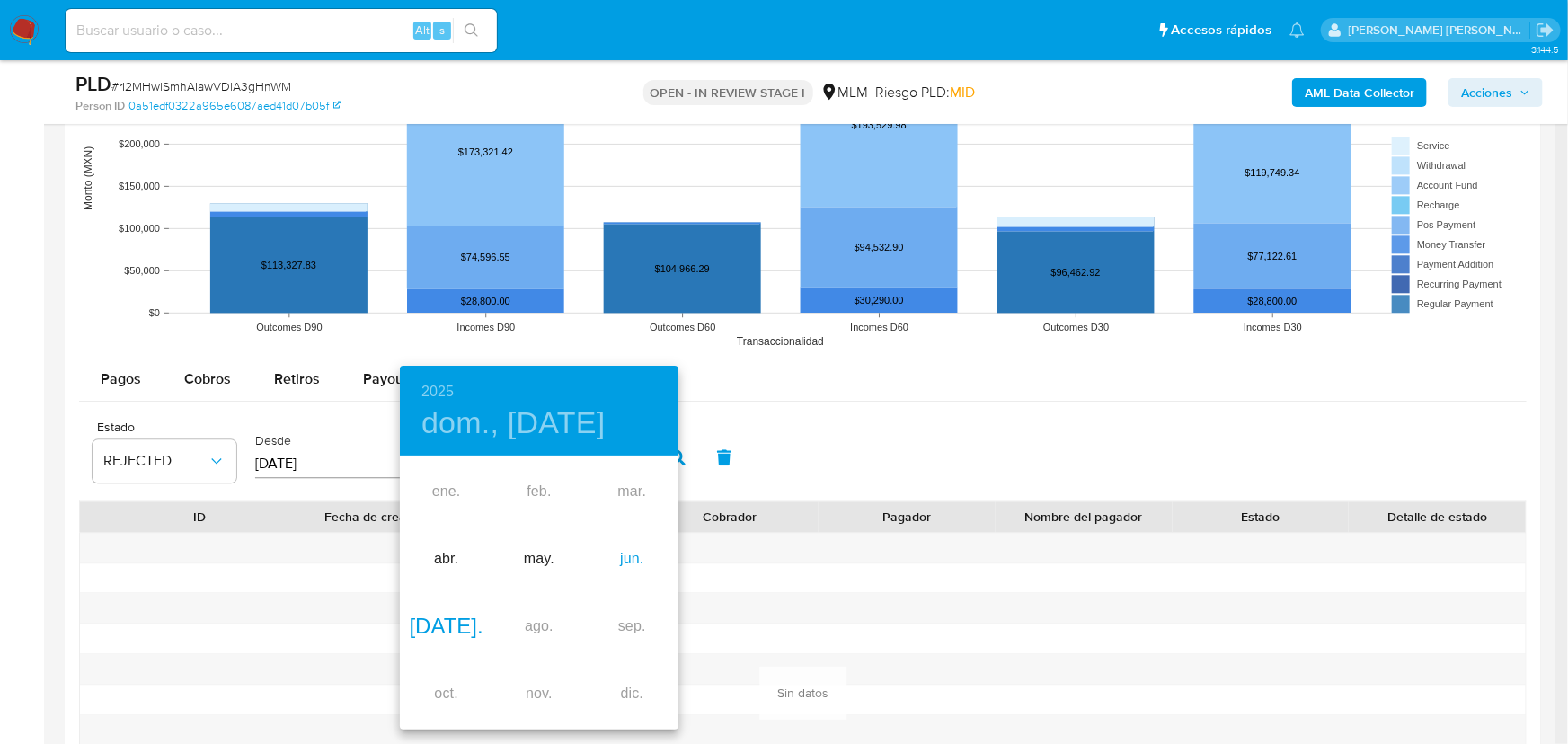 click on "jun." at bounding box center (632, 559) 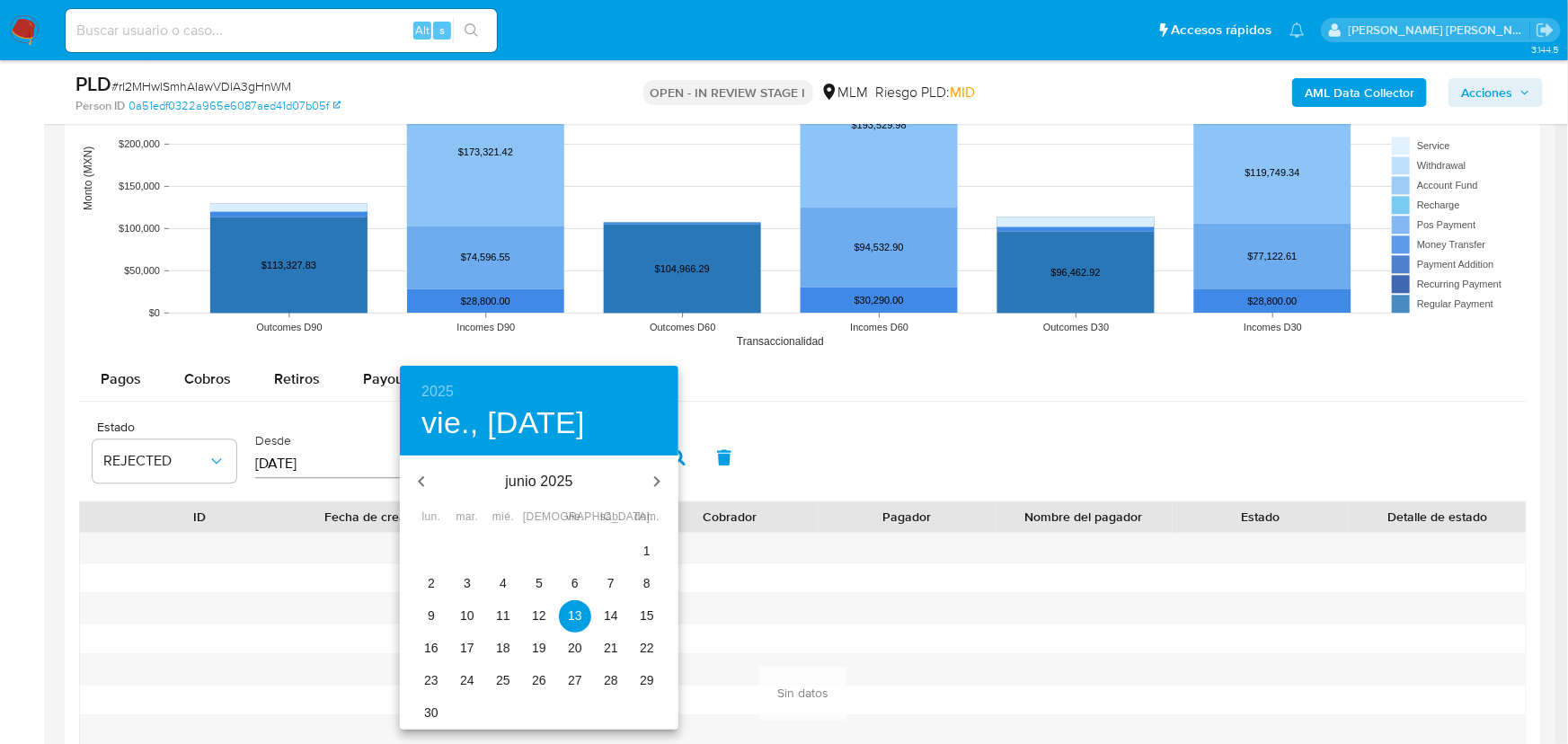 drag, startPoint x: 435, startPoint y: 722, endPoint x: 577, endPoint y: 666, distance: 152.64338 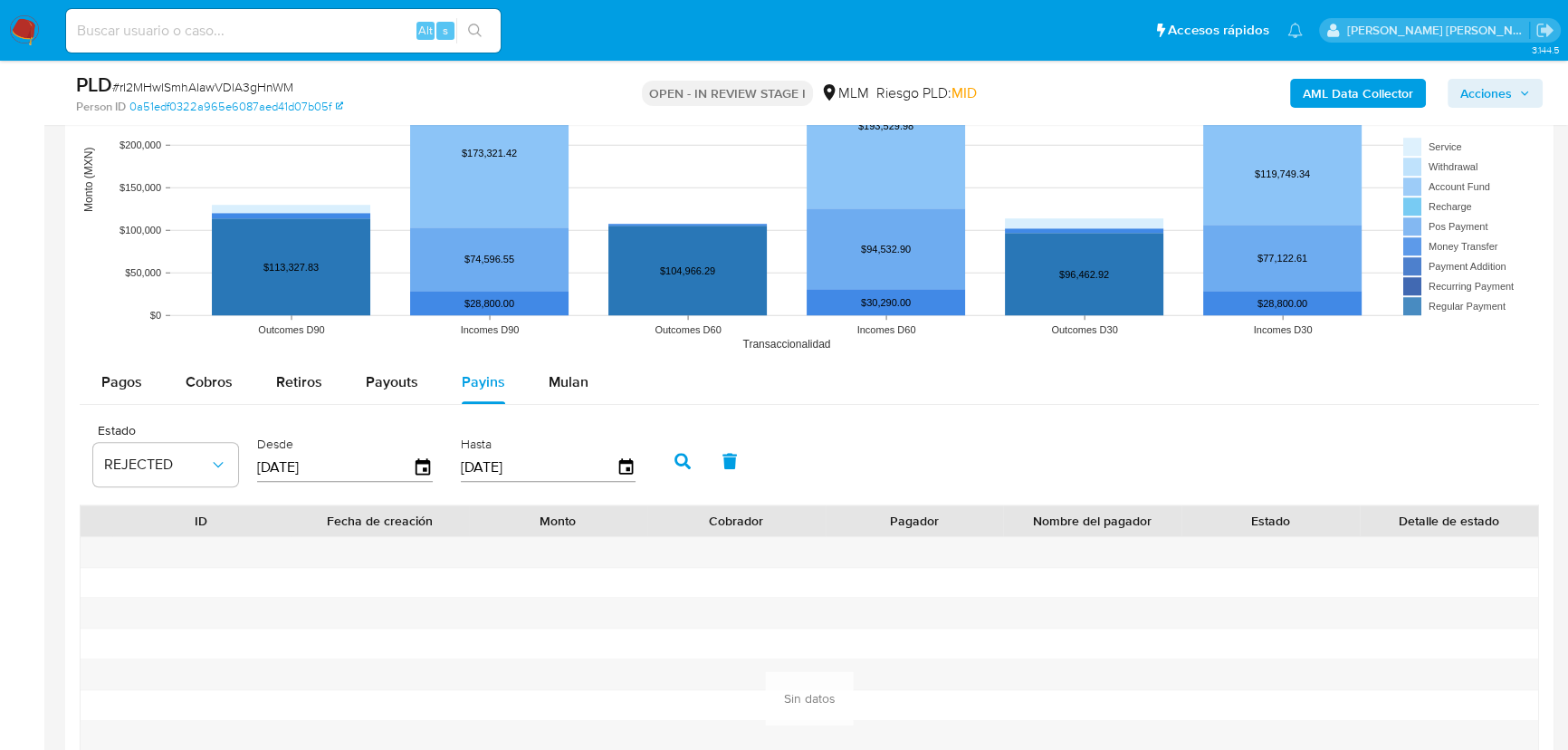 drag, startPoint x: 568, startPoint y: 389, endPoint x: 516, endPoint y: 407, distance: 55.02727 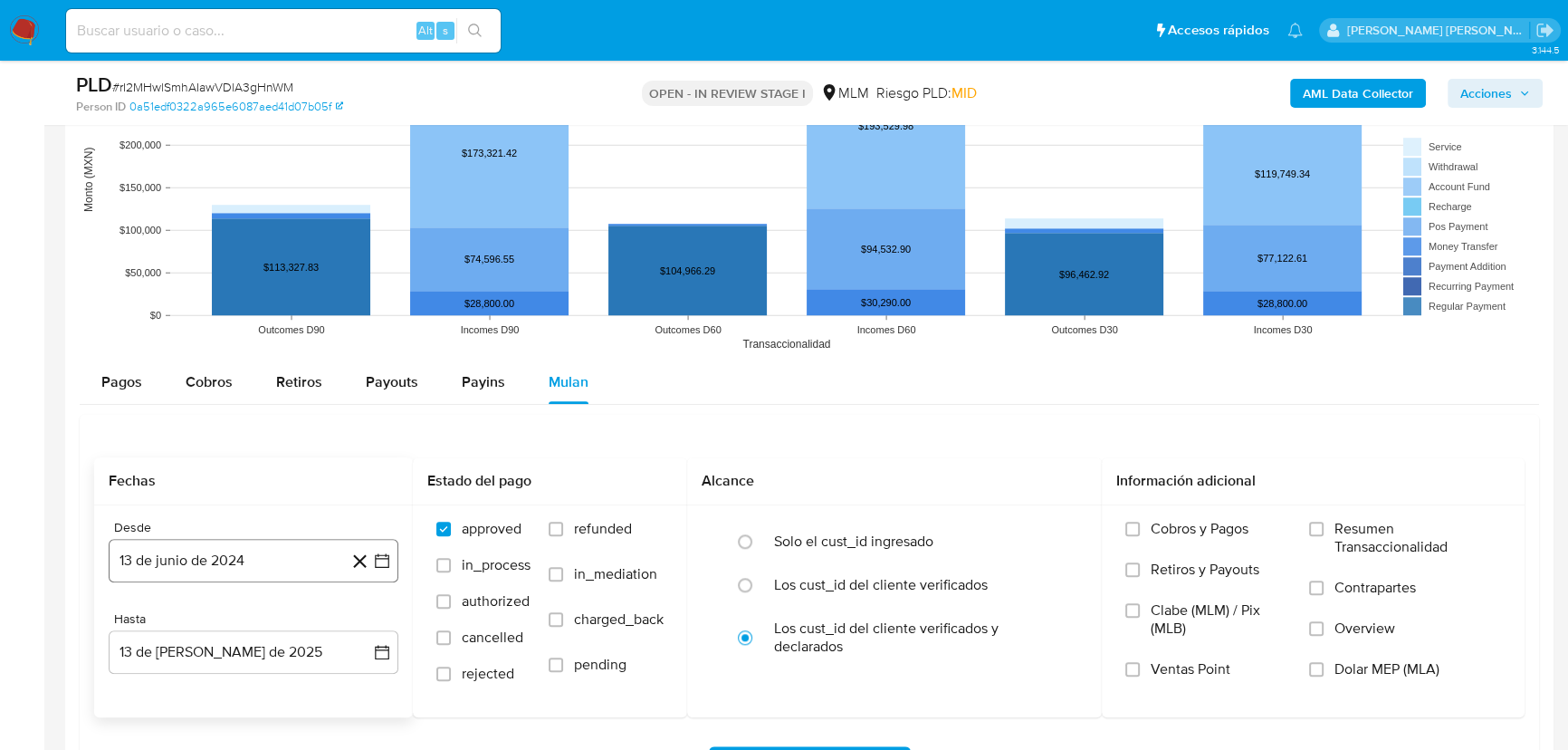 drag, startPoint x: 216, startPoint y: 562, endPoint x: 241, endPoint y: 550, distance: 27.730849 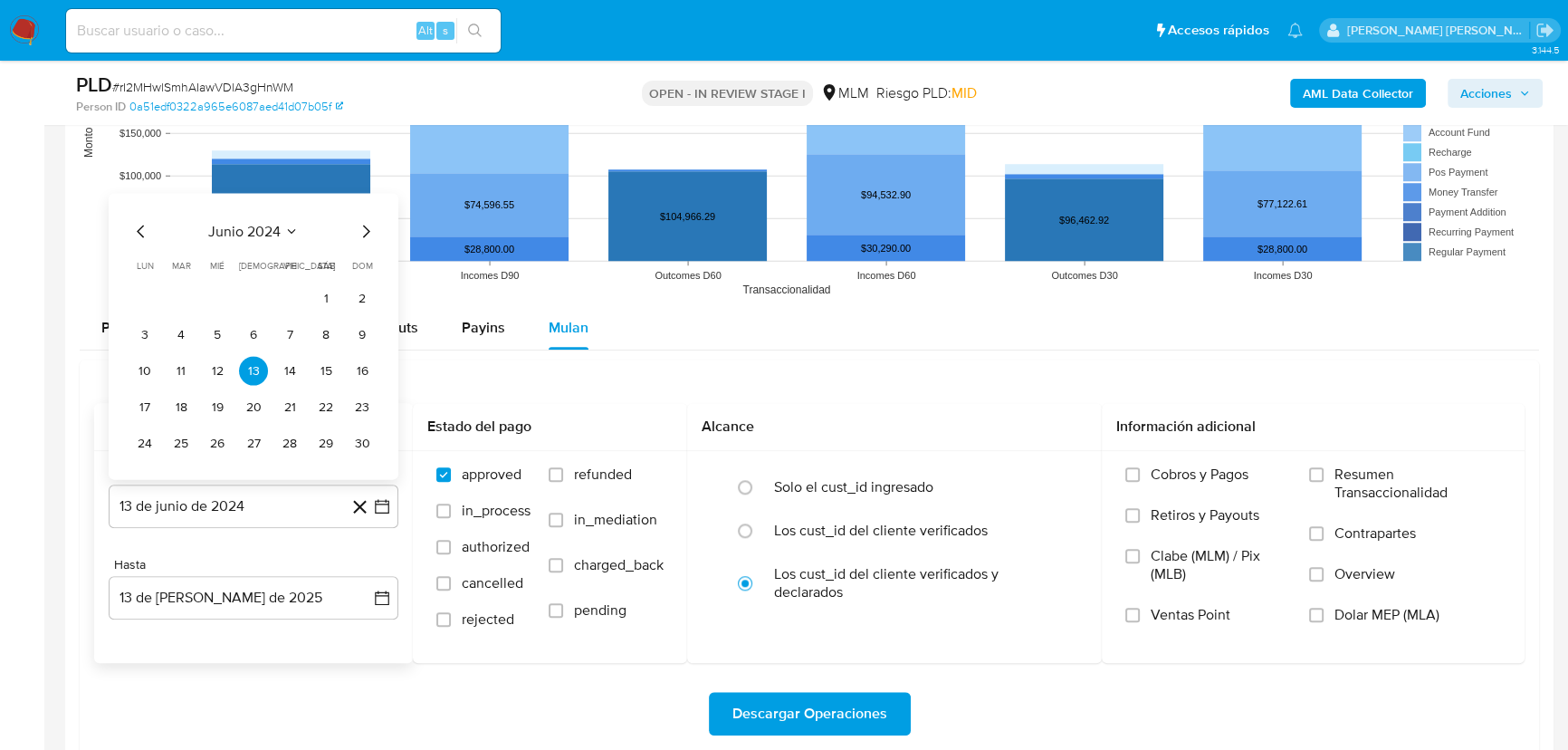 scroll, scrollTop: 1947, scrollLeft: 0, axis: vertical 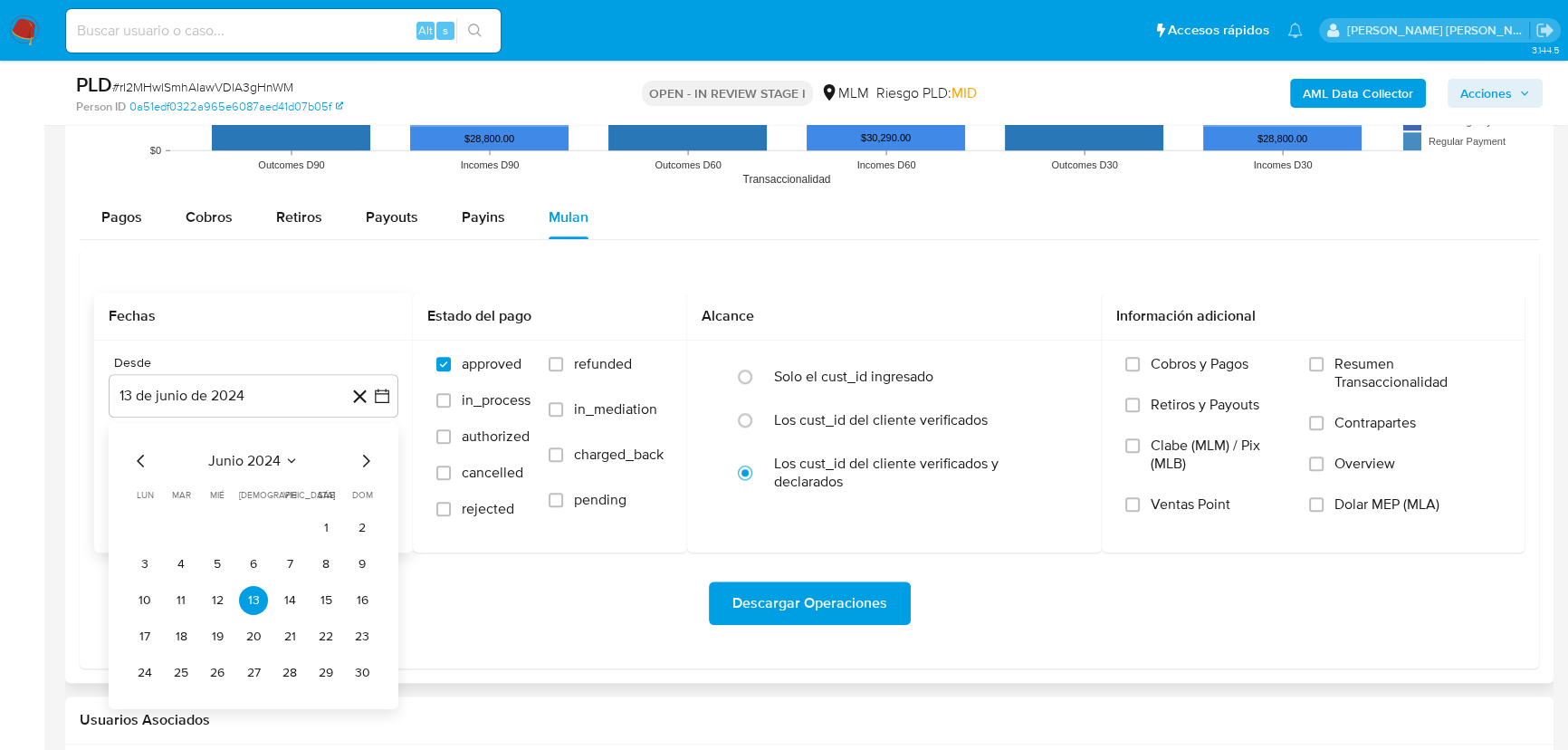 type 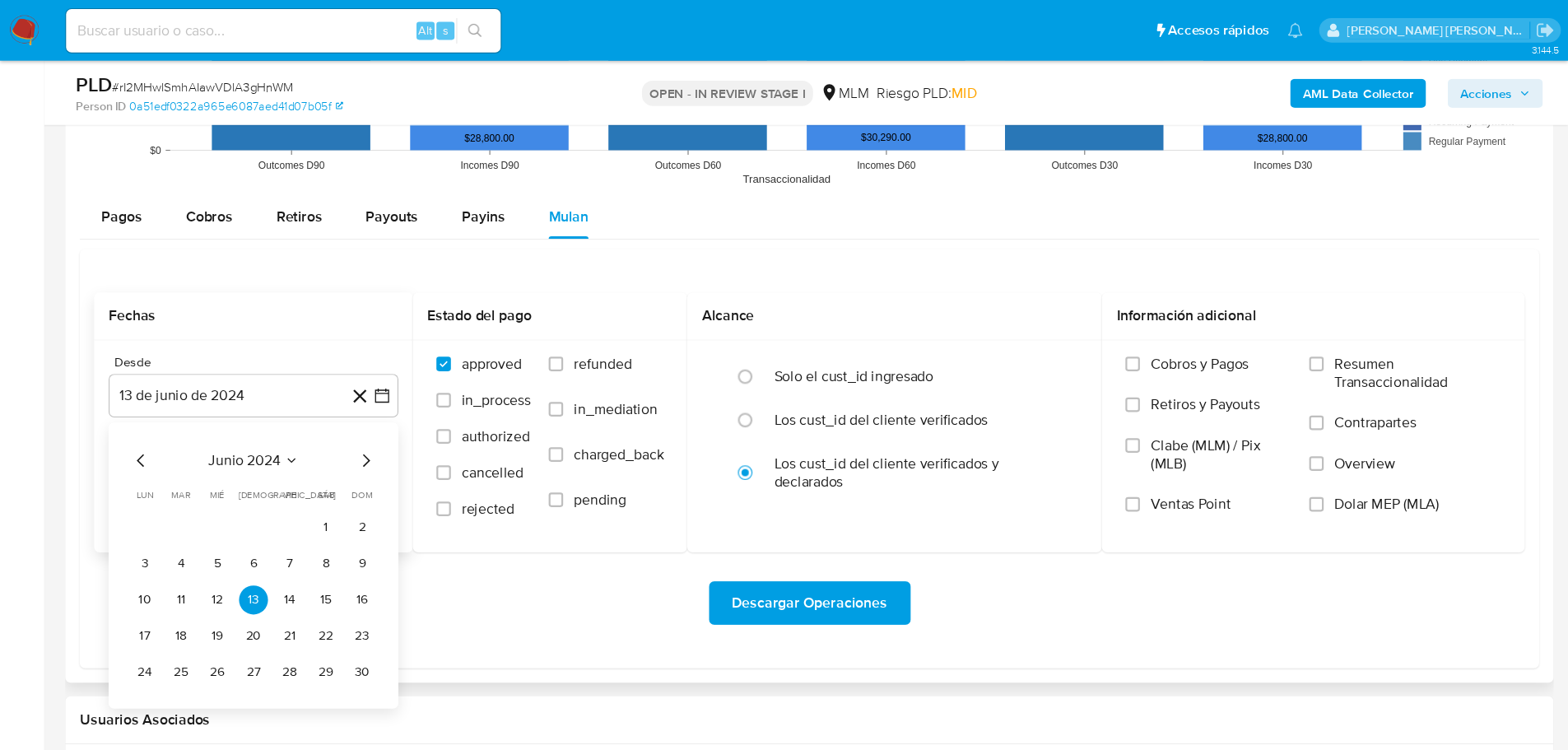 scroll, scrollTop: 1769, scrollLeft: 0, axis: vertical 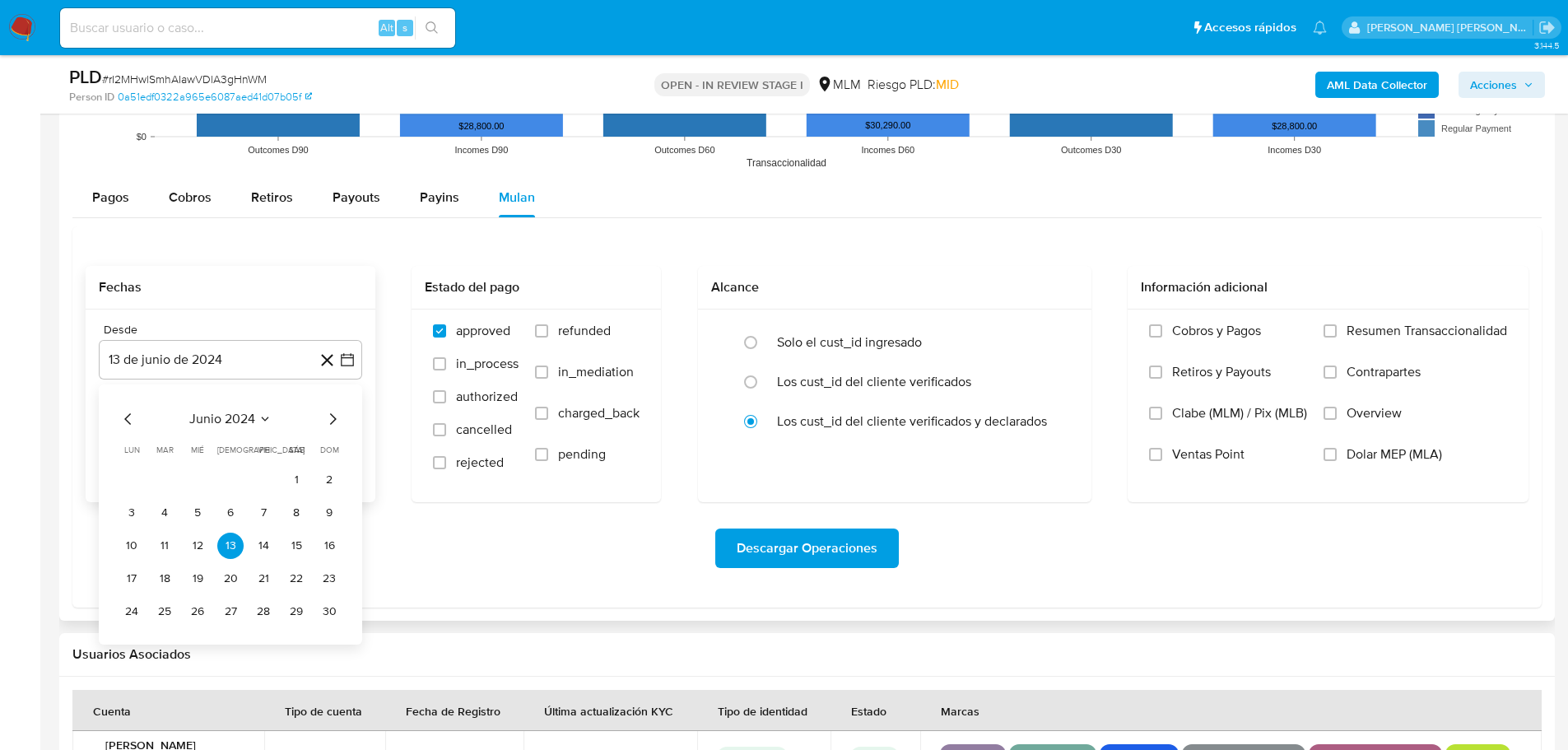 click on "junio 2024" at bounding box center [222, 419] 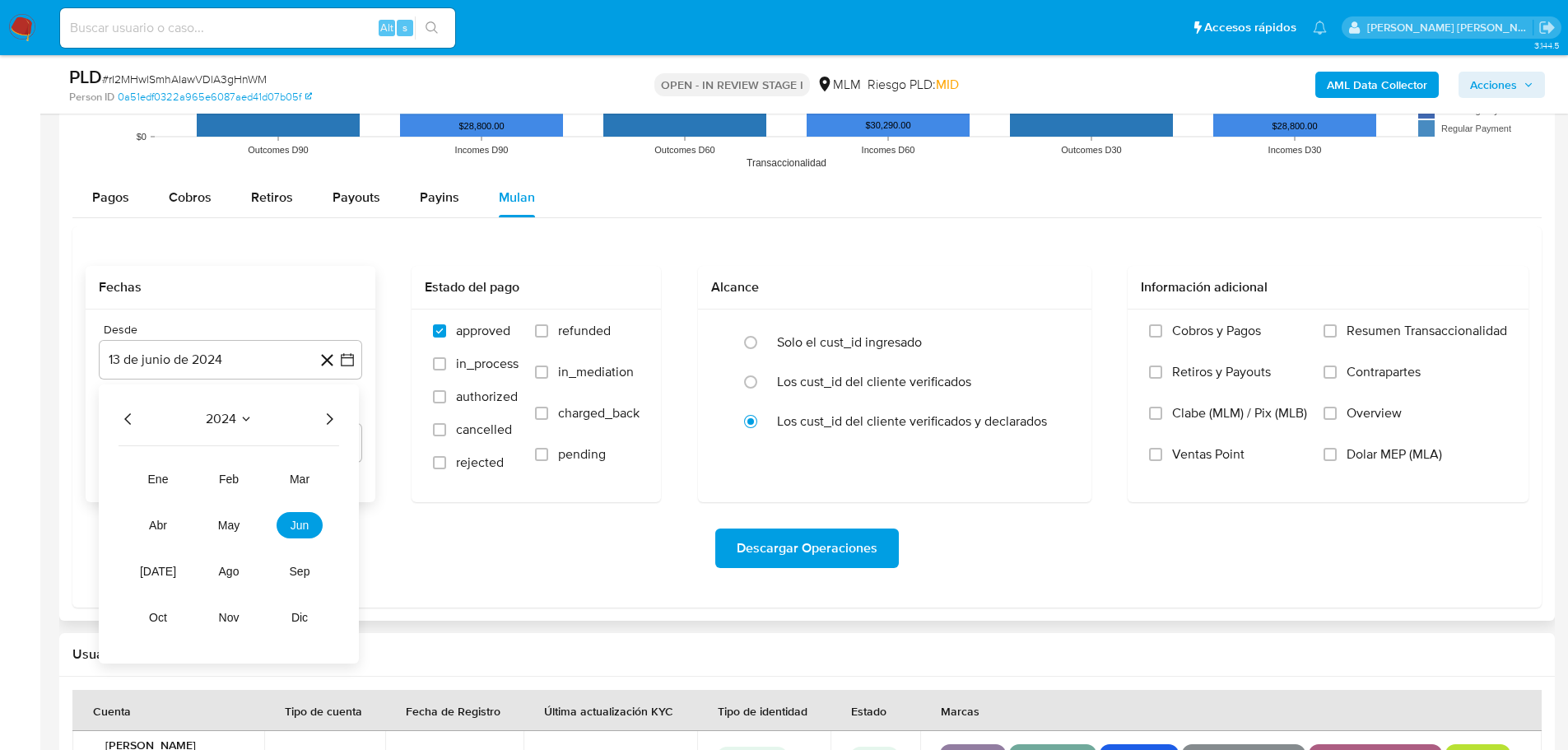 click 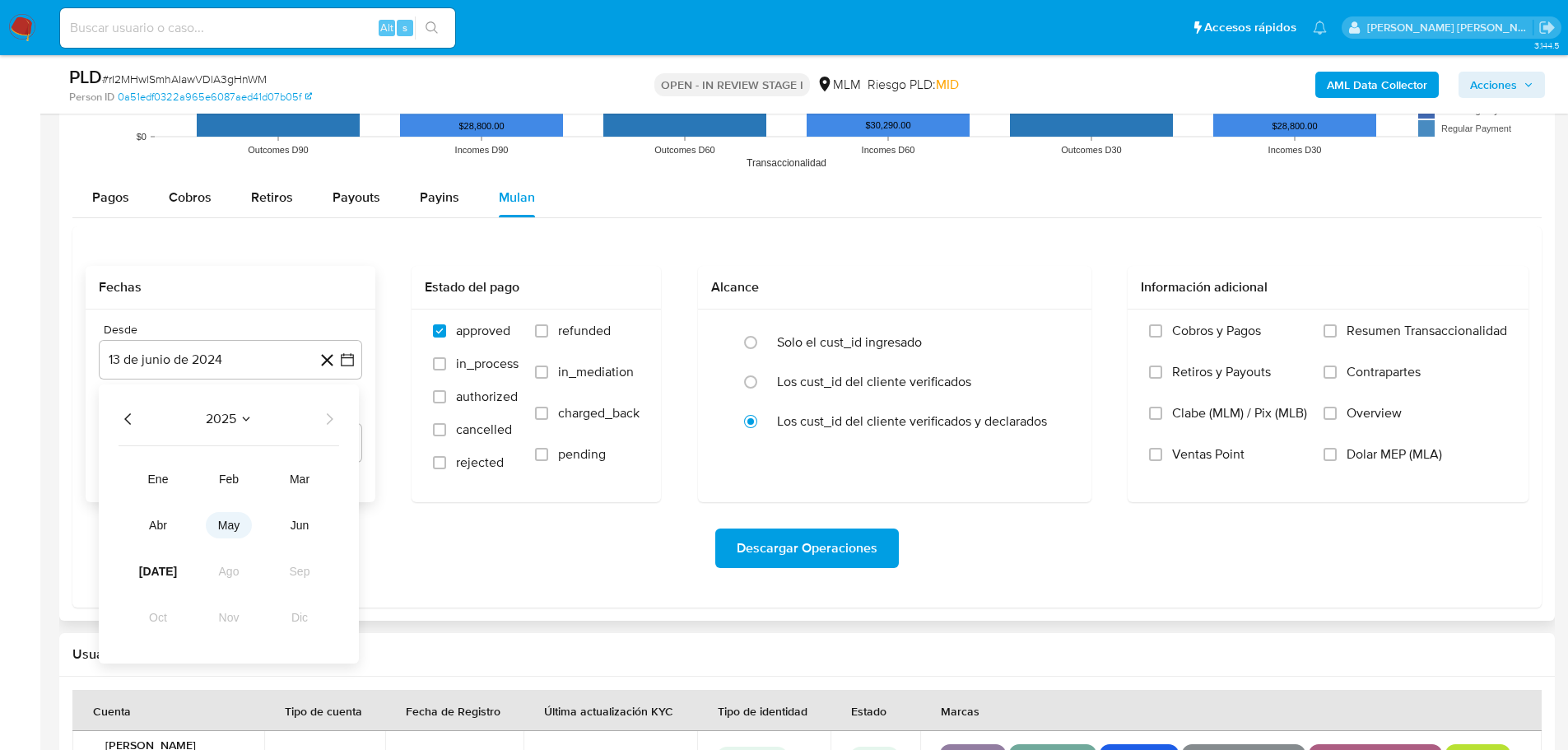 click on "may" at bounding box center (229, 525) 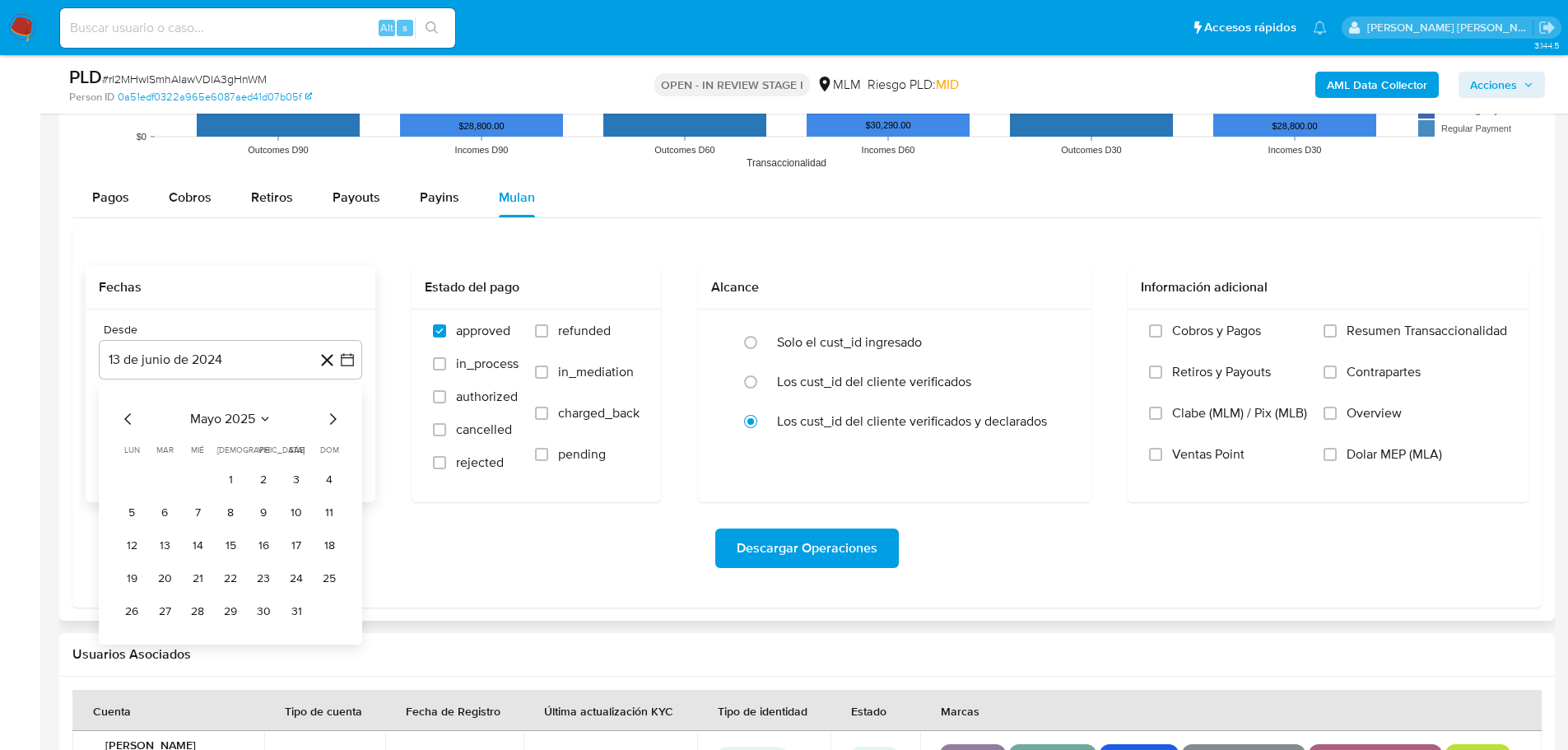 drag, startPoint x: 230, startPoint y: 481, endPoint x: 251, endPoint y: 476, distance: 21.587033 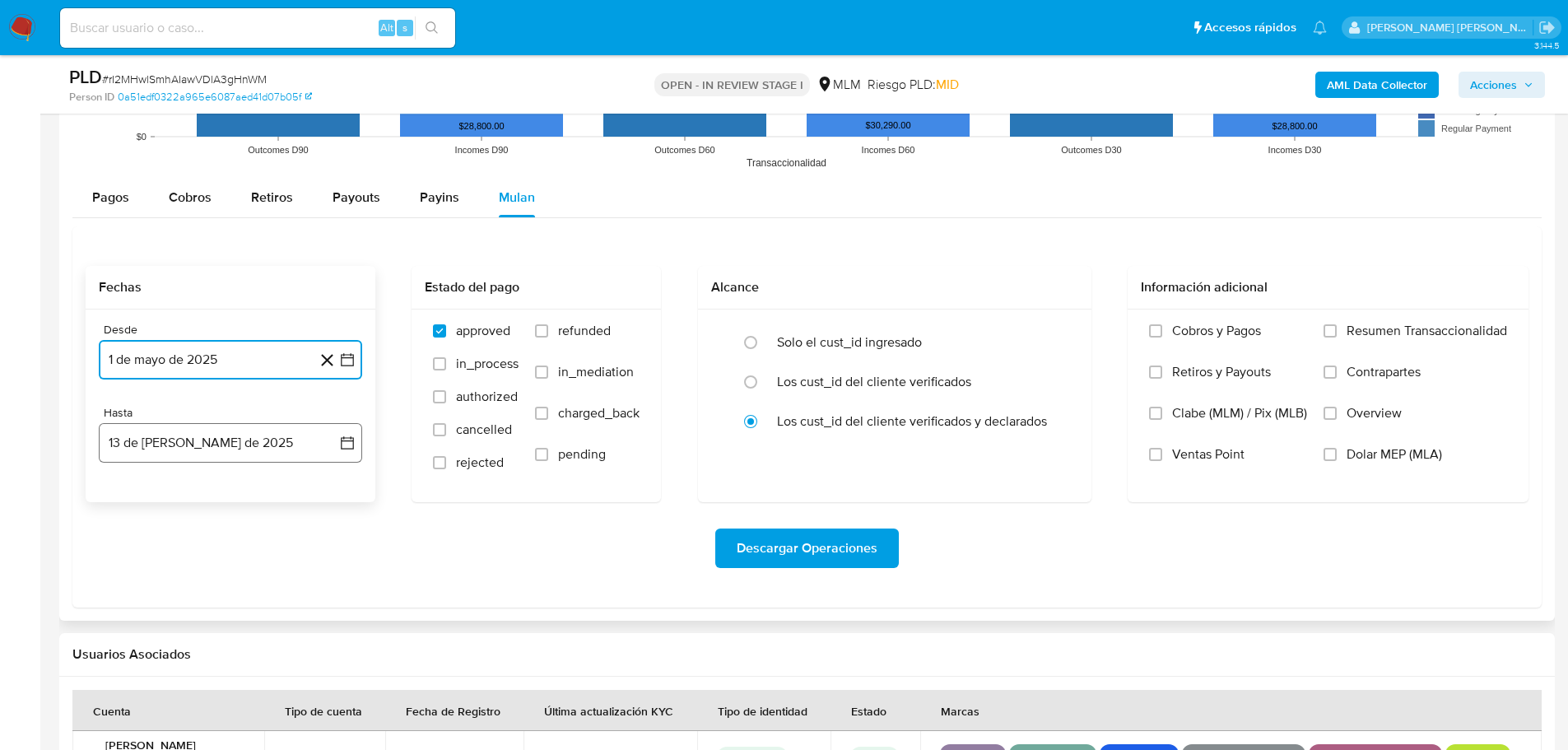 drag, startPoint x: 219, startPoint y: 461, endPoint x: 196, endPoint y: 461, distance: 23 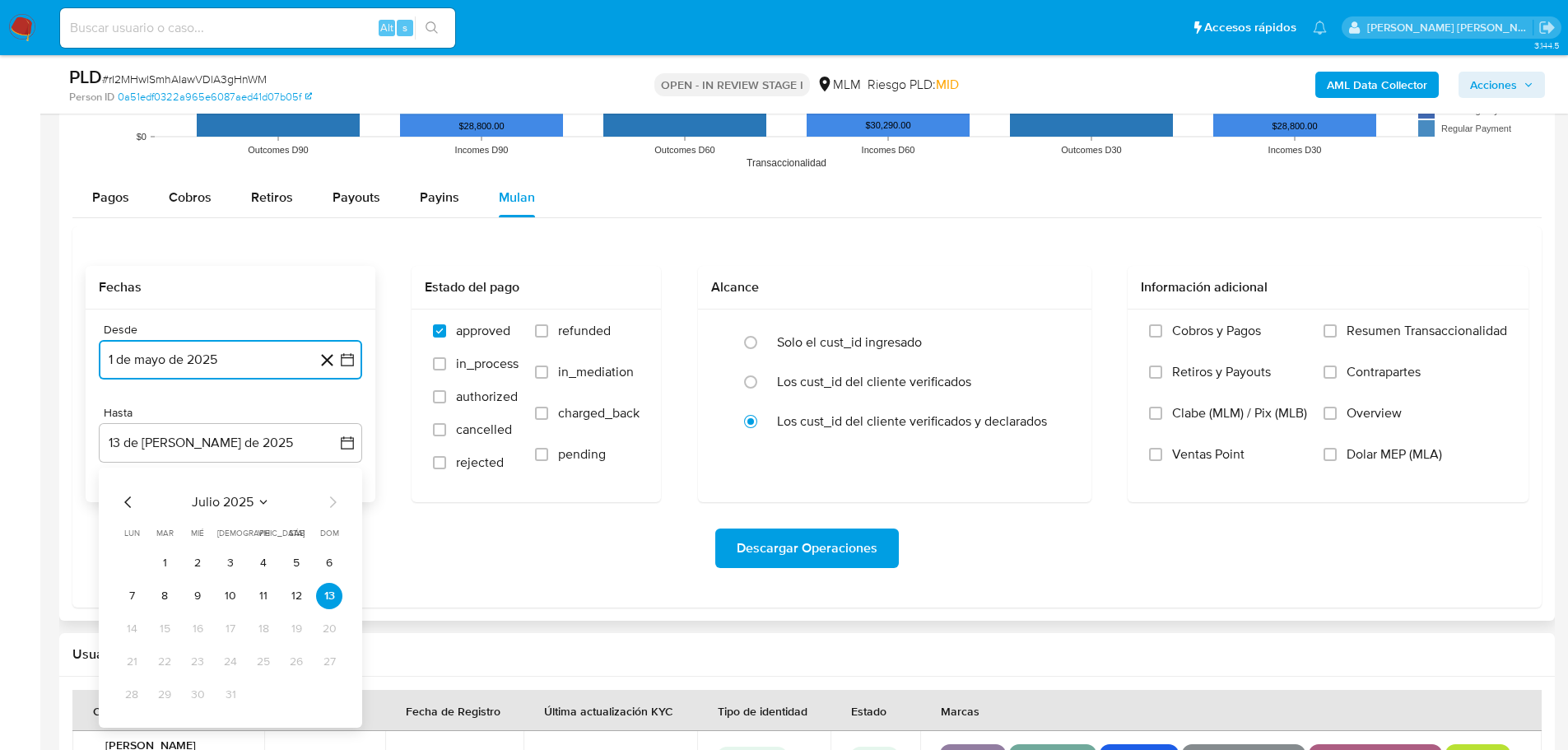 click 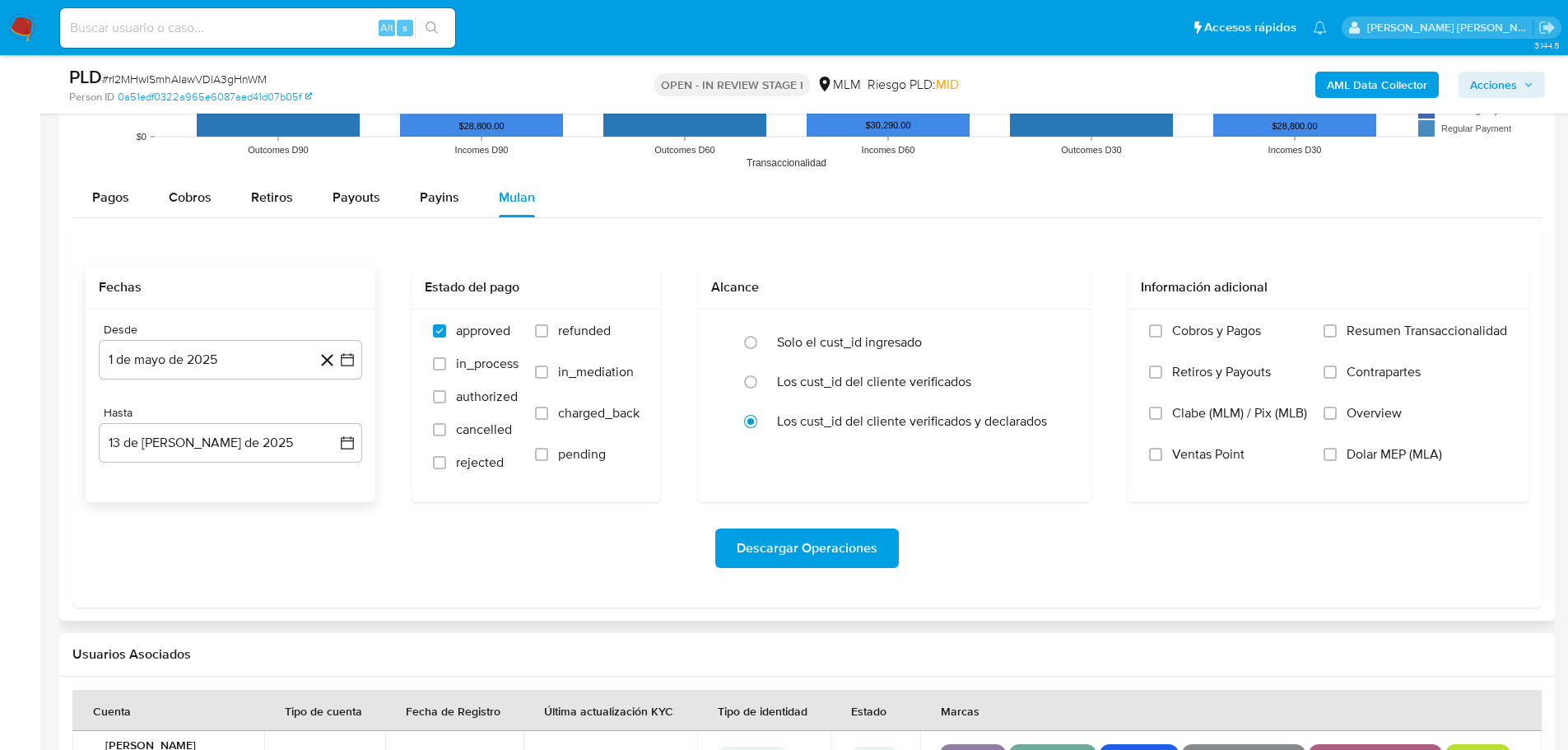 click on "Desde 1 [PERSON_NAME] de 2025 [DATE] Hasta 13 de [PERSON_NAME] de 2025 [DATE]" at bounding box center (230, 406) 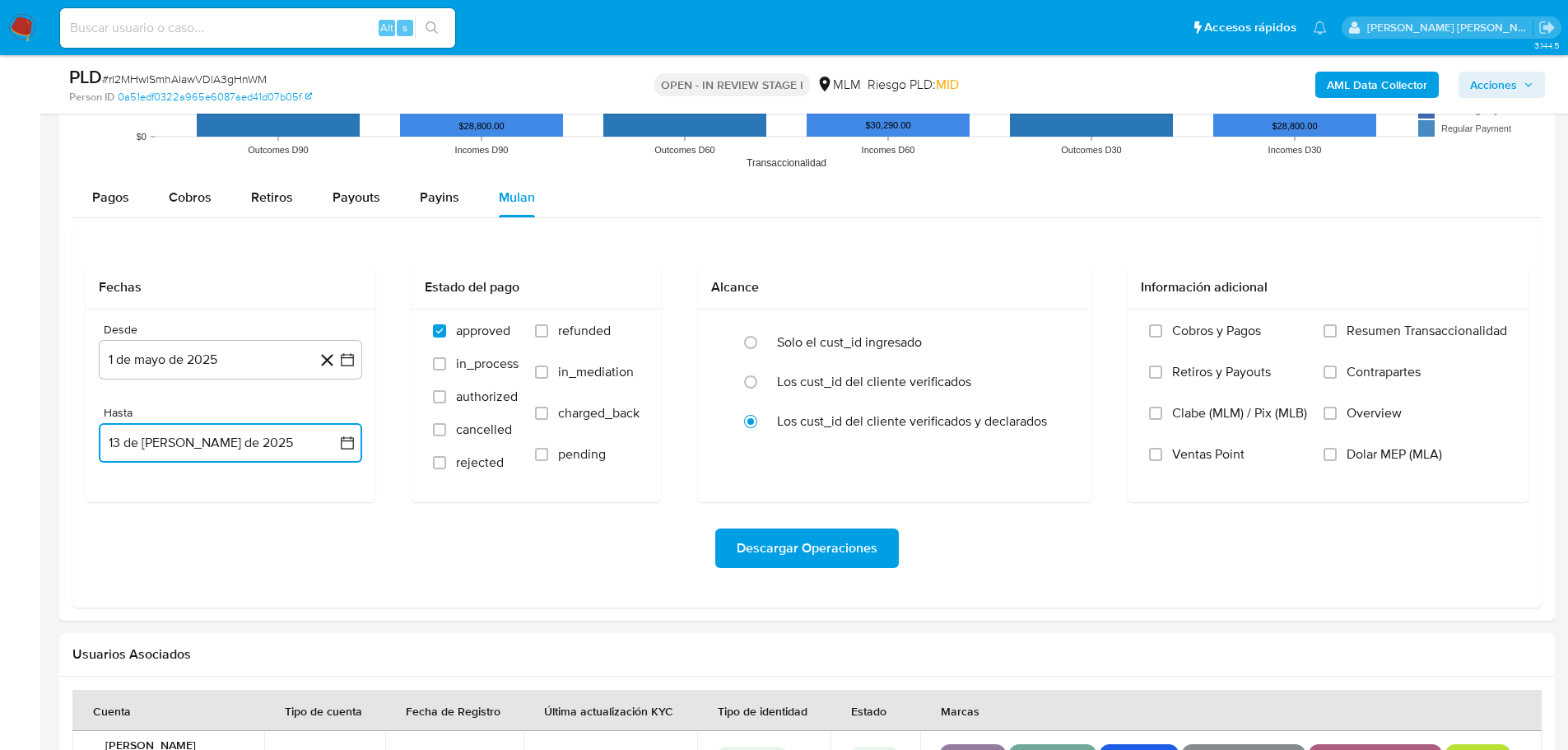 click on "13 de [PERSON_NAME] de 2025" at bounding box center [230, 443] 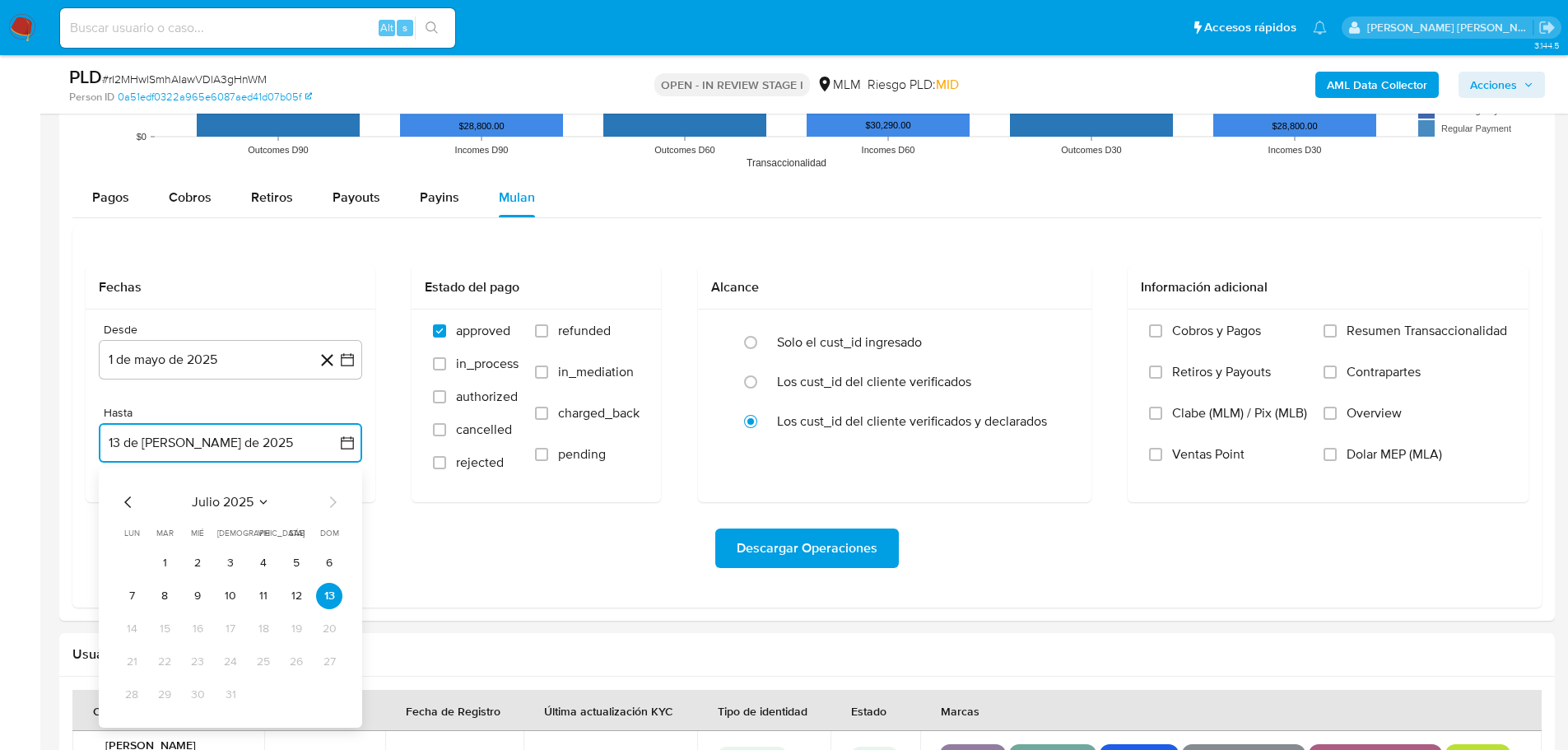 click 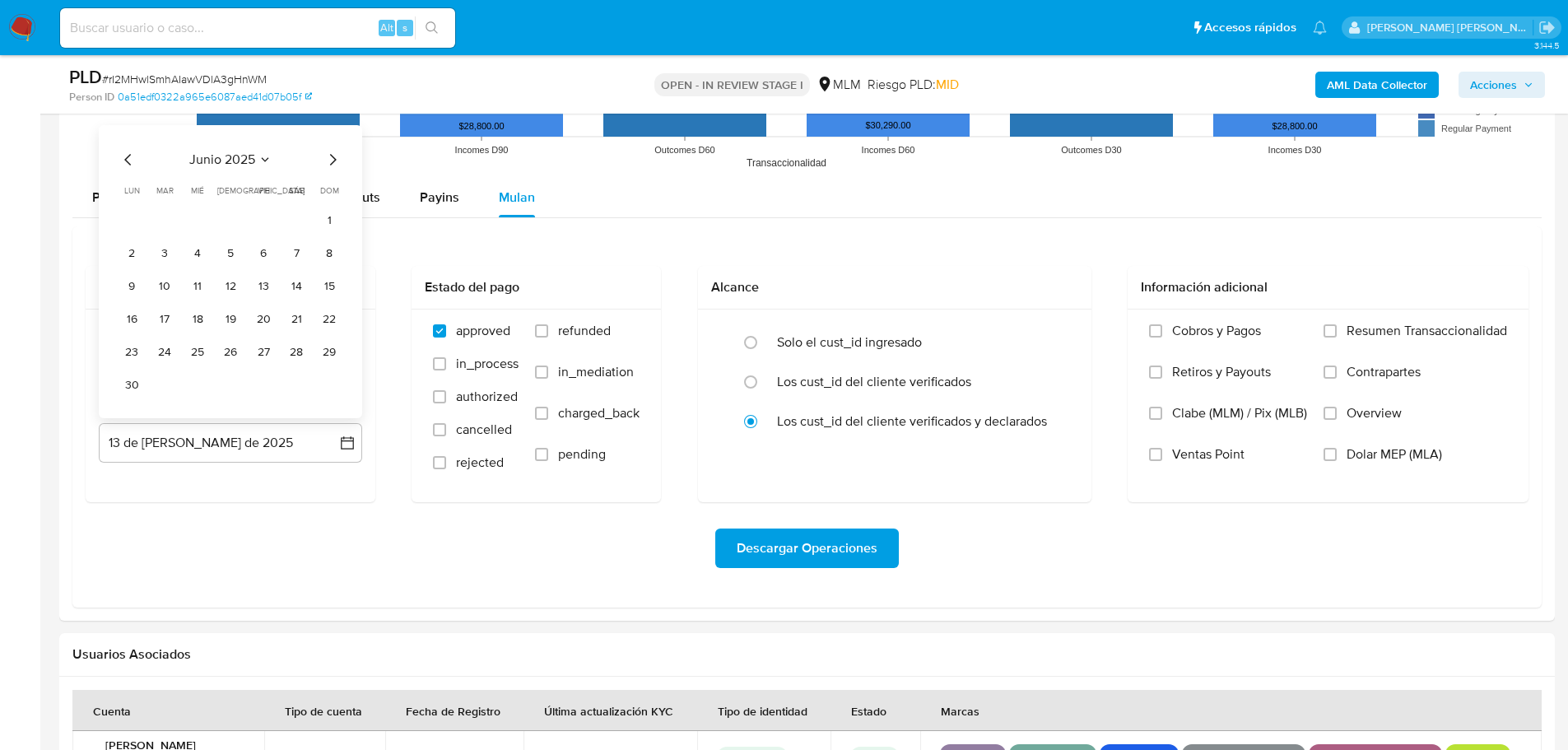 click on "Descargar Operaciones" at bounding box center (807, 548) 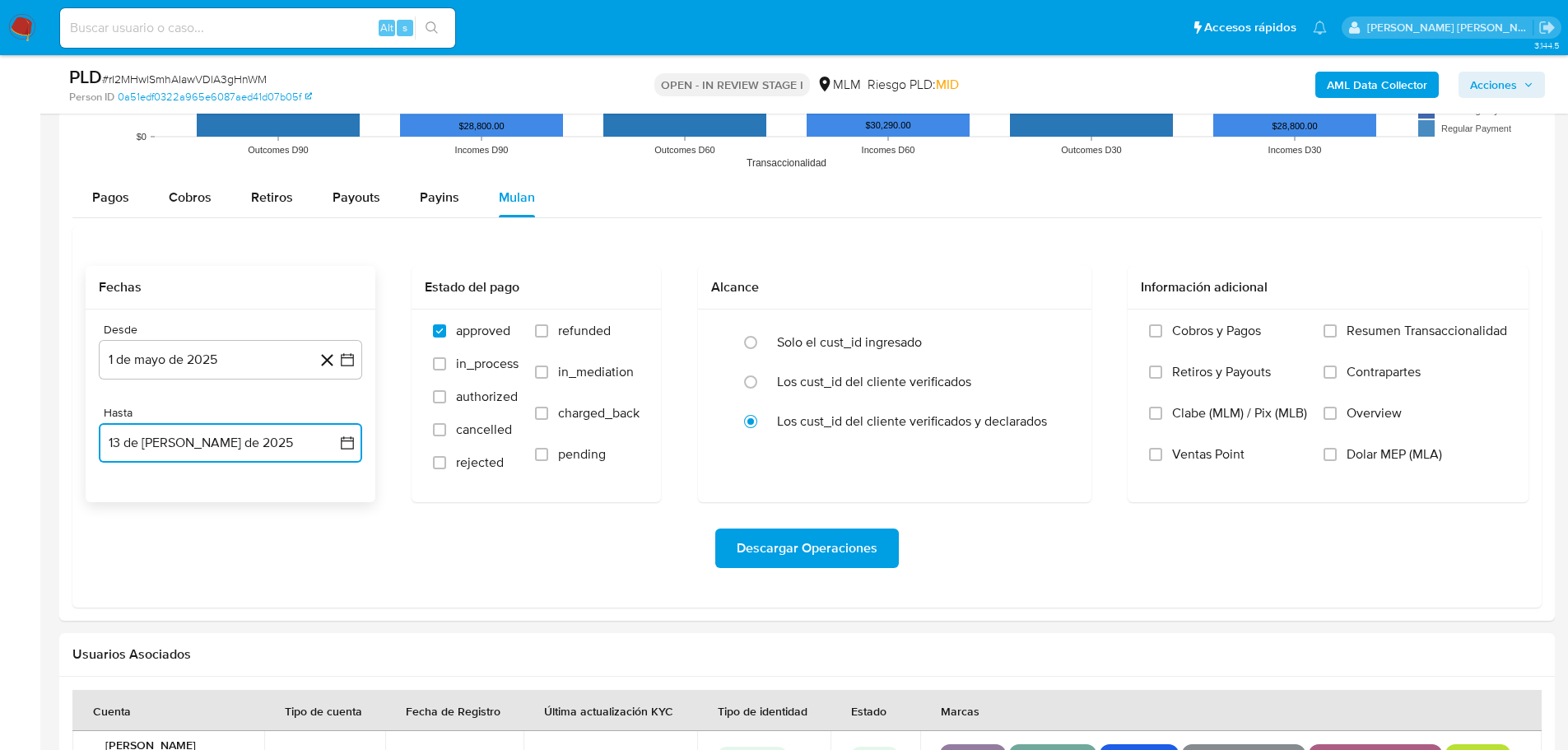 click on "13 de [PERSON_NAME] de 2025" at bounding box center (230, 443) 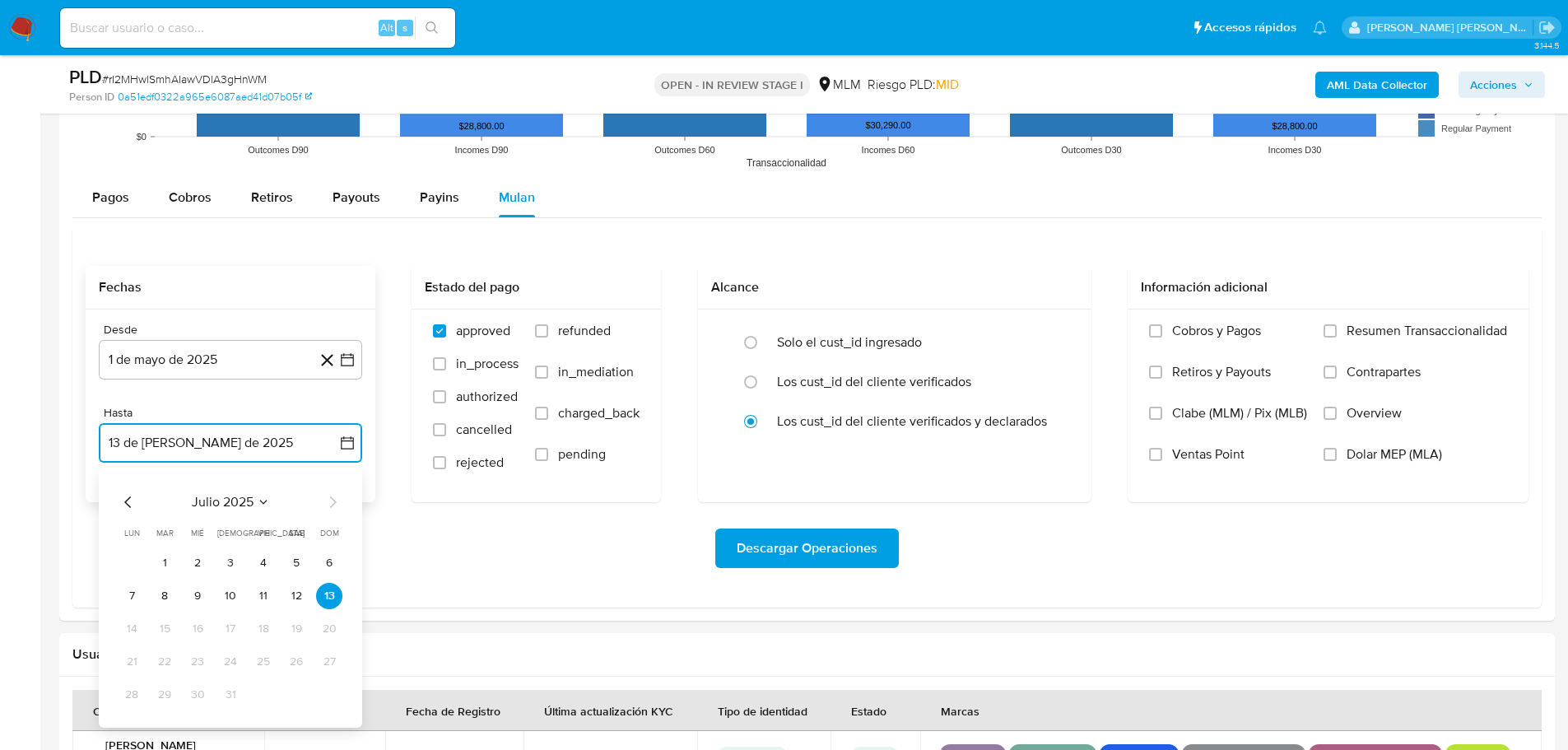 drag, startPoint x: 128, startPoint y: 503, endPoint x: 166, endPoint y: 479, distance: 44.94441 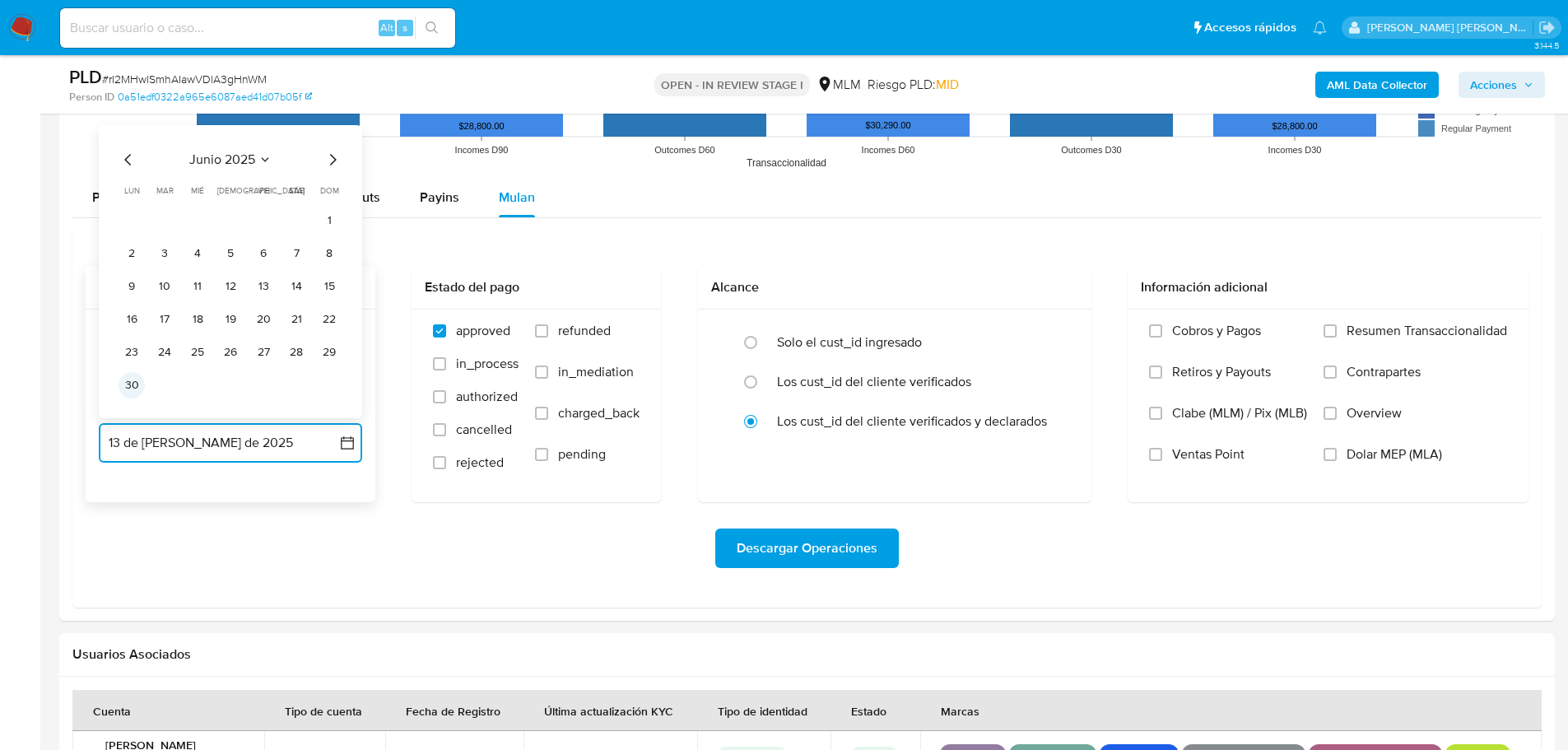 click on "30" at bounding box center [132, 385] 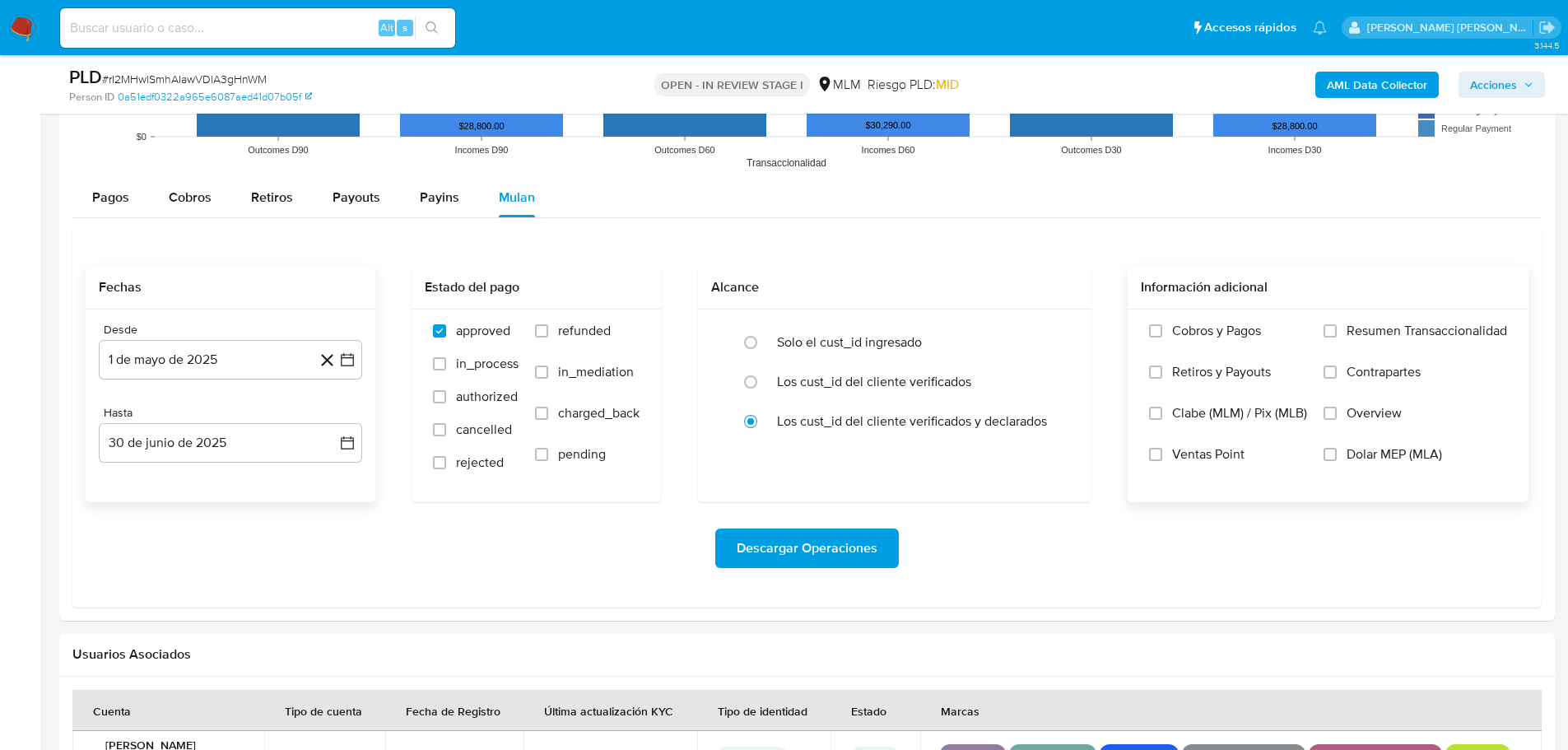 click on "Overview" at bounding box center (1415, 426) 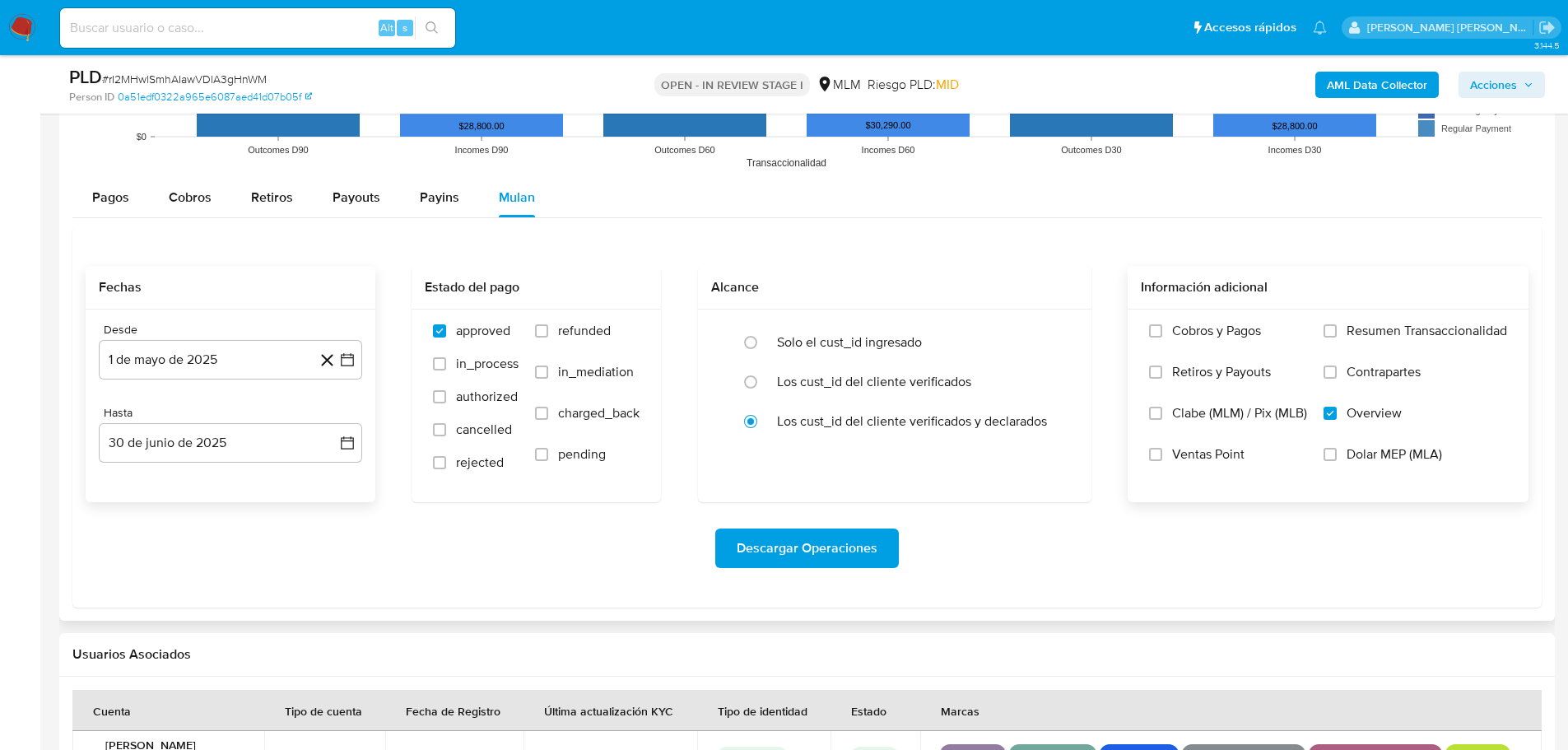 click on "Descargar Operaciones" at bounding box center [807, 548] 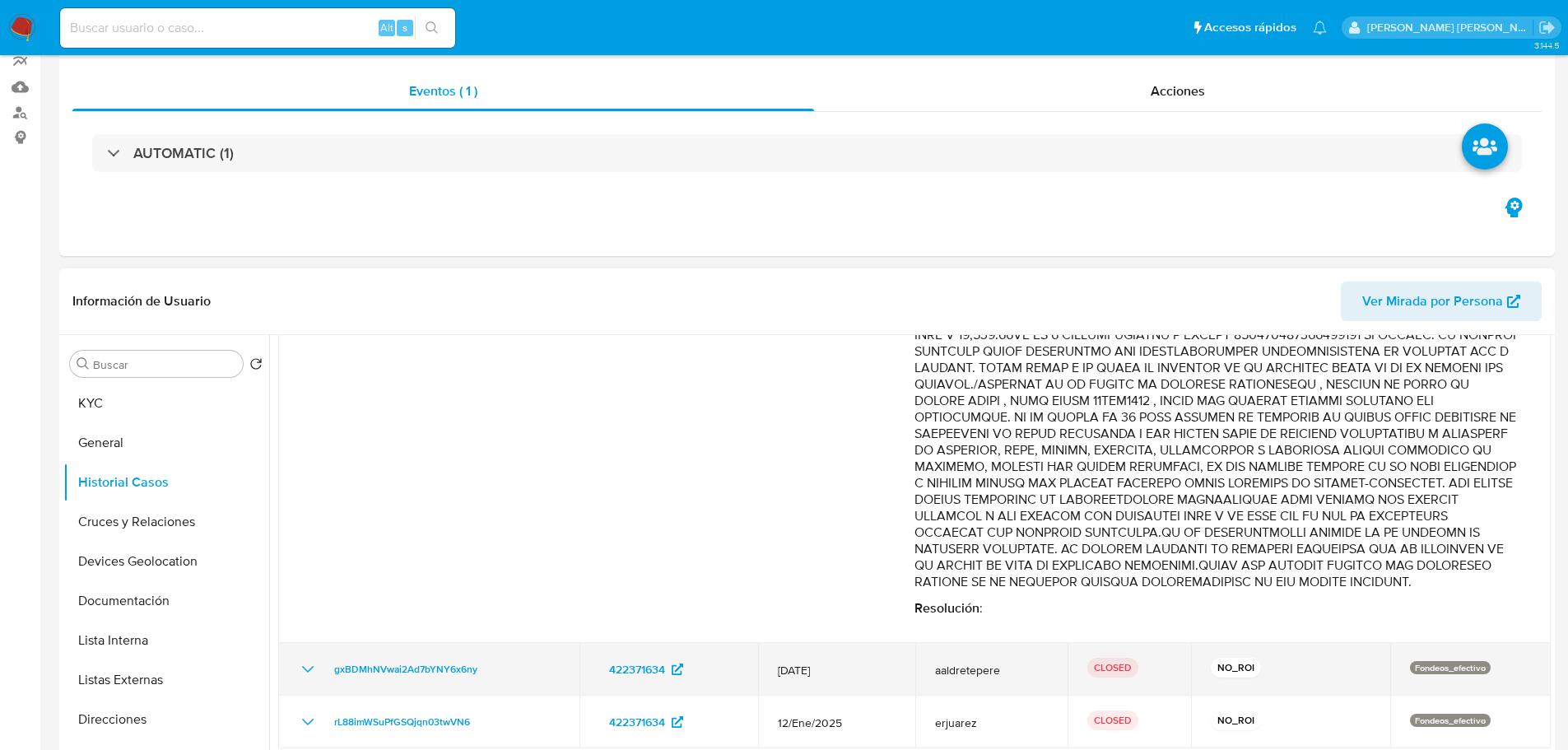 scroll, scrollTop: 247, scrollLeft: 0, axis: vertical 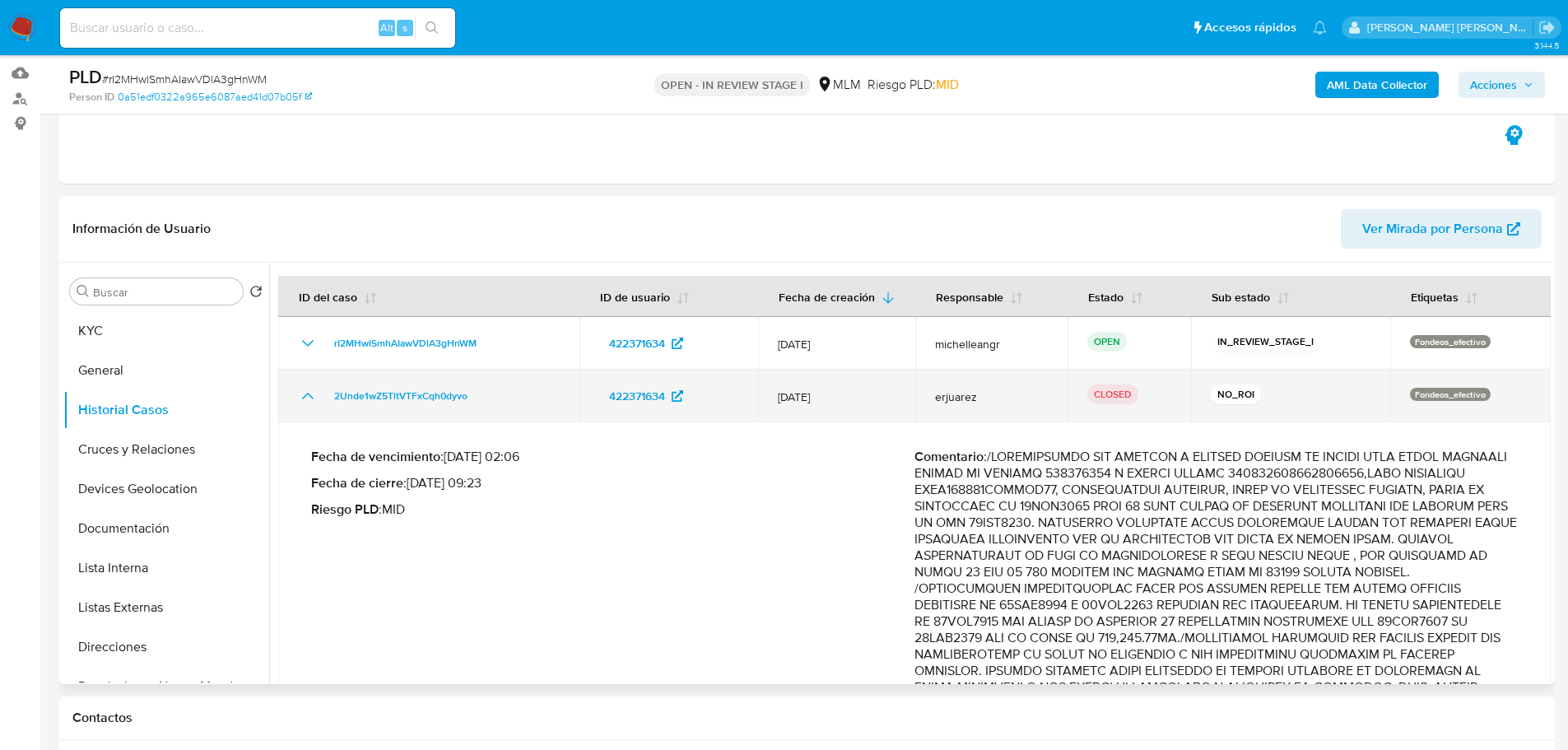 click 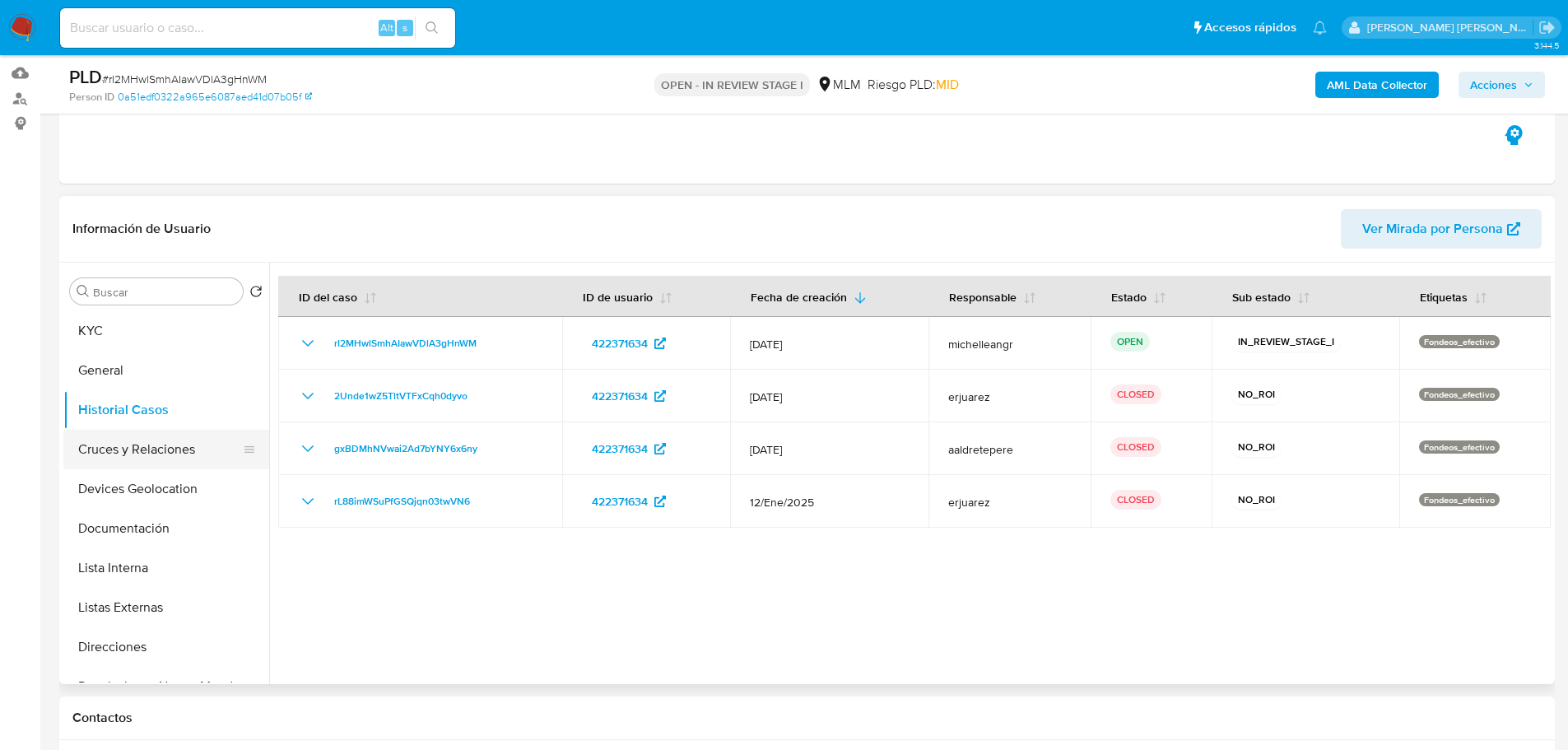 click on "Cruces y Relaciones" at bounding box center (160, 450) 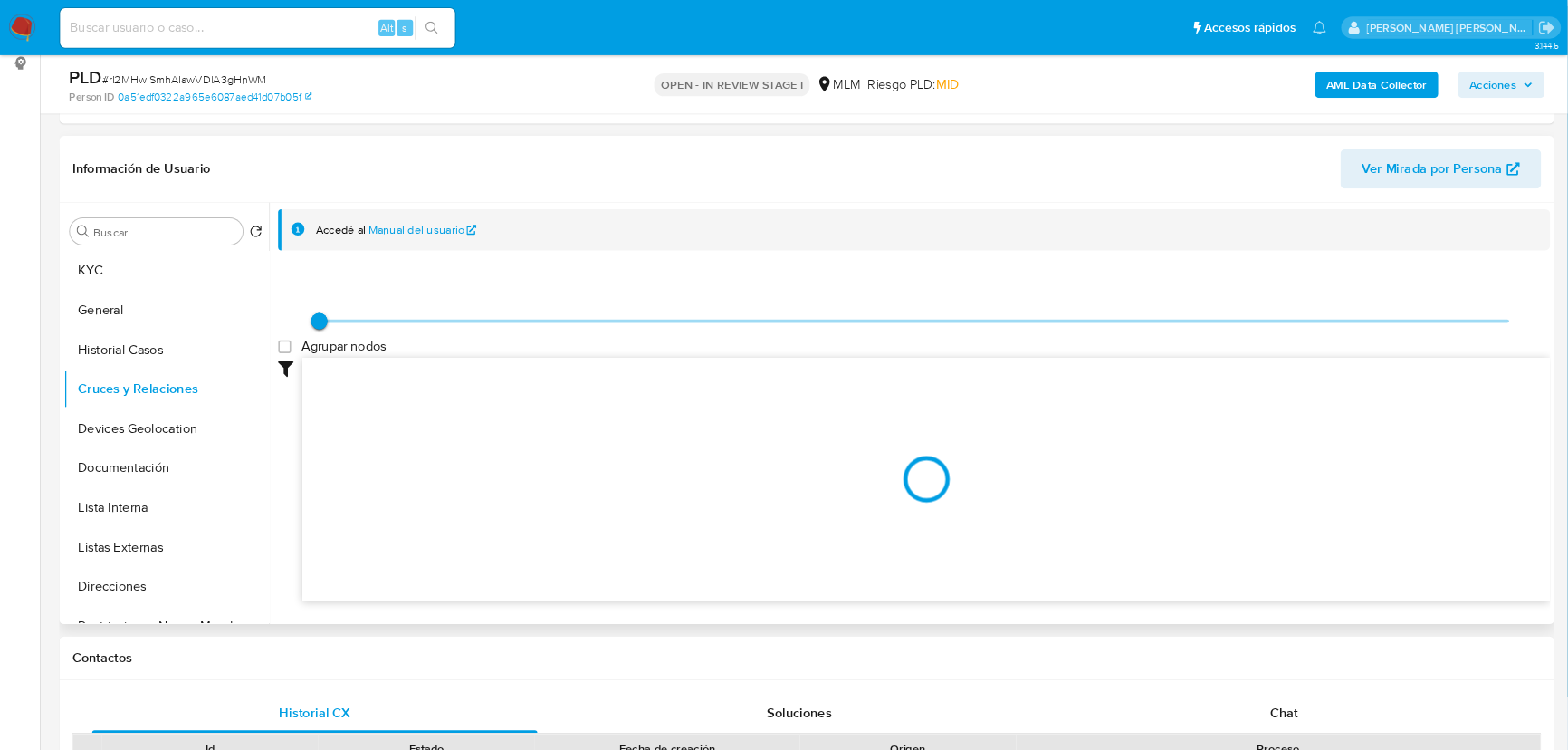 scroll, scrollTop: 272, scrollLeft: 0, axis: vertical 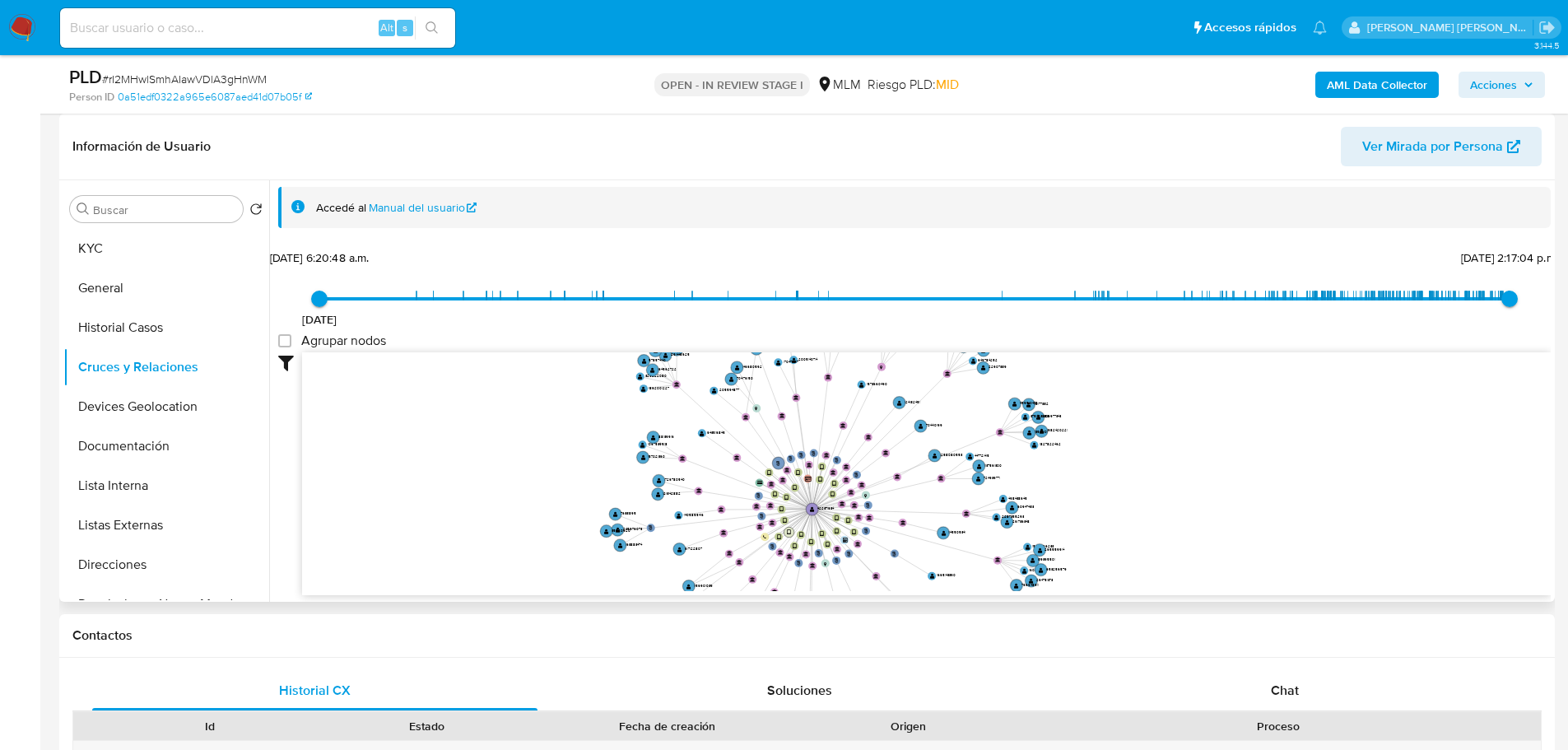 drag, startPoint x: 785, startPoint y: 424, endPoint x: 791, endPoint y: 533, distance: 109.16501 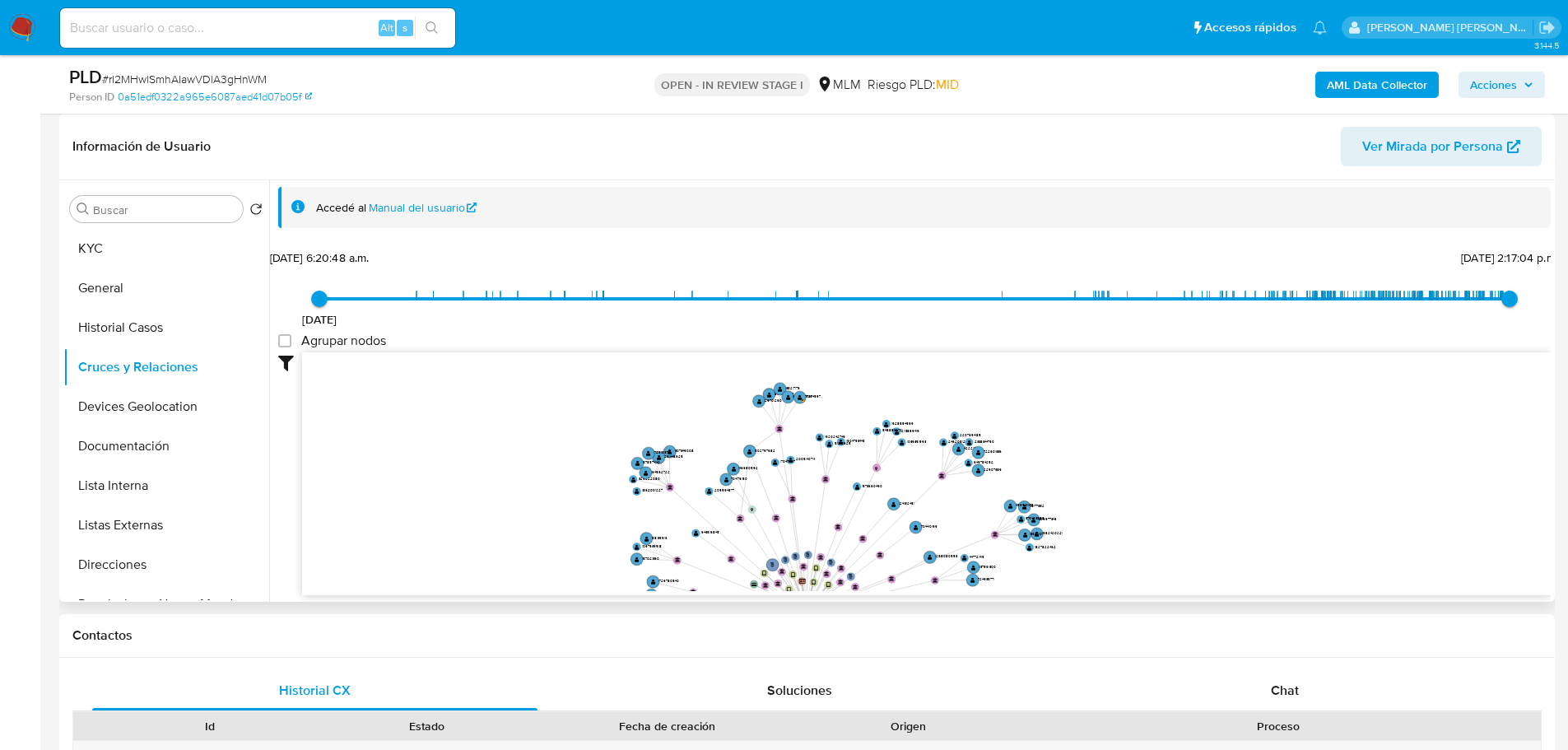 drag, startPoint x: 771, startPoint y: 499, endPoint x: 752, endPoint y: 501, distance: 19.104973 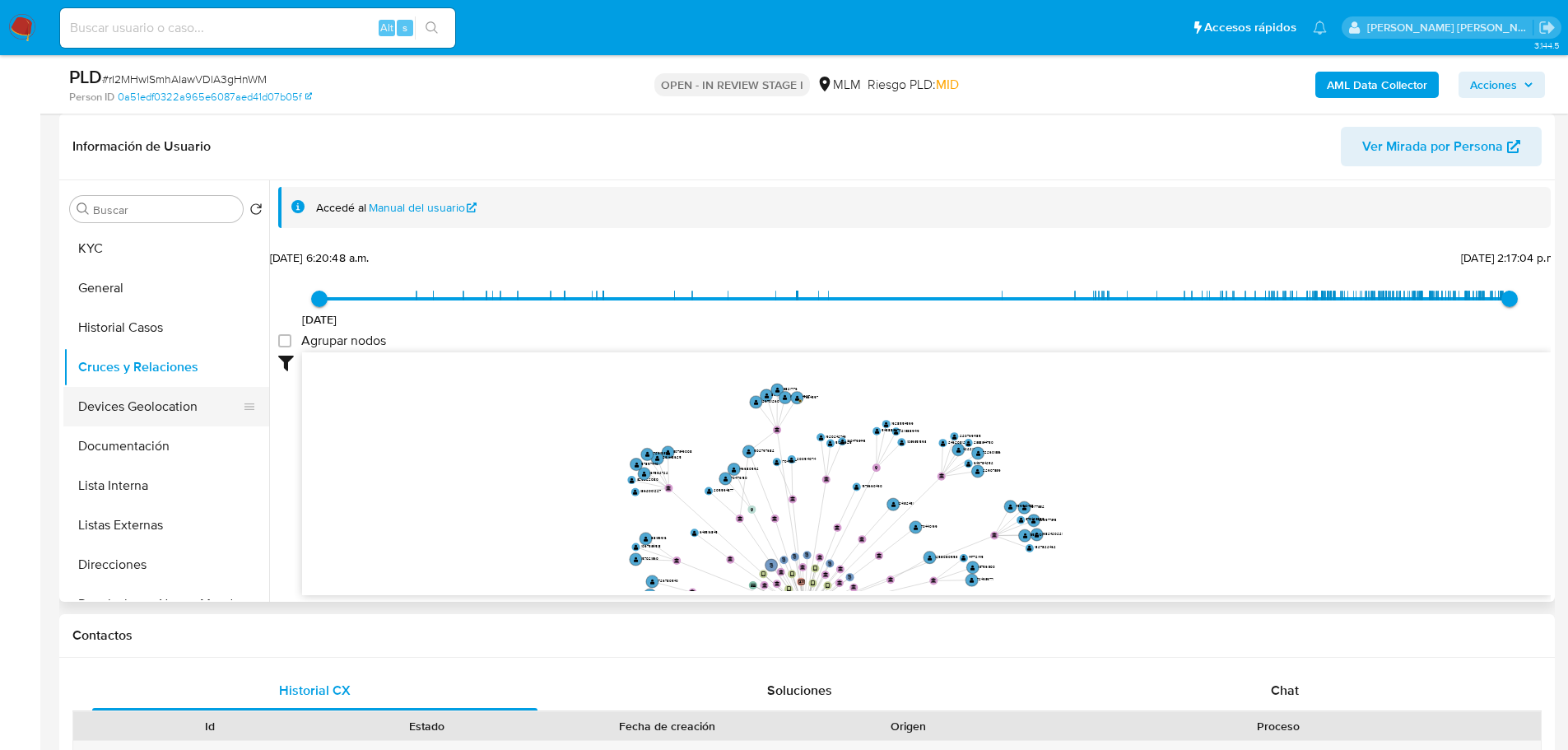 click on "Devices Geolocation" at bounding box center (160, 407) 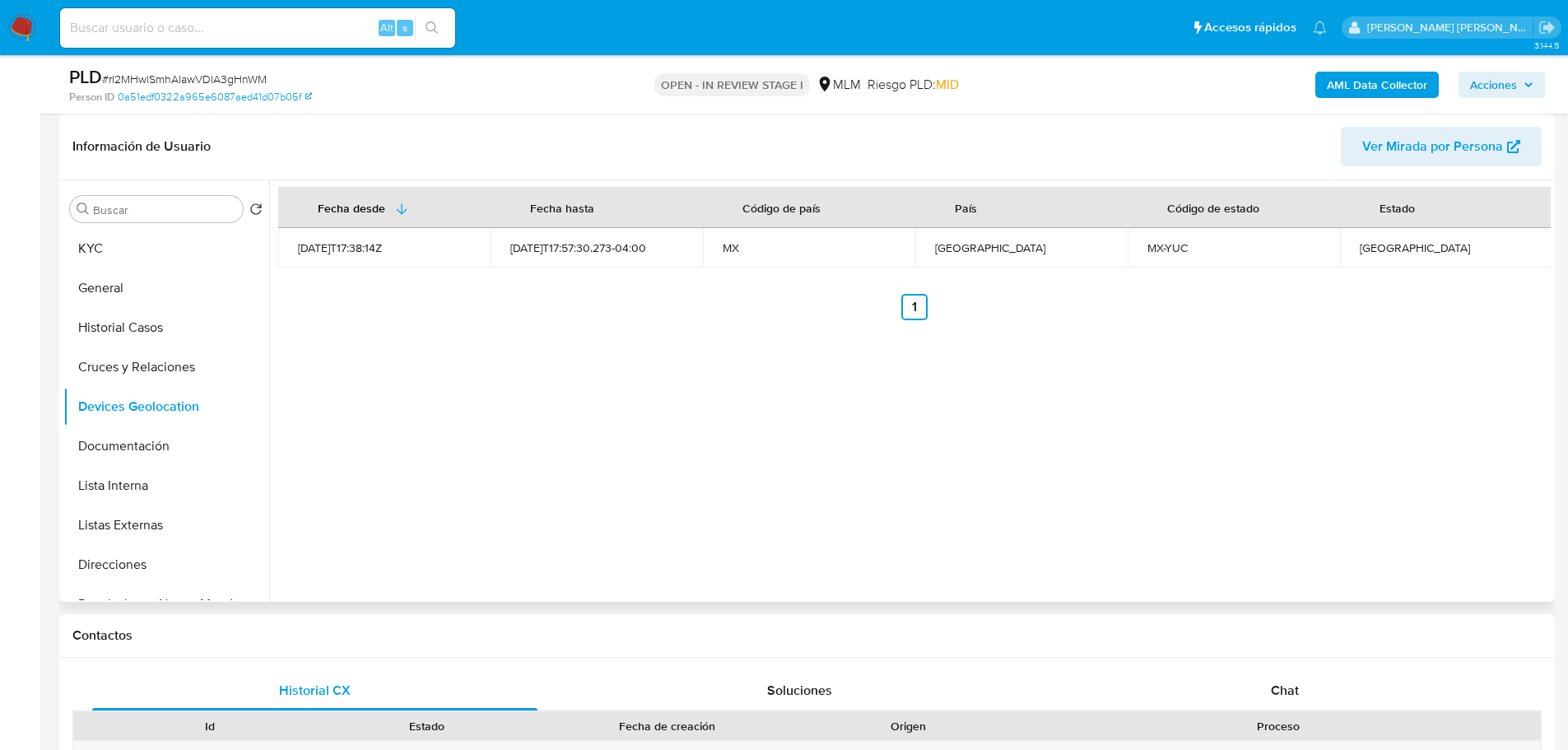 type 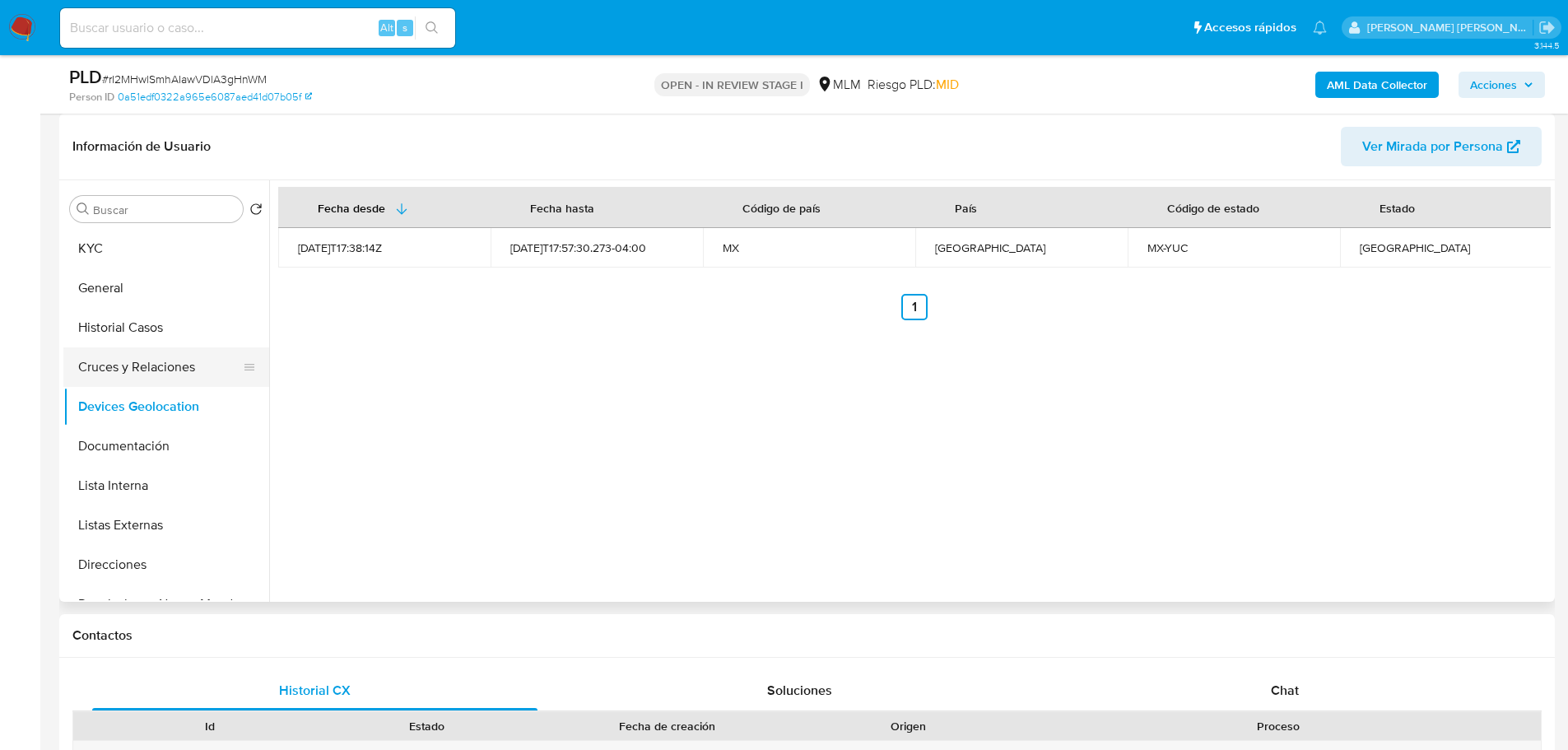 drag, startPoint x: 165, startPoint y: 430, endPoint x: 147, endPoint y: 372, distance: 60.728906 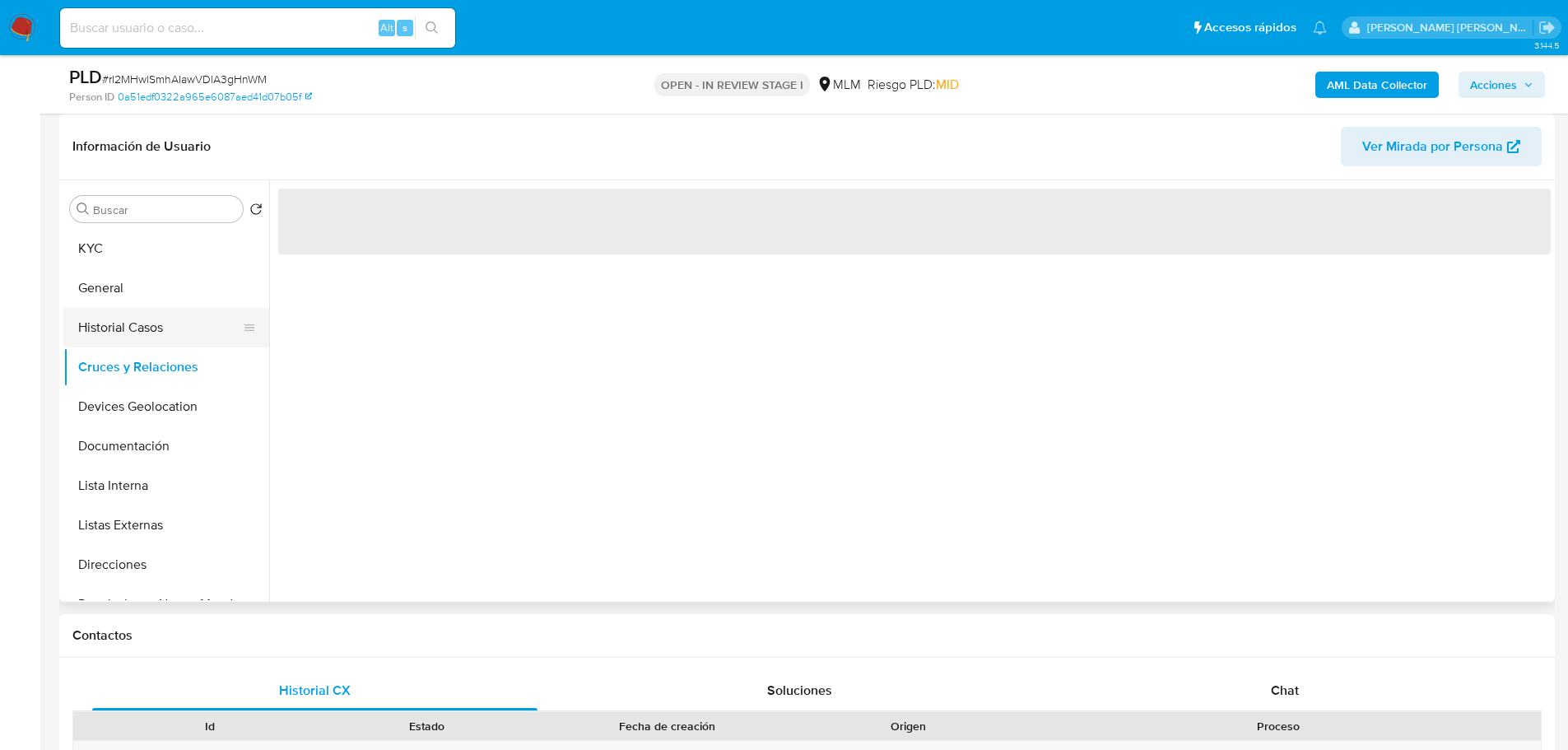 click on "Historial Casos" at bounding box center [160, 328] 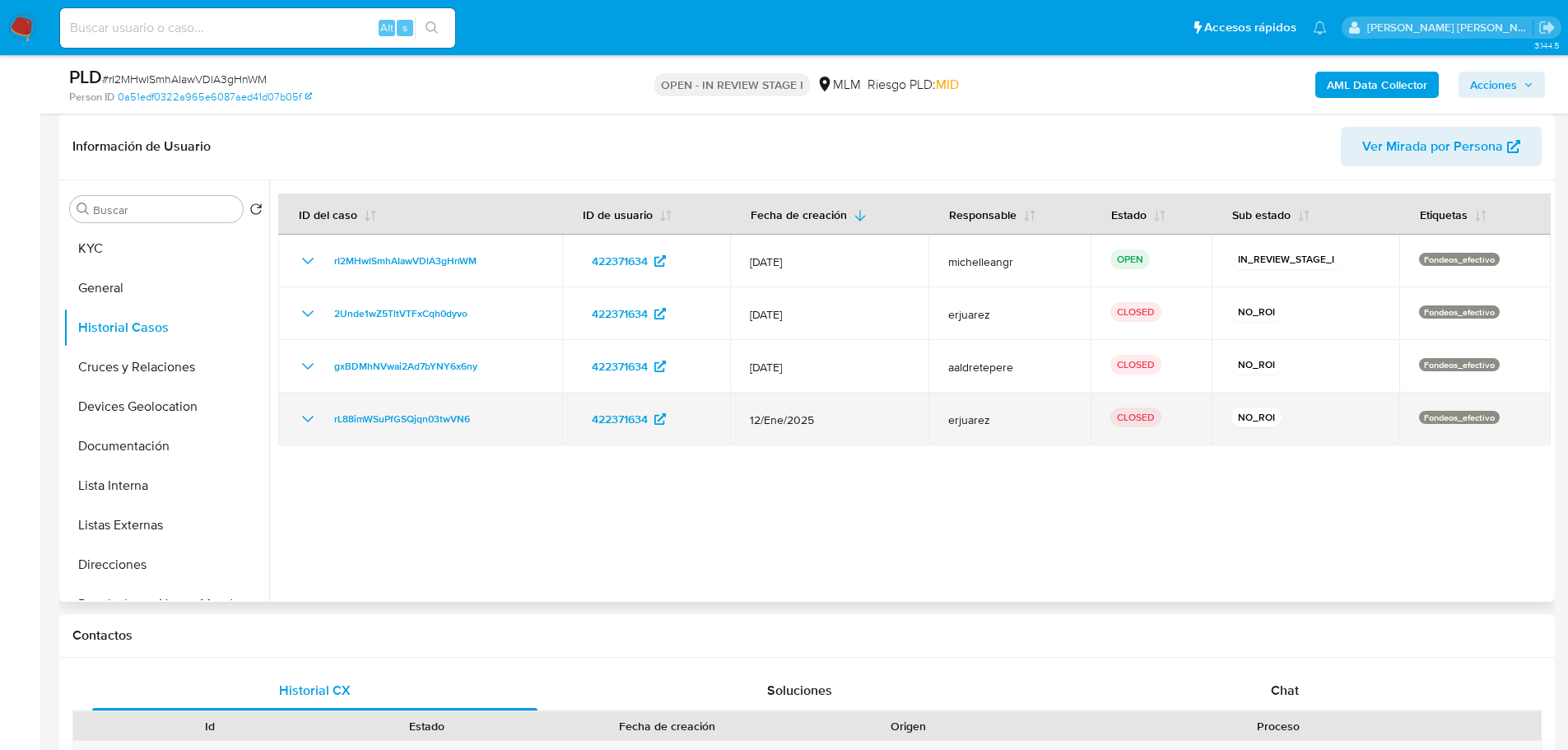 click on "12/Ene/2025" at bounding box center [829, 420] 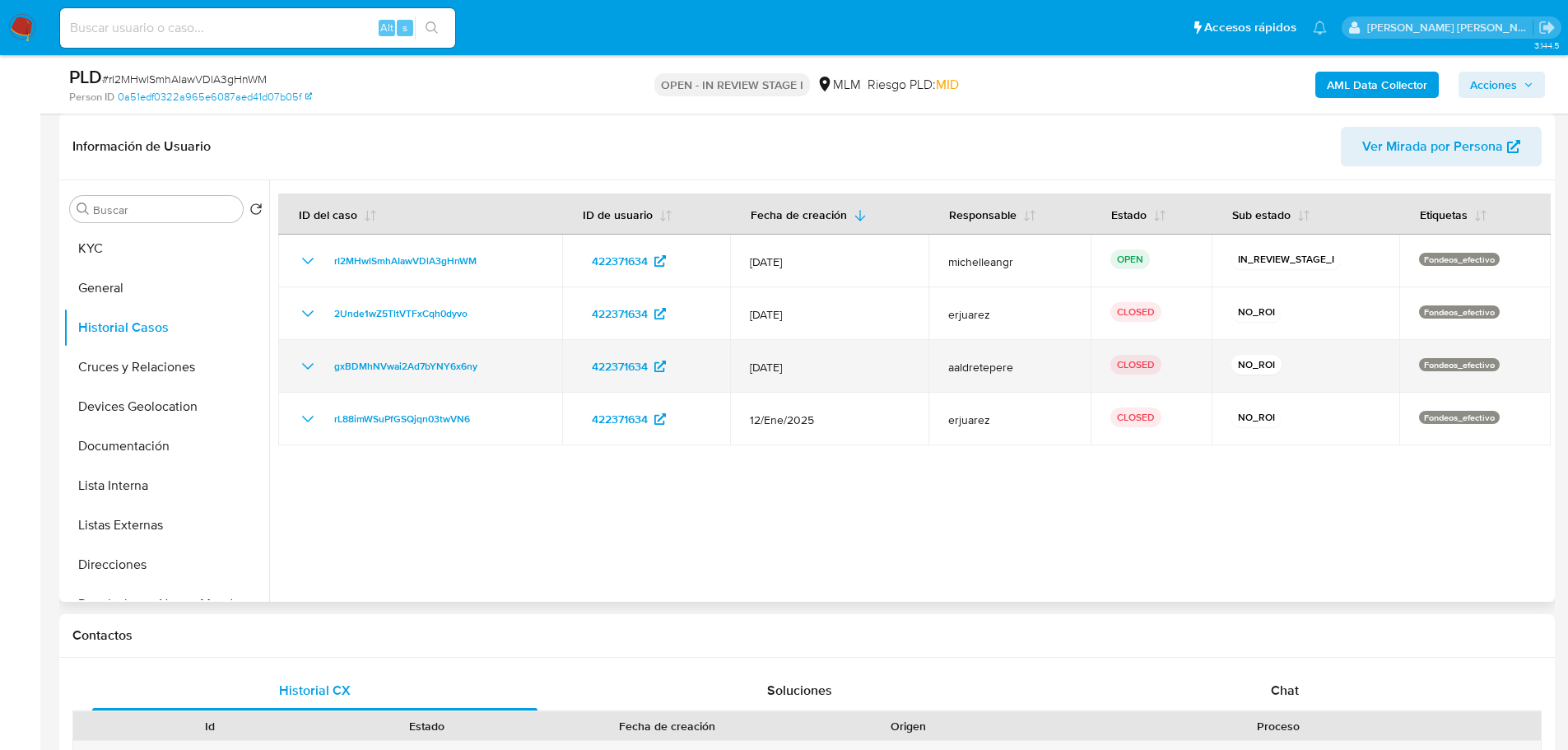 click on "[DATE]" at bounding box center (829, 367) 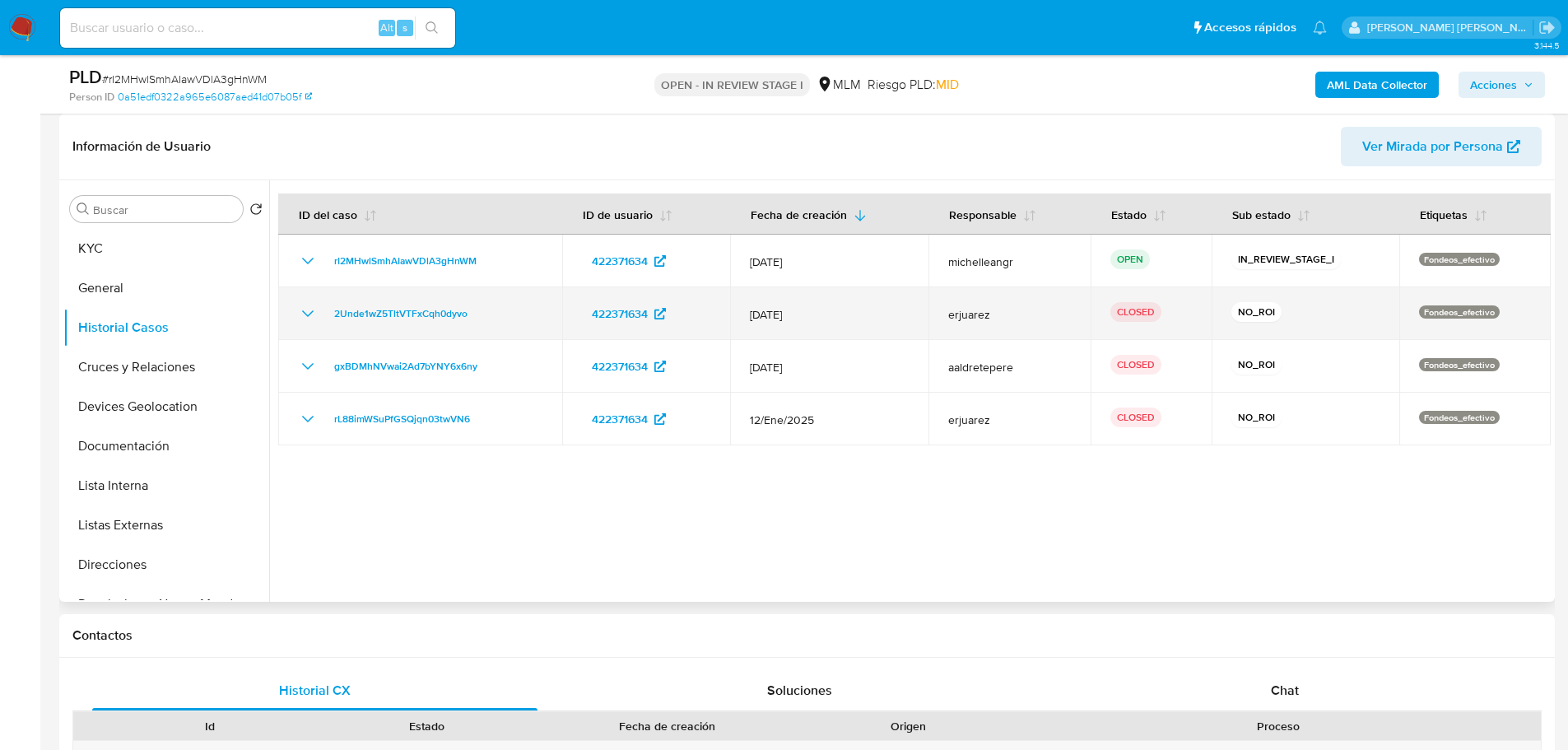 click on "[DATE]" at bounding box center (829, 314) 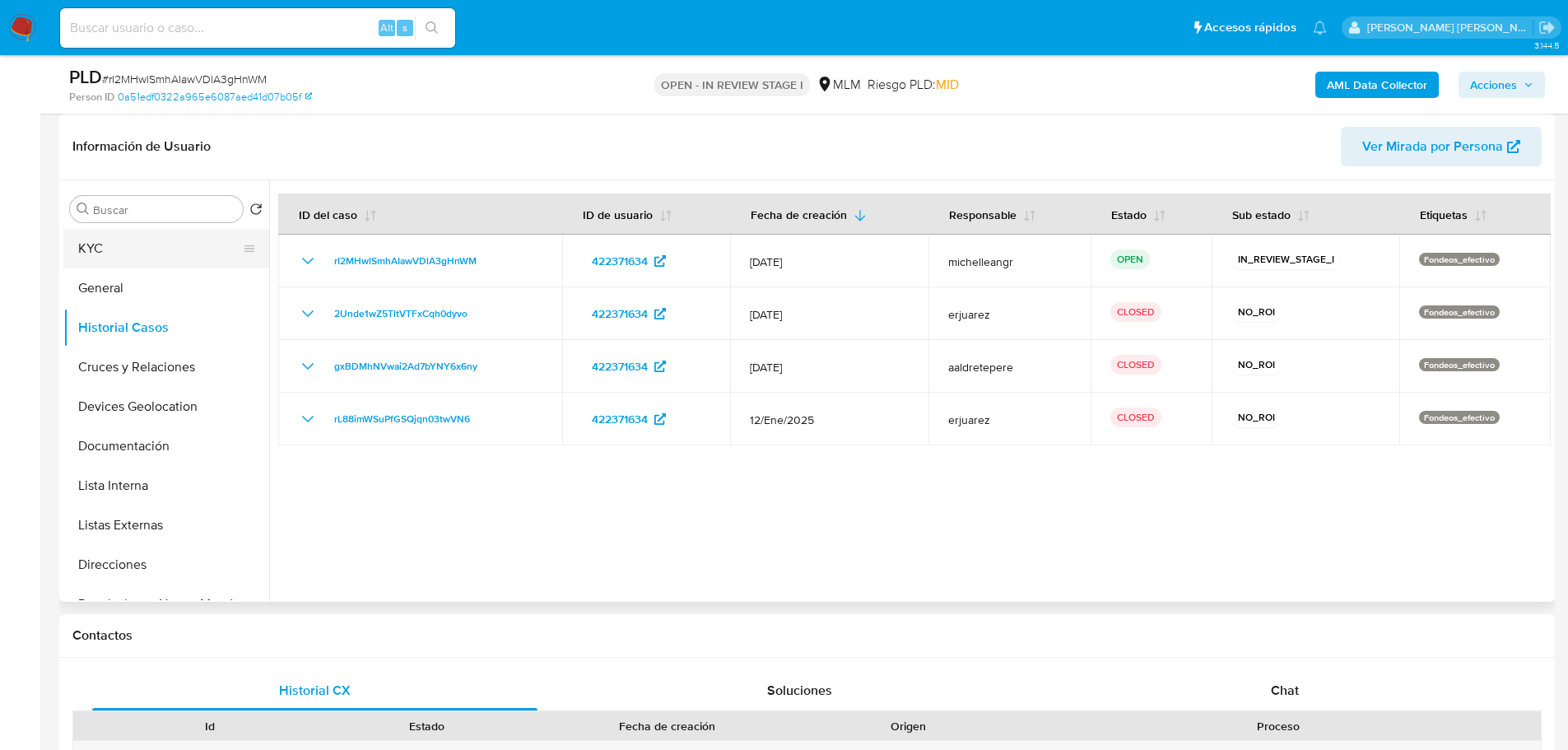 click on "KYC" at bounding box center [160, 249] 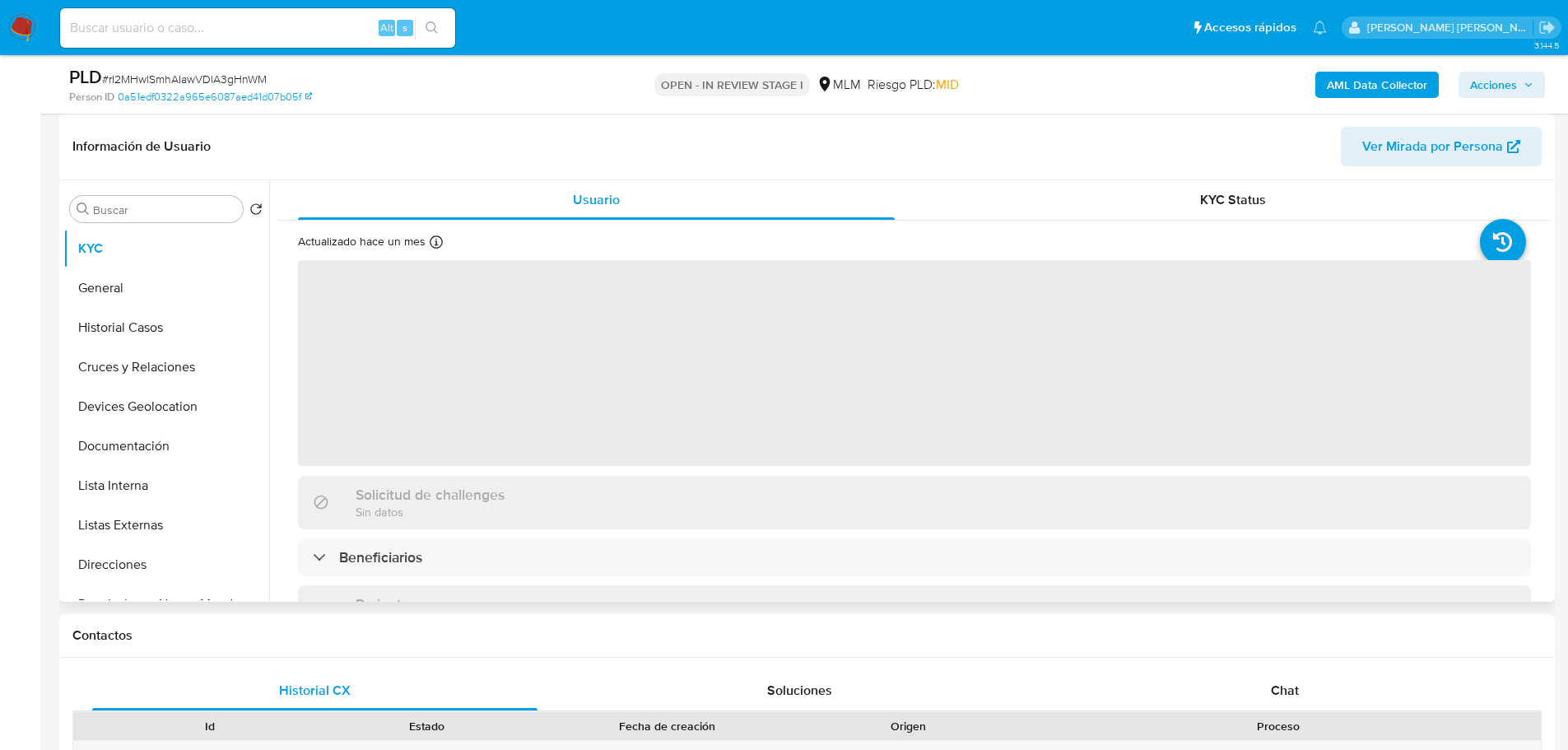 click on "‌" at bounding box center (914, 363) 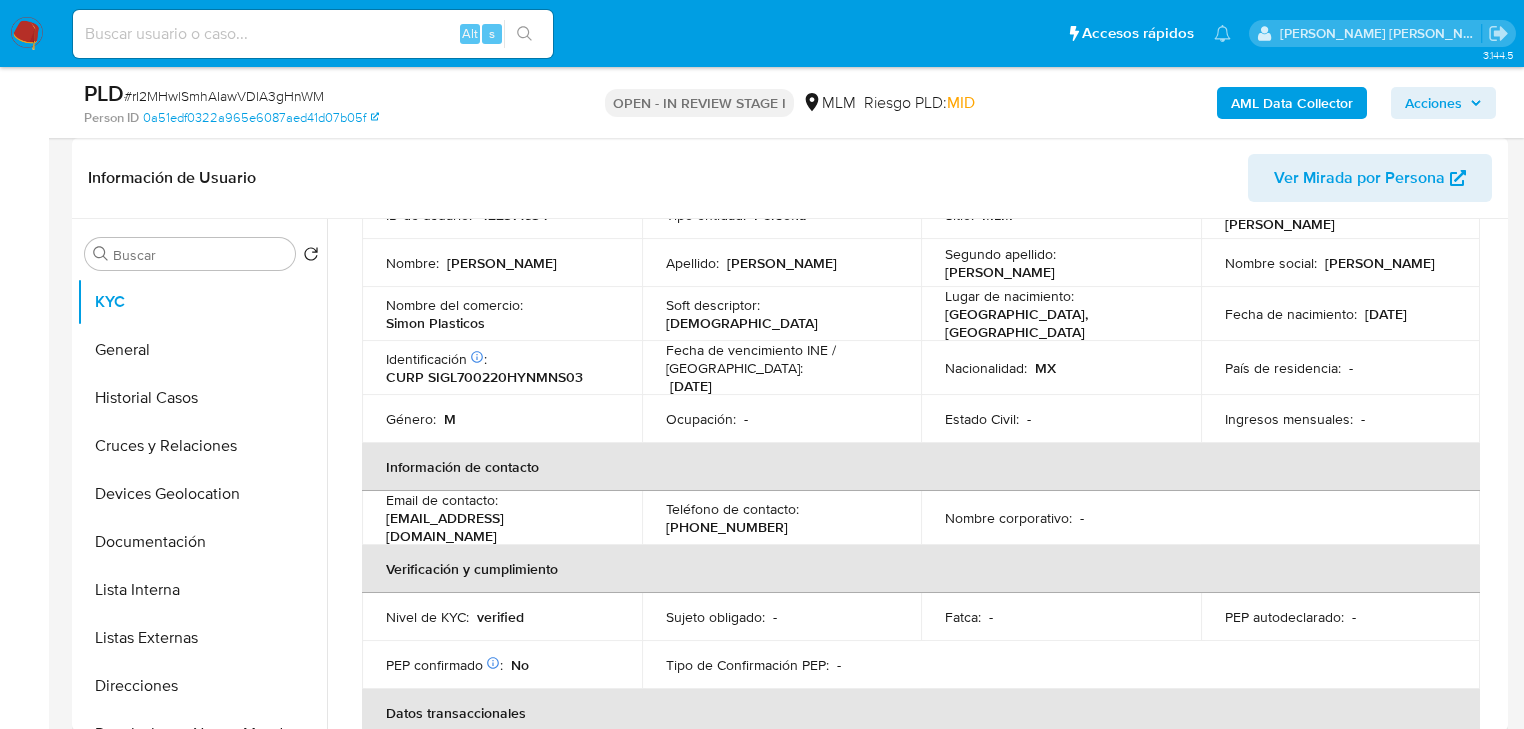 scroll, scrollTop: 91, scrollLeft: 0, axis: vertical 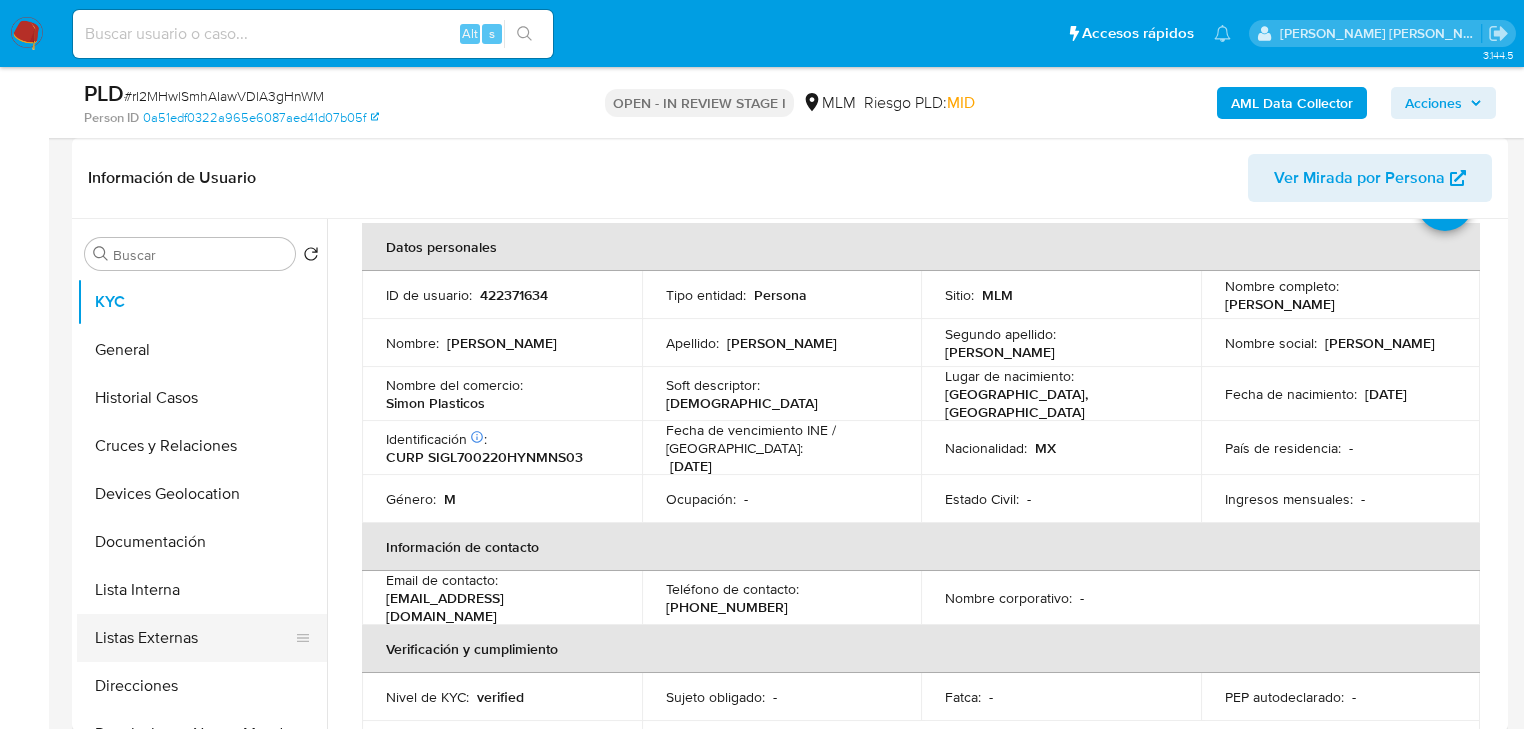 click on "Listas Externas" at bounding box center (194, 638) 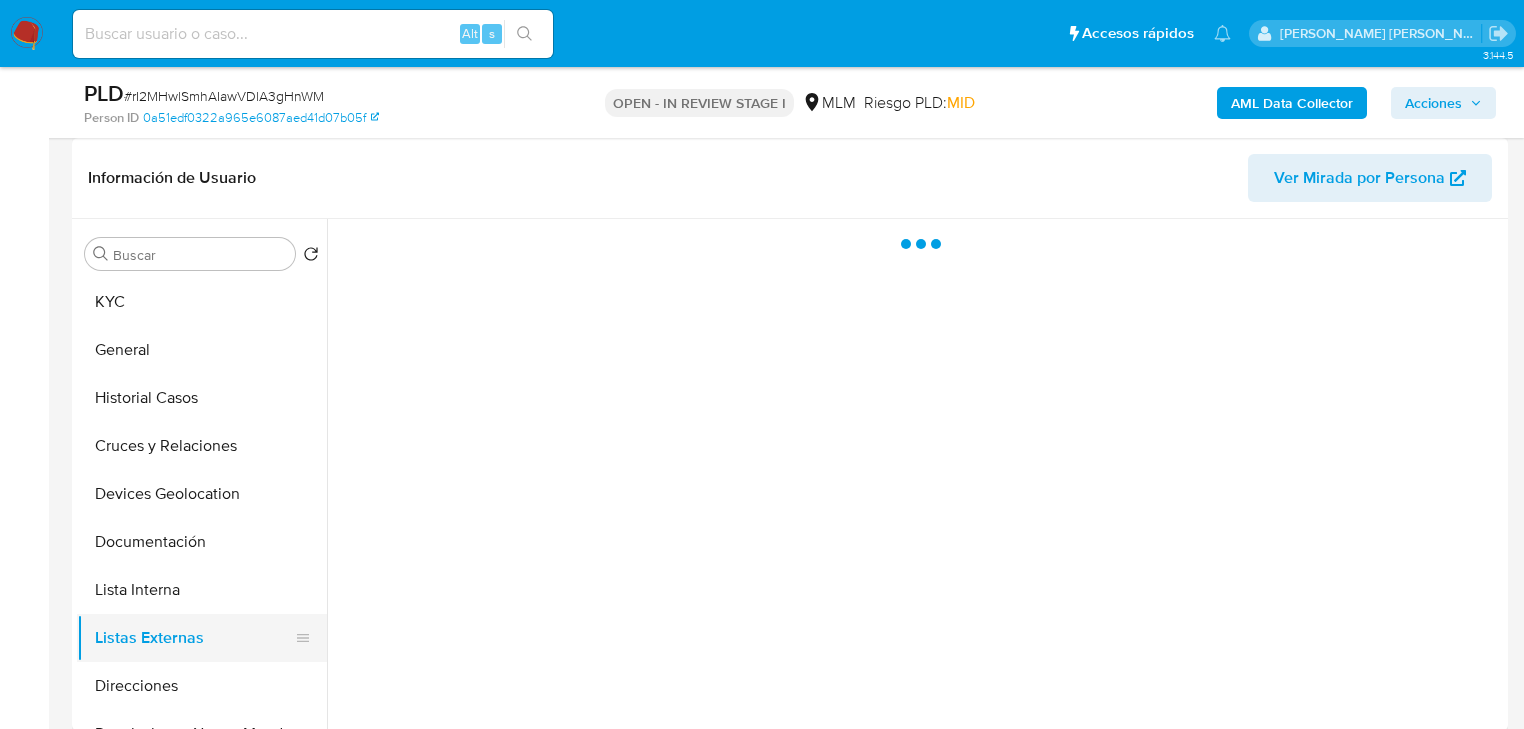 scroll, scrollTop: 0, scrollLeft: 0, axis: both 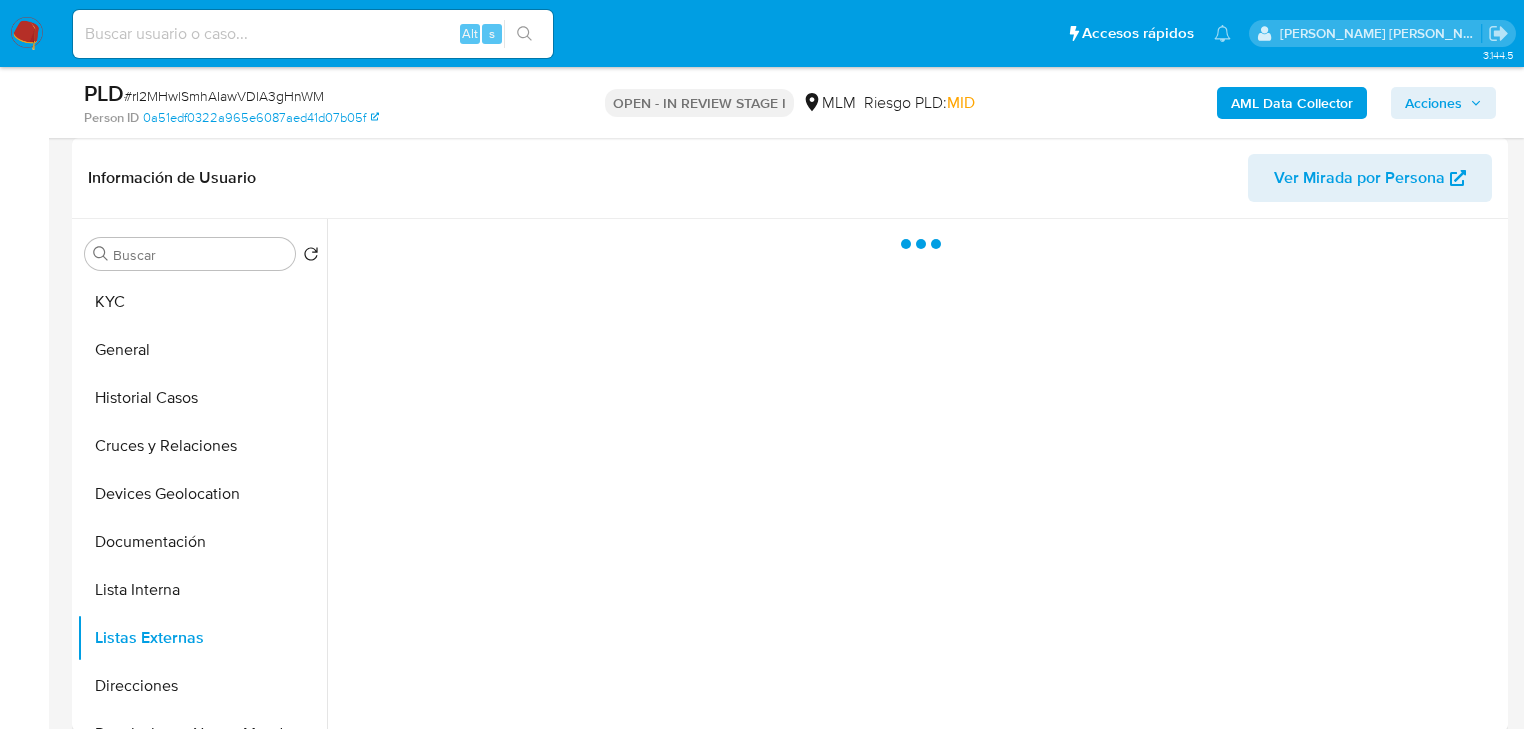 click at bounding box center (915, 475) 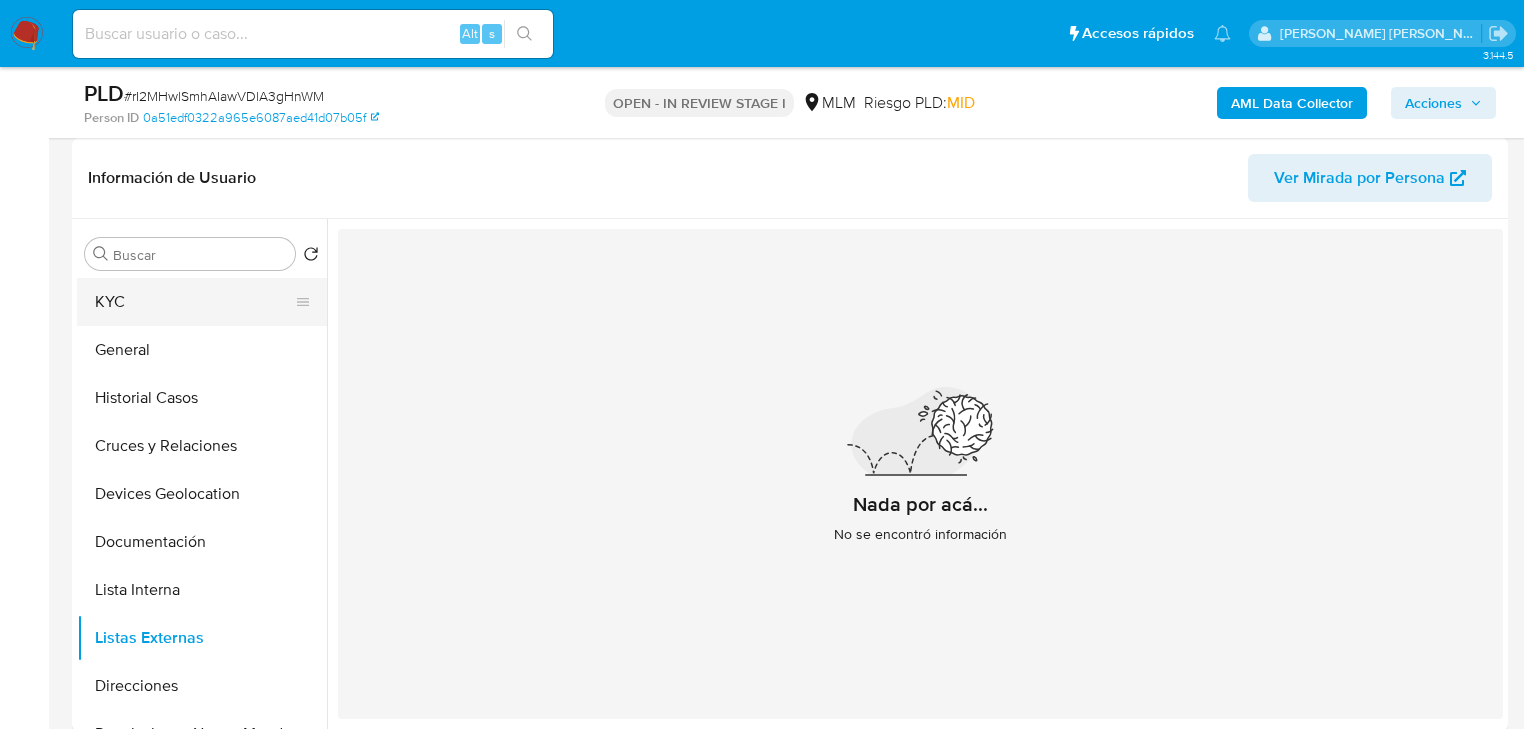 click on "KYC" at bounding box center (194, 302) 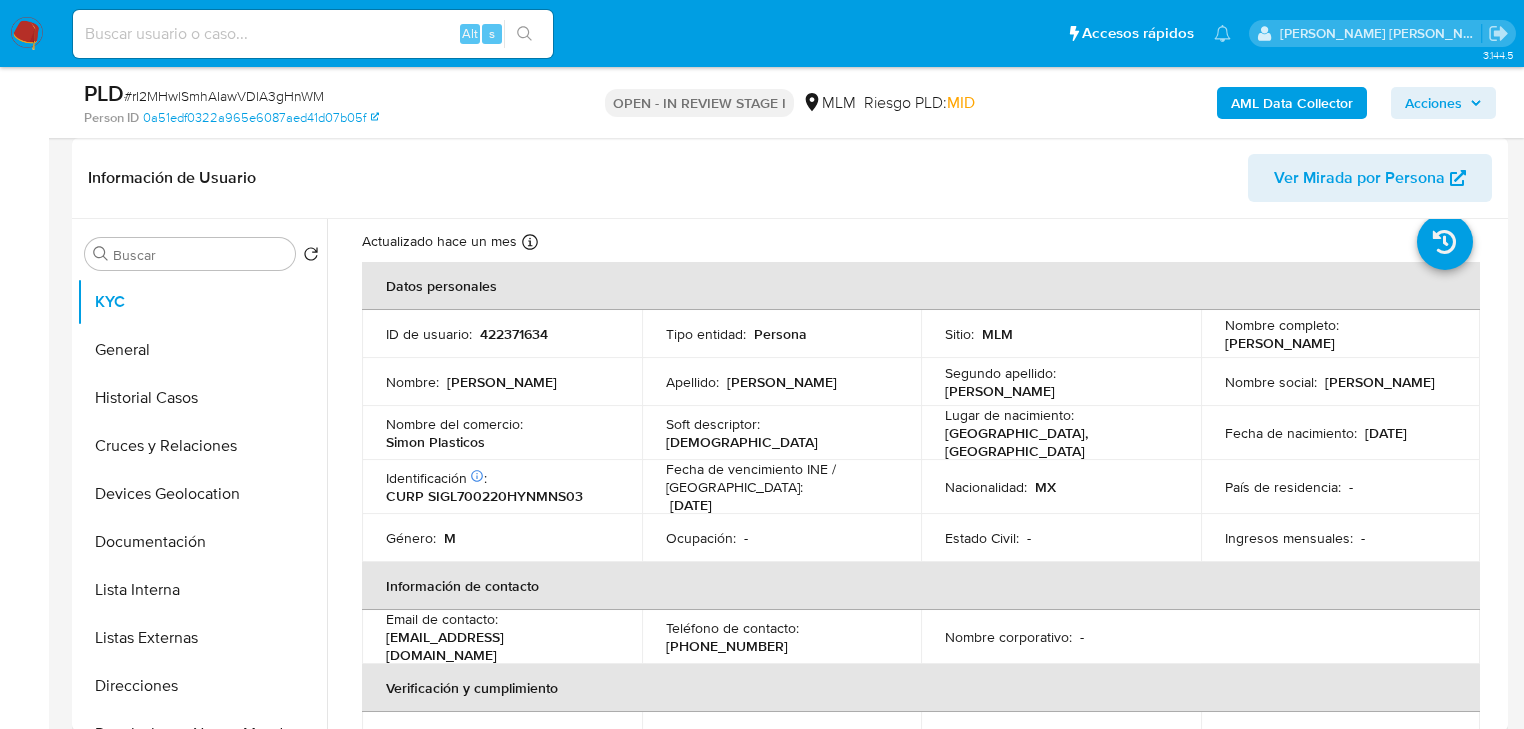 scroll, scrollTop: 80, scrollLeft: 0, axis: vertical 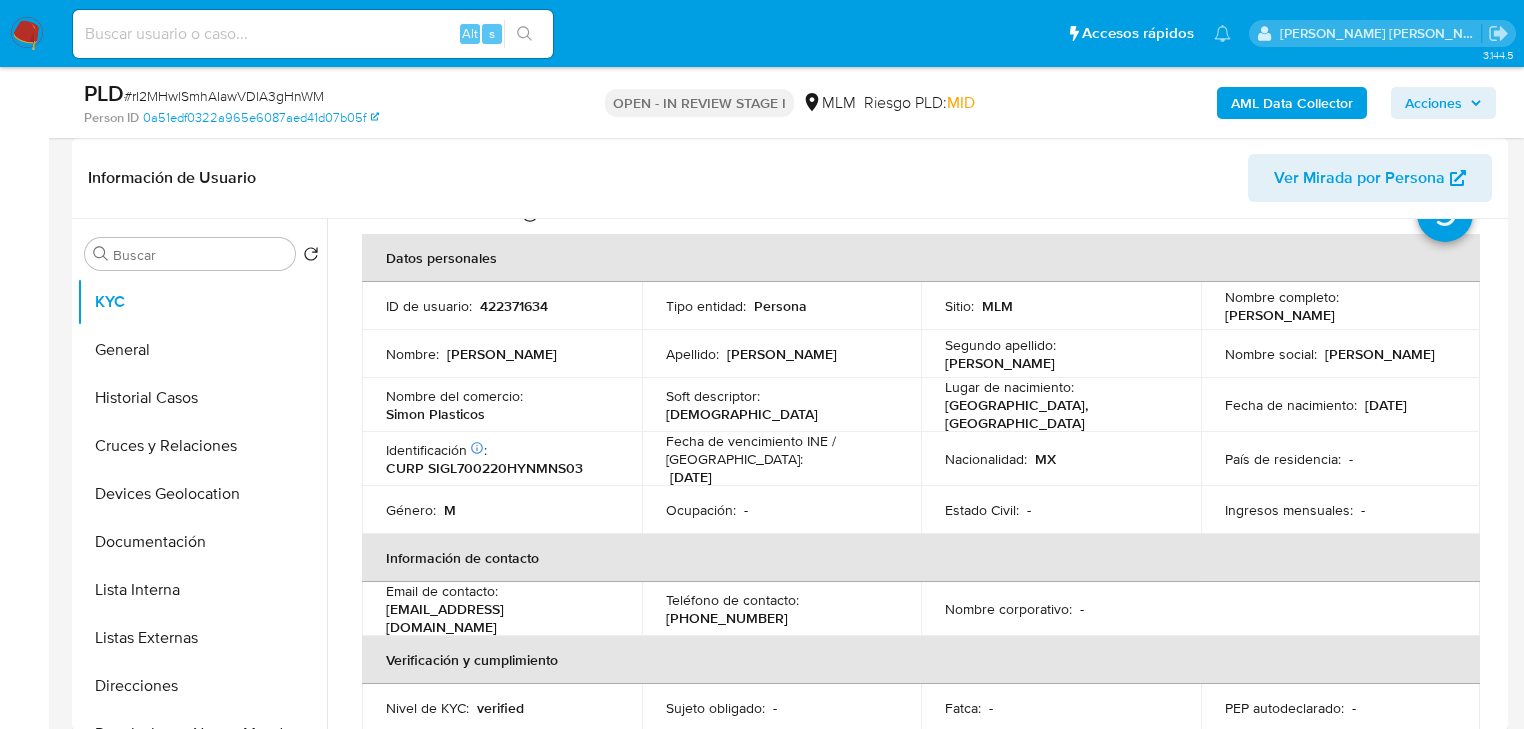 click on "[PHONE_NUMBER]" at bounding box center (727, 618) 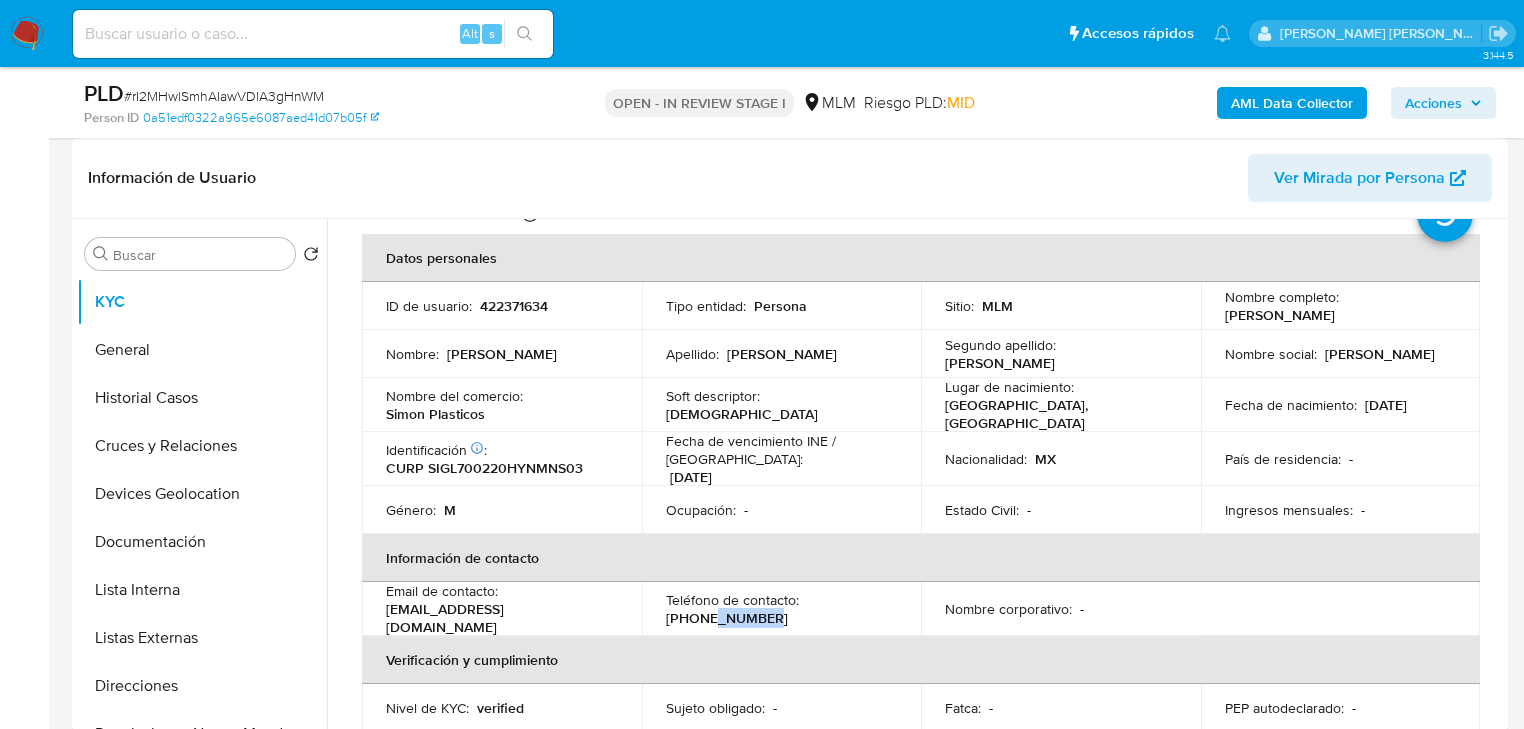 click on "[PHONE_NUMBER]" at bounding box center [727, 618] 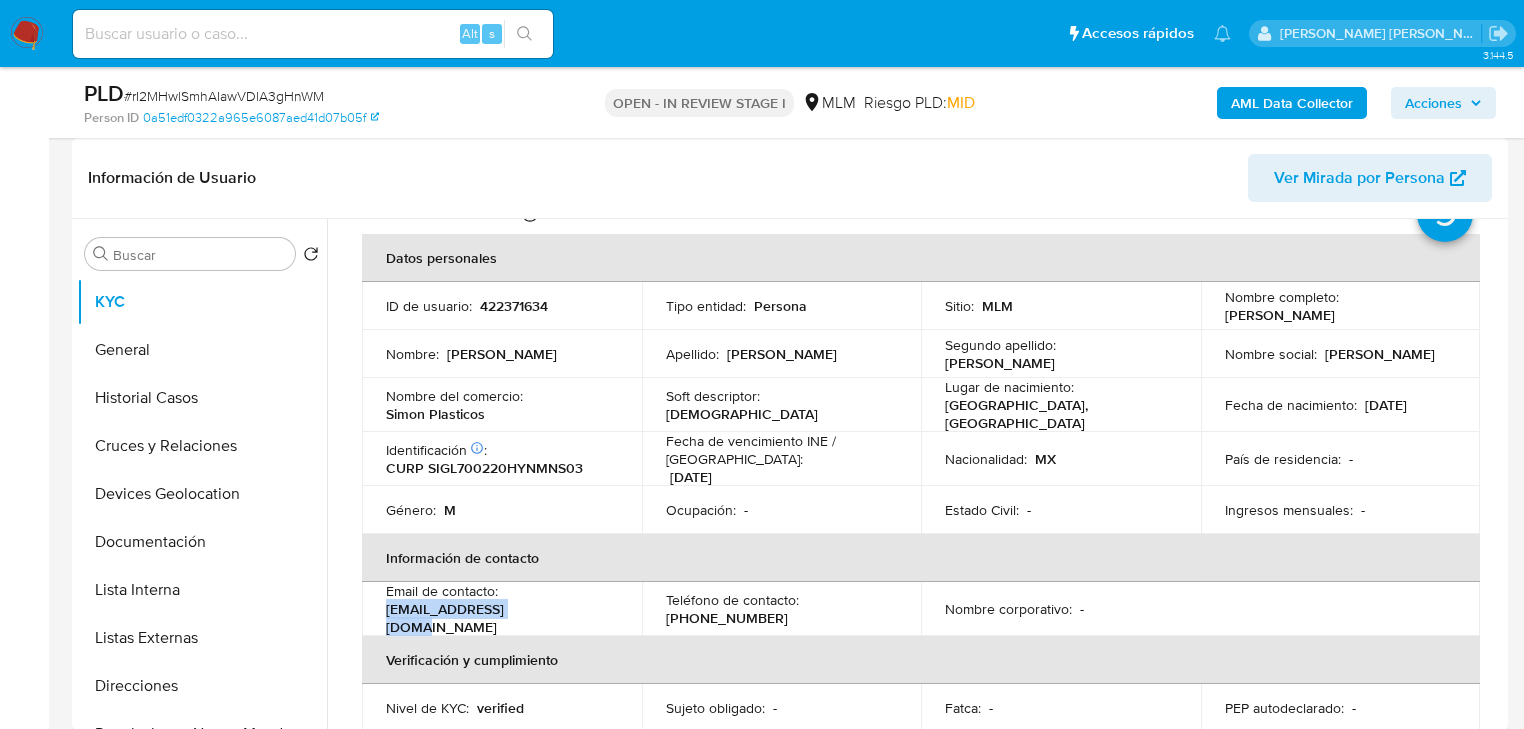drag, startPoint x: 544, startPoint y: 610, endPoint x: 382, endPoint y: 613, distance: 162.02777 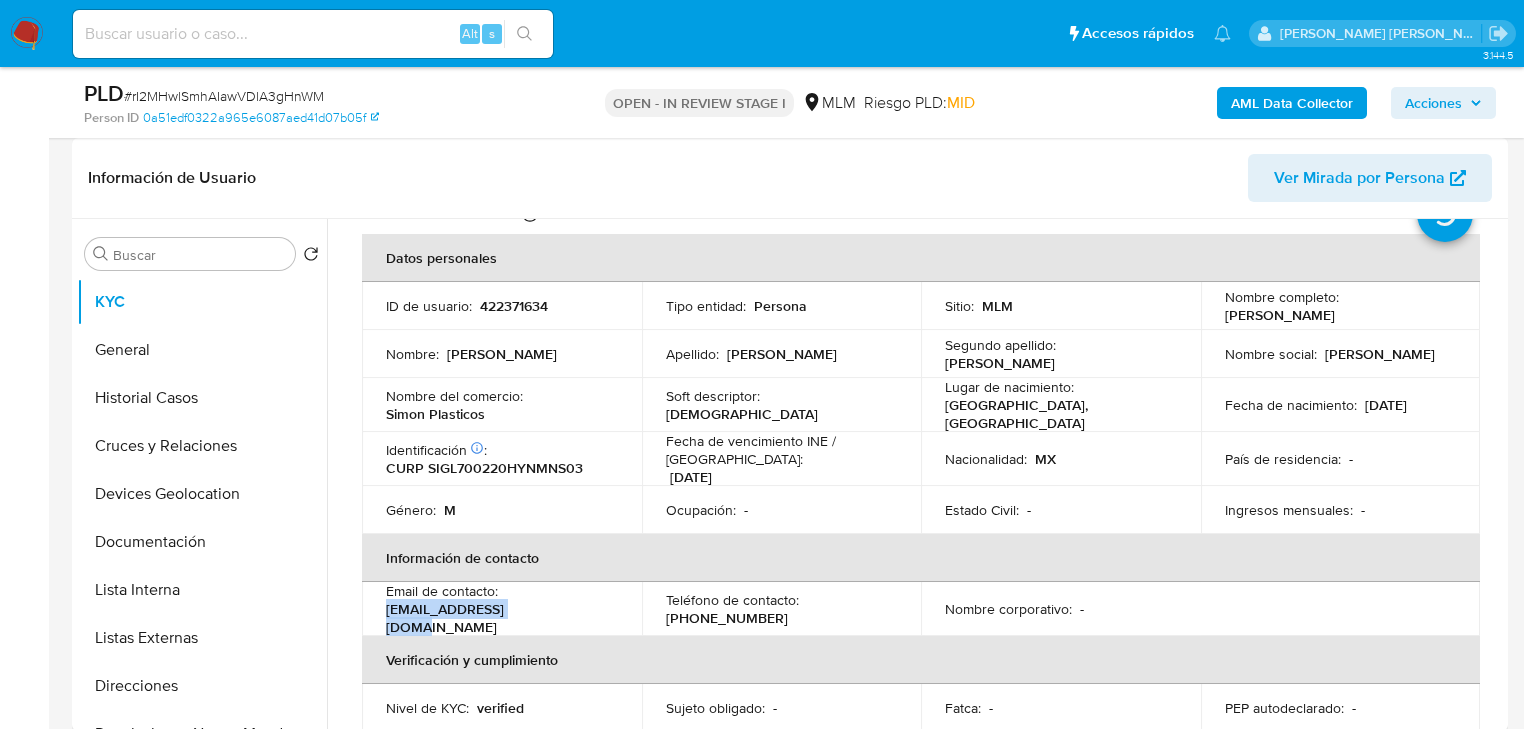 copy on "[EMAIL_ADDRESS][DOMAIN_NAME]" 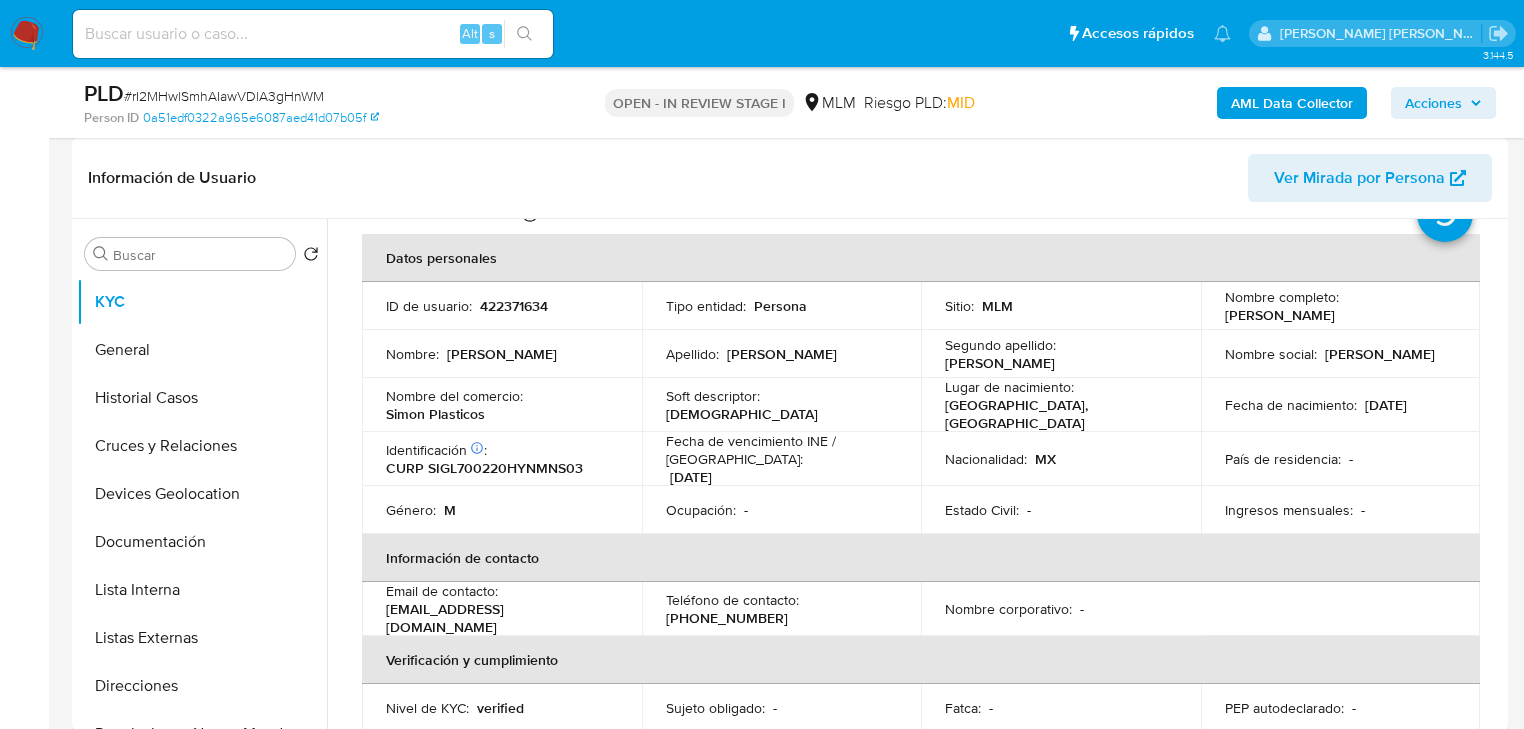 click on "Información de contacto" at bounding box center (921, 558) 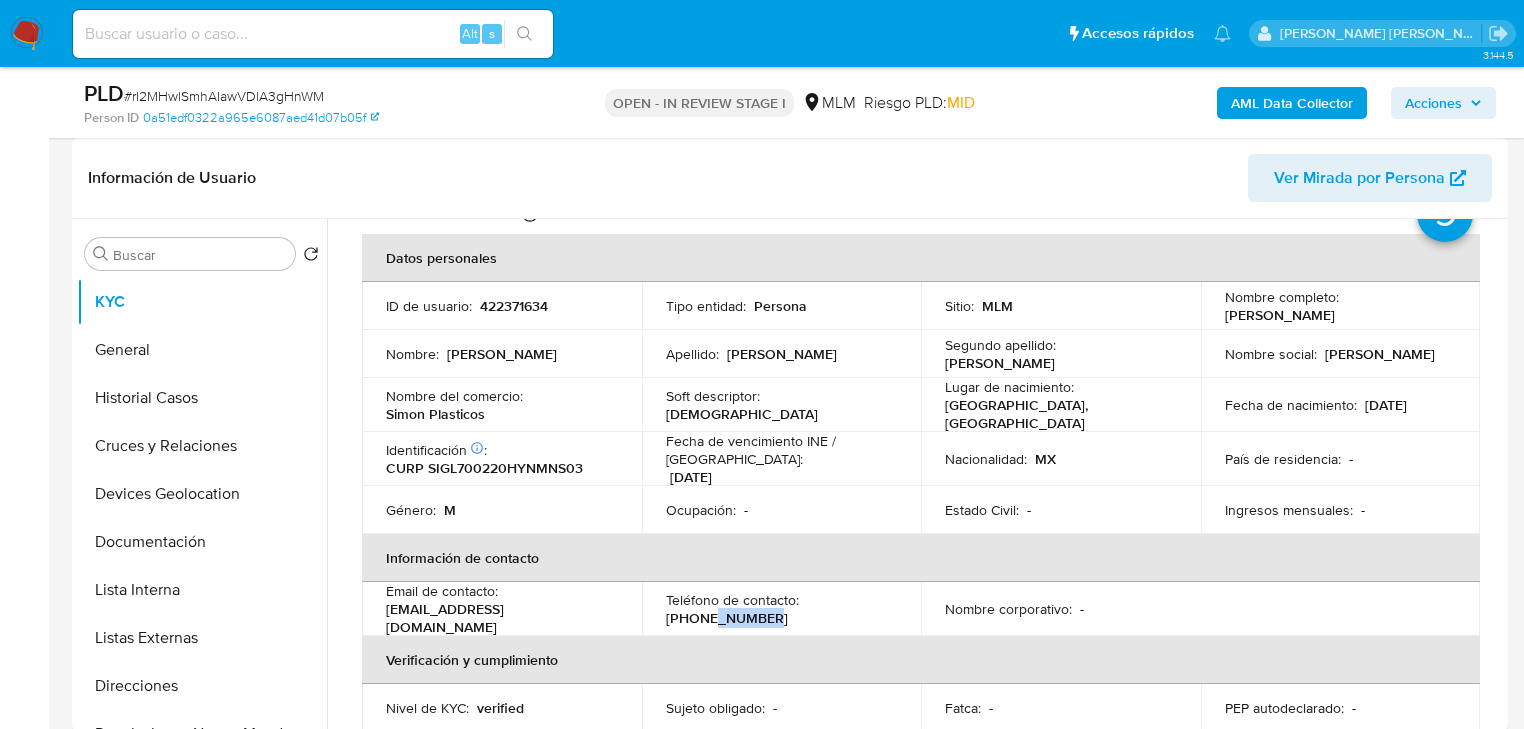 click on "[PHONE_NUMBER]" at bounding box center (727, 618) 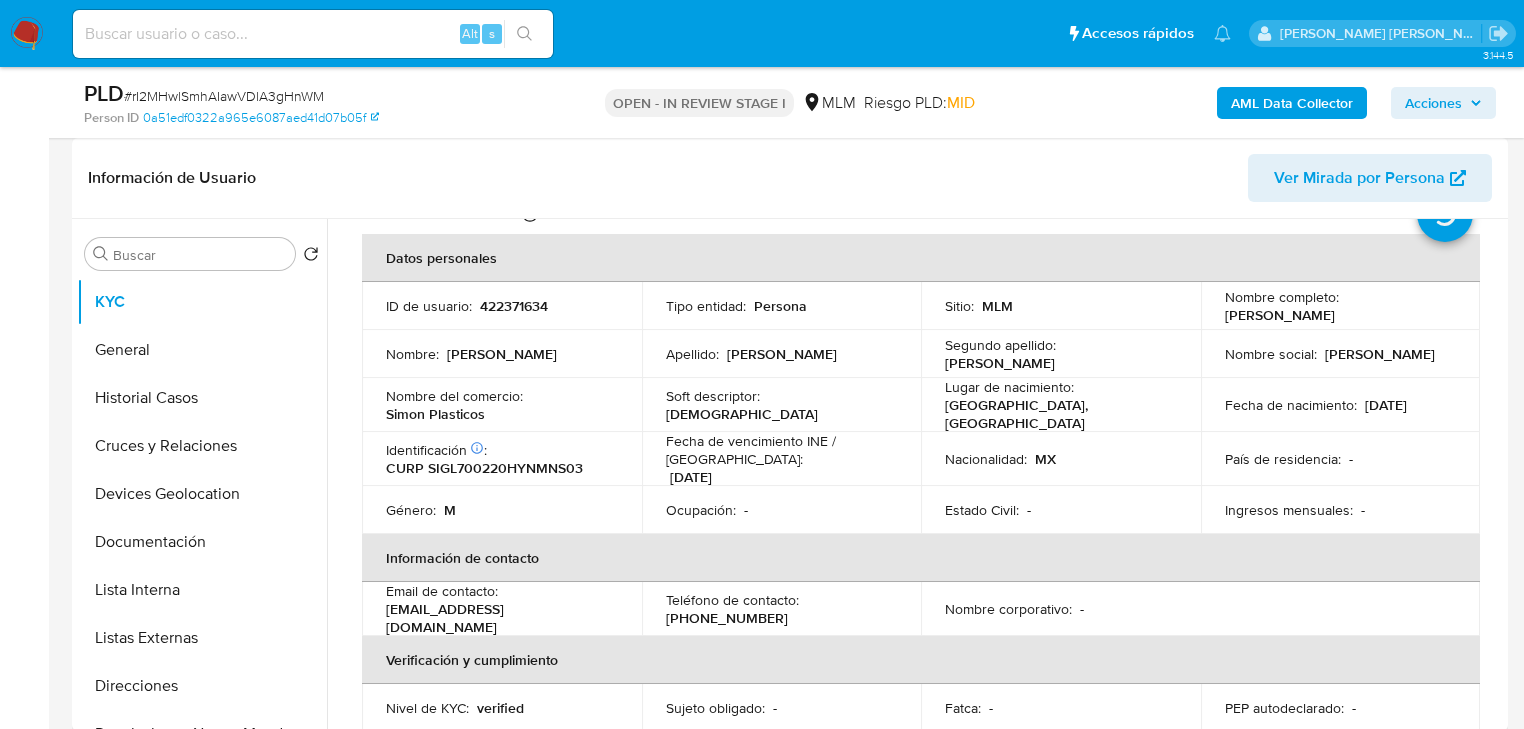 drag, startPoint x: 772, startPoint y: 496, endPoint x: 757, endPoint y: 506, distance: 18.027756 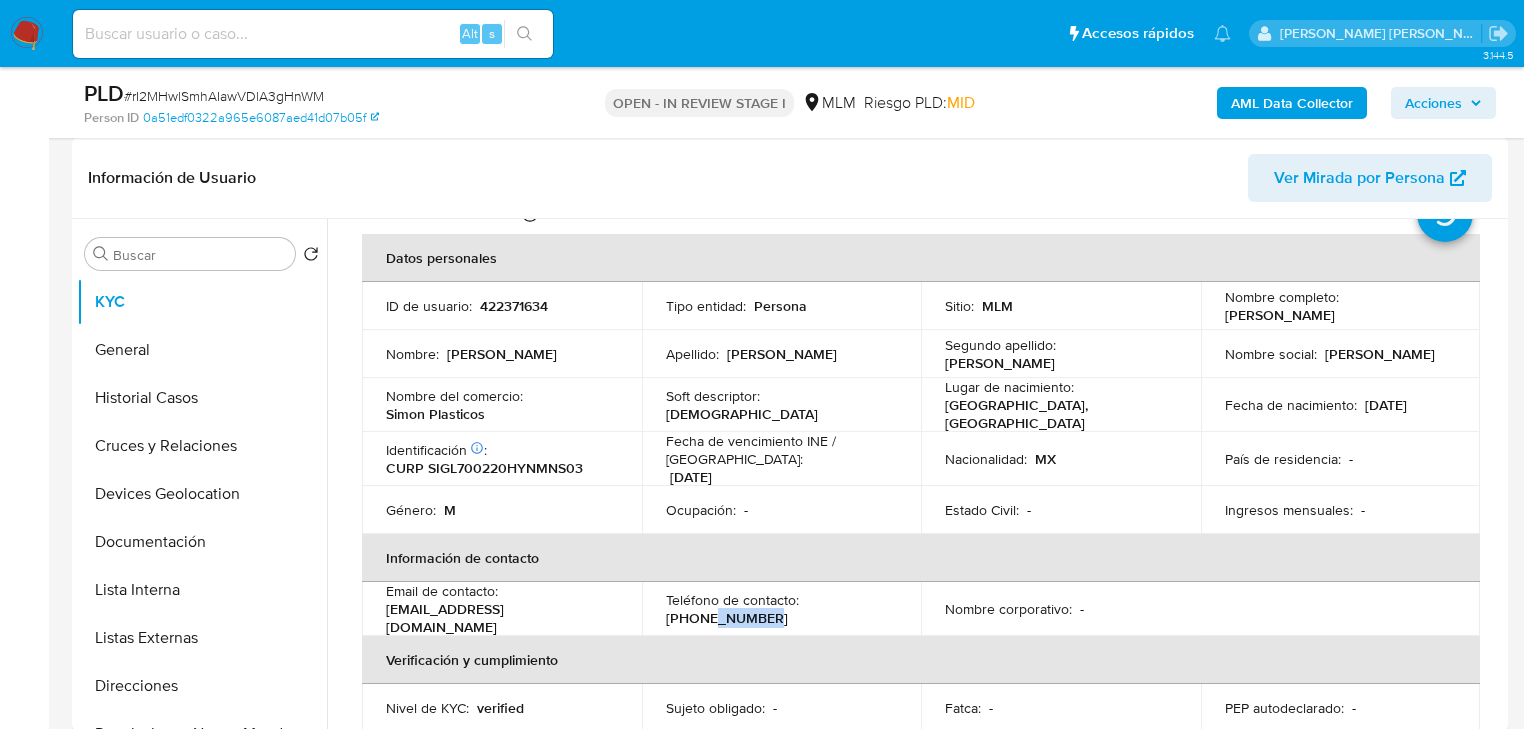 click on "[PHONE_NUMBER]" at bounding box center (727, 618) 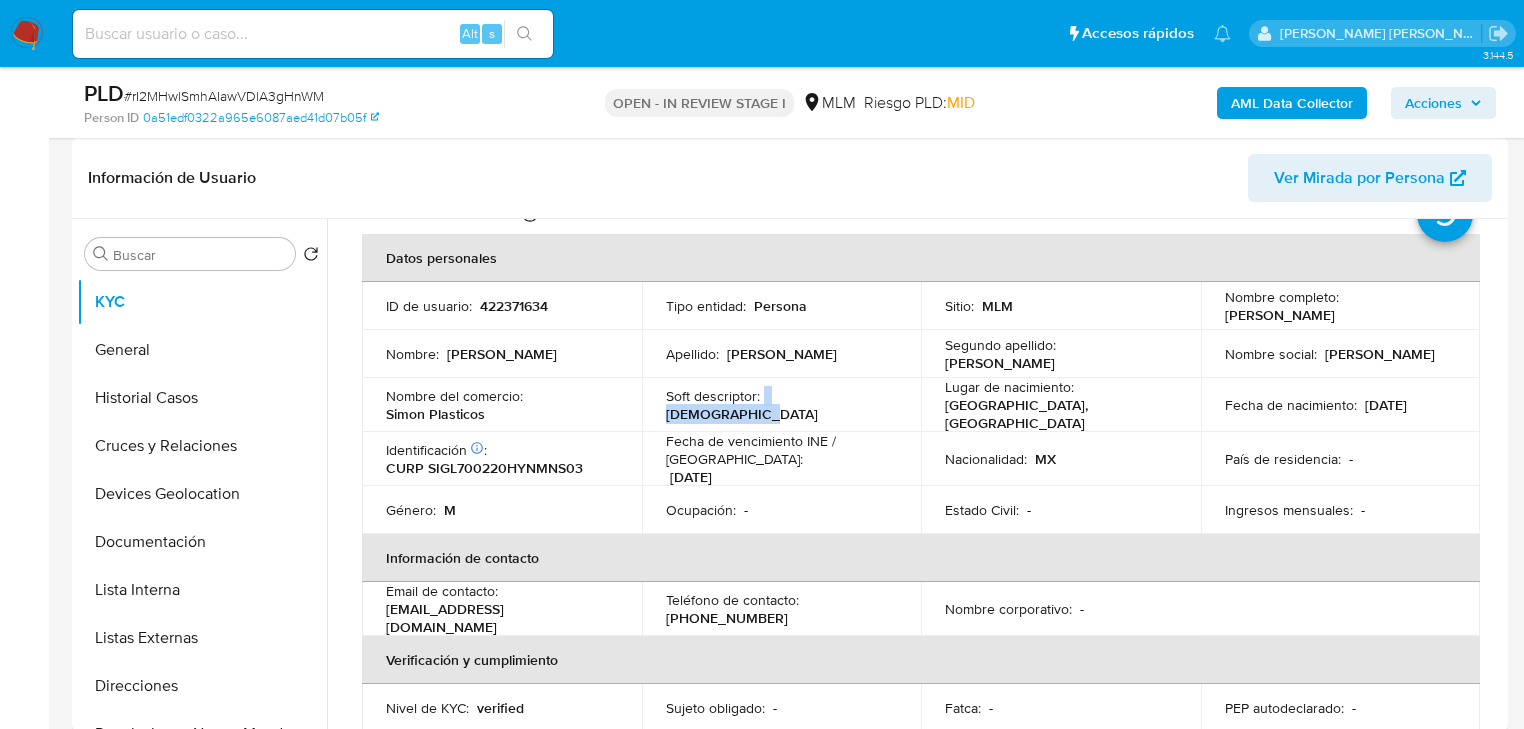 drag, startPoint x: 788, startPoint y: 403, endPoint x: 872, endPoint y: 406, distance: 84.05355 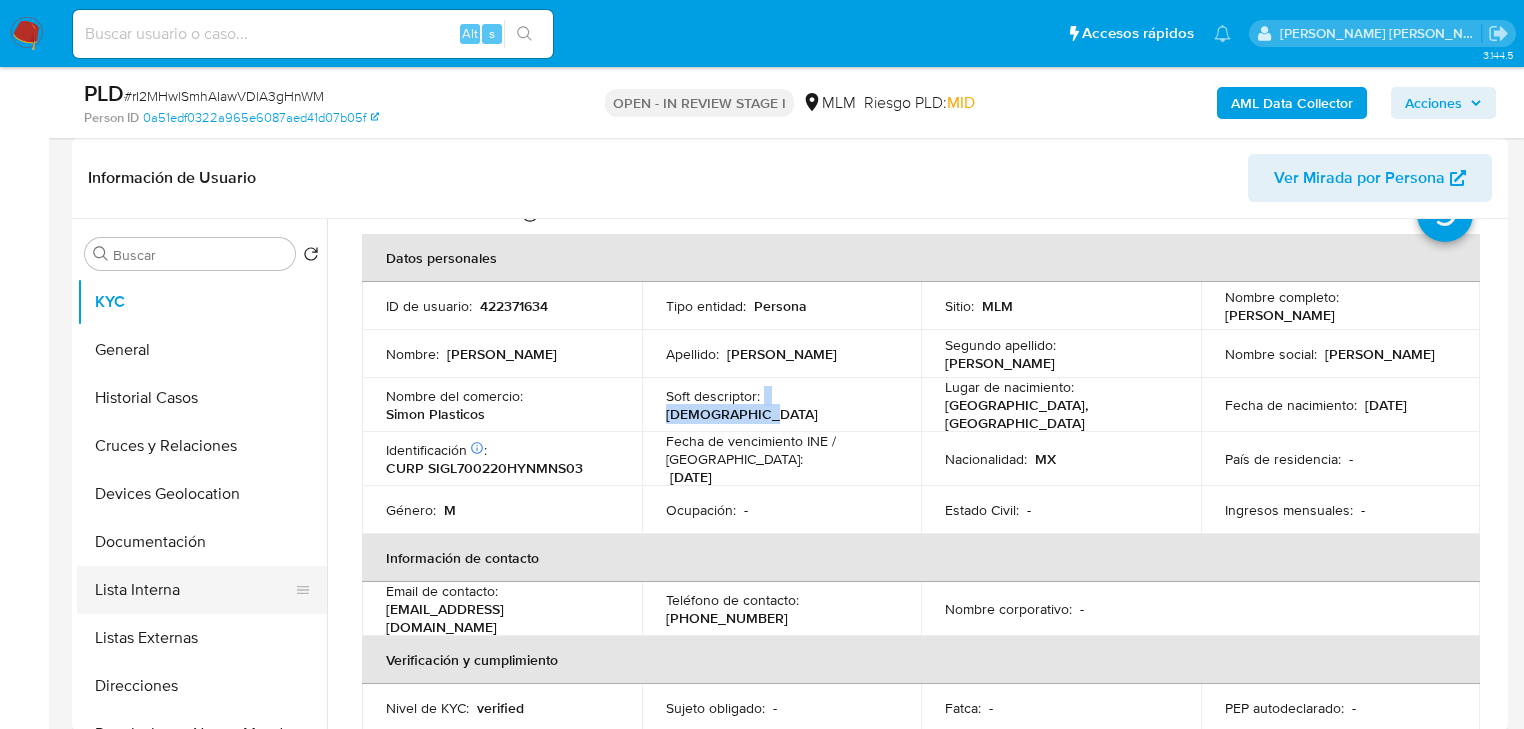 drag, startPoint x: 164, startPoint y: 583, endPoint x: 169, endPoint y: 542, distance: 41.303753 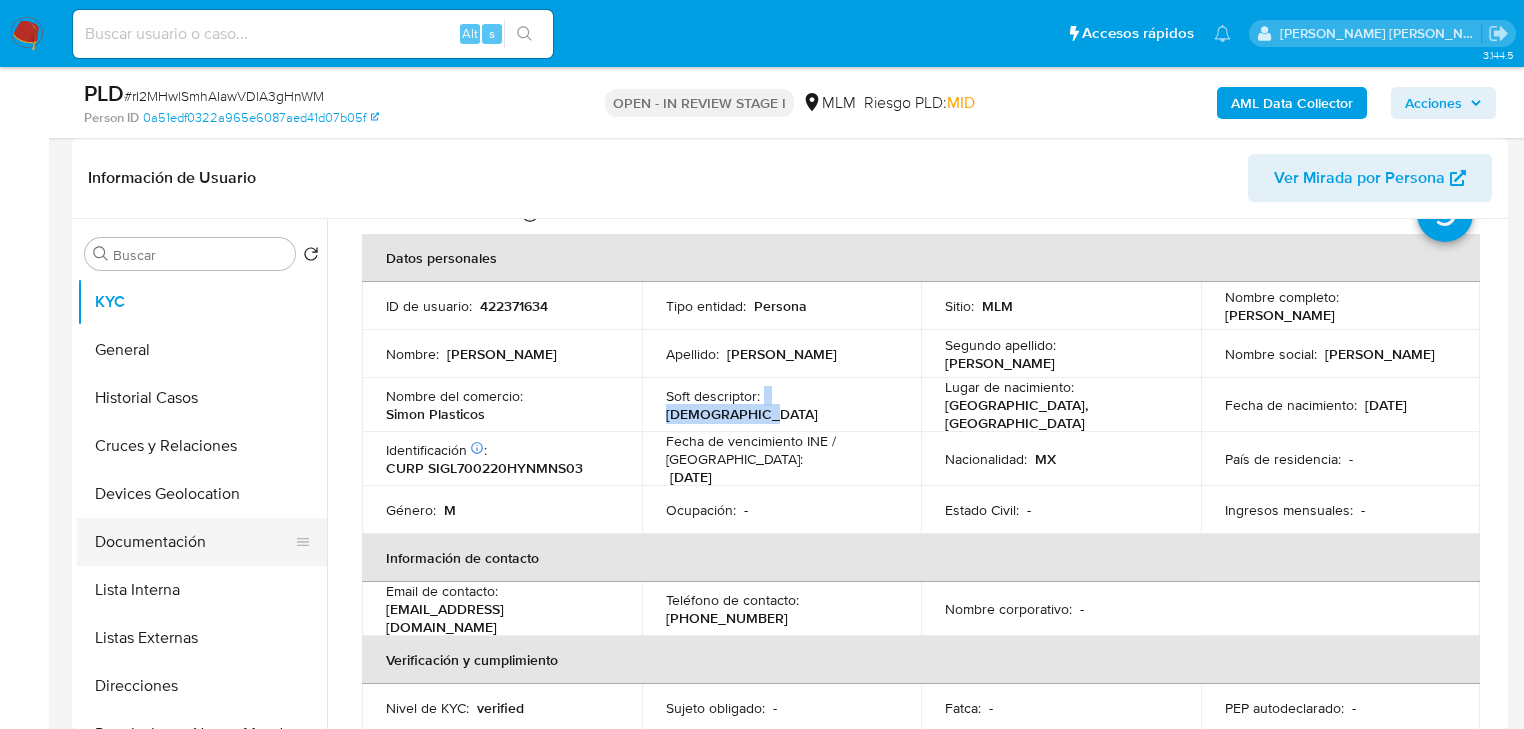 click on "Lista Interna" at bounding box center [202, 590] 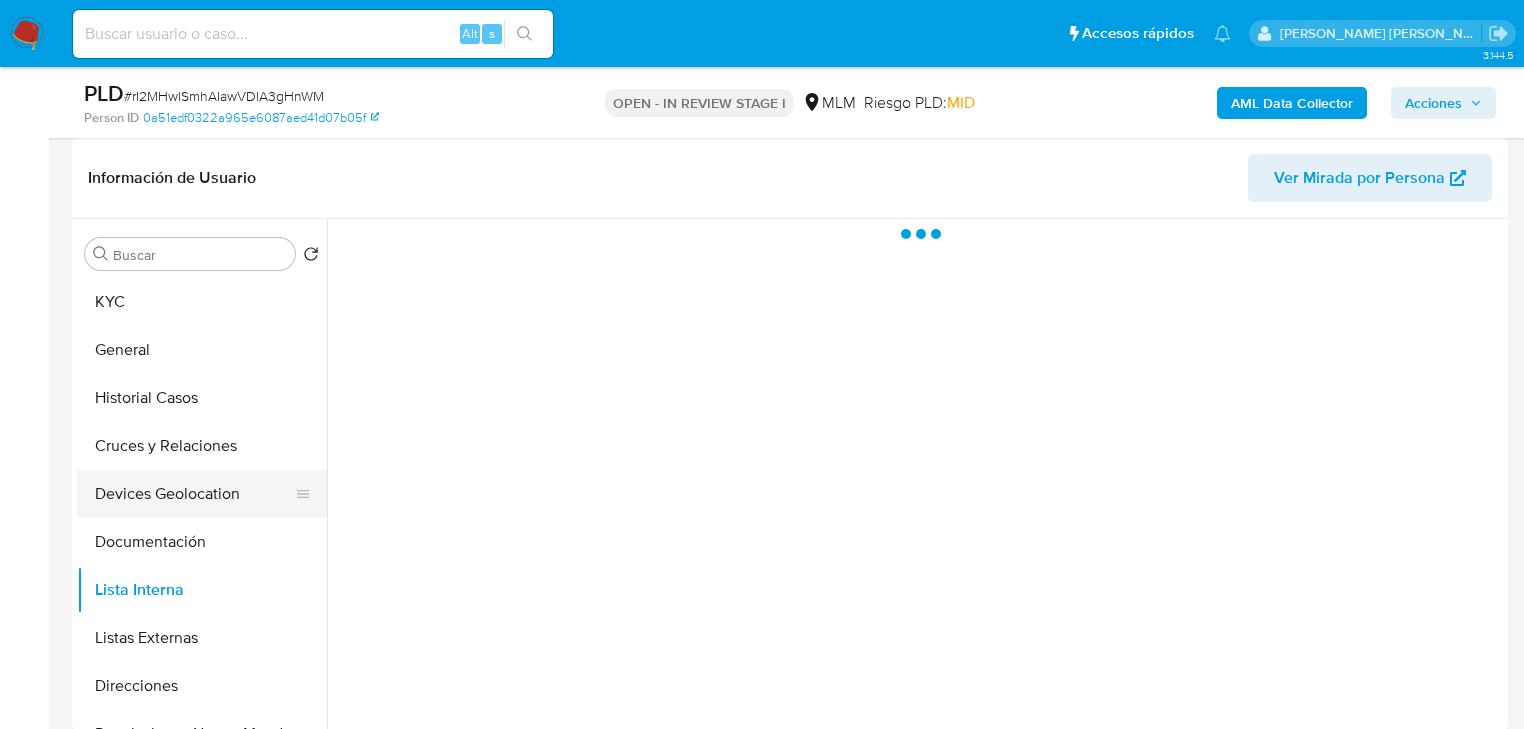 scroll, scrollTop: 0, scrollLeft: 0, axis: both 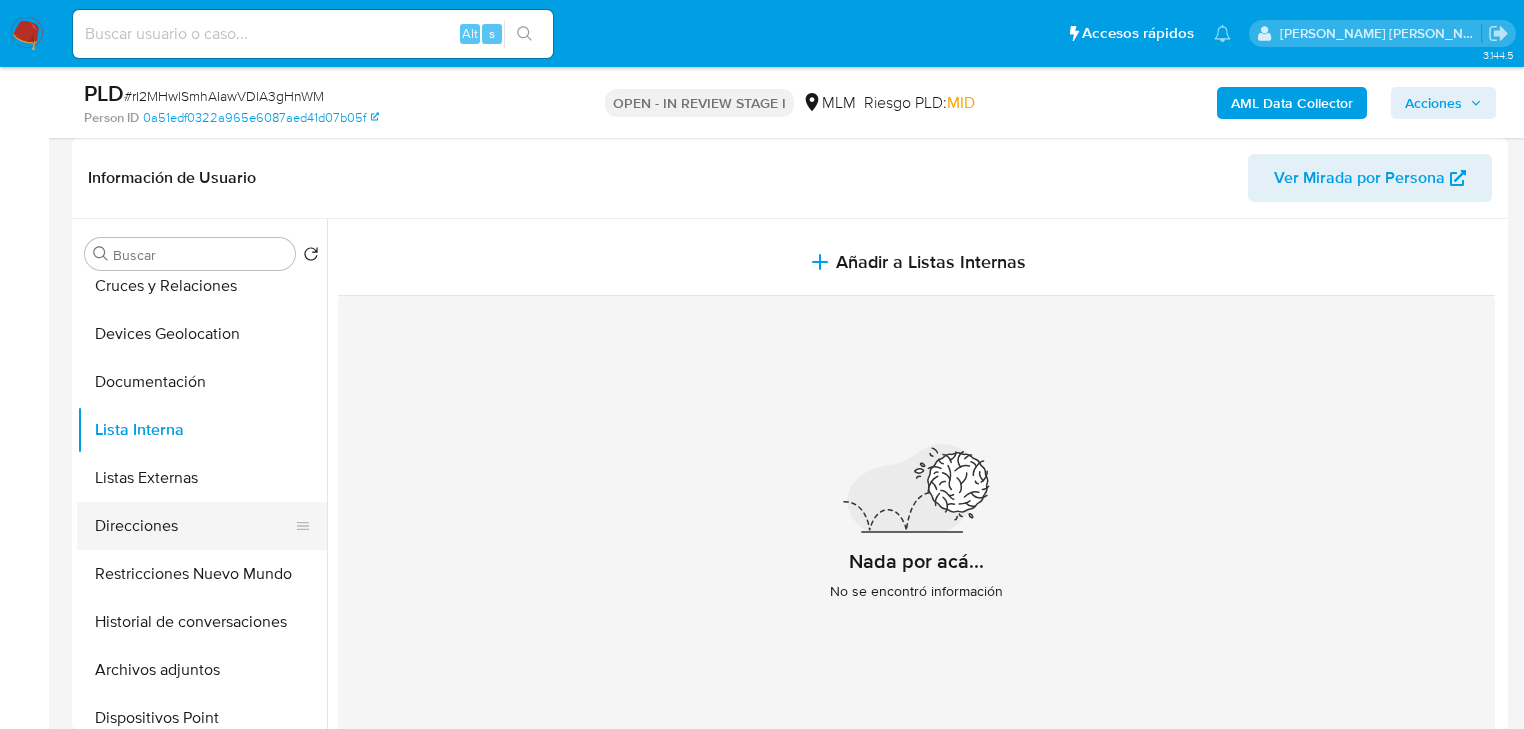 click on "Direcciones" at bounding box center (194, 526) 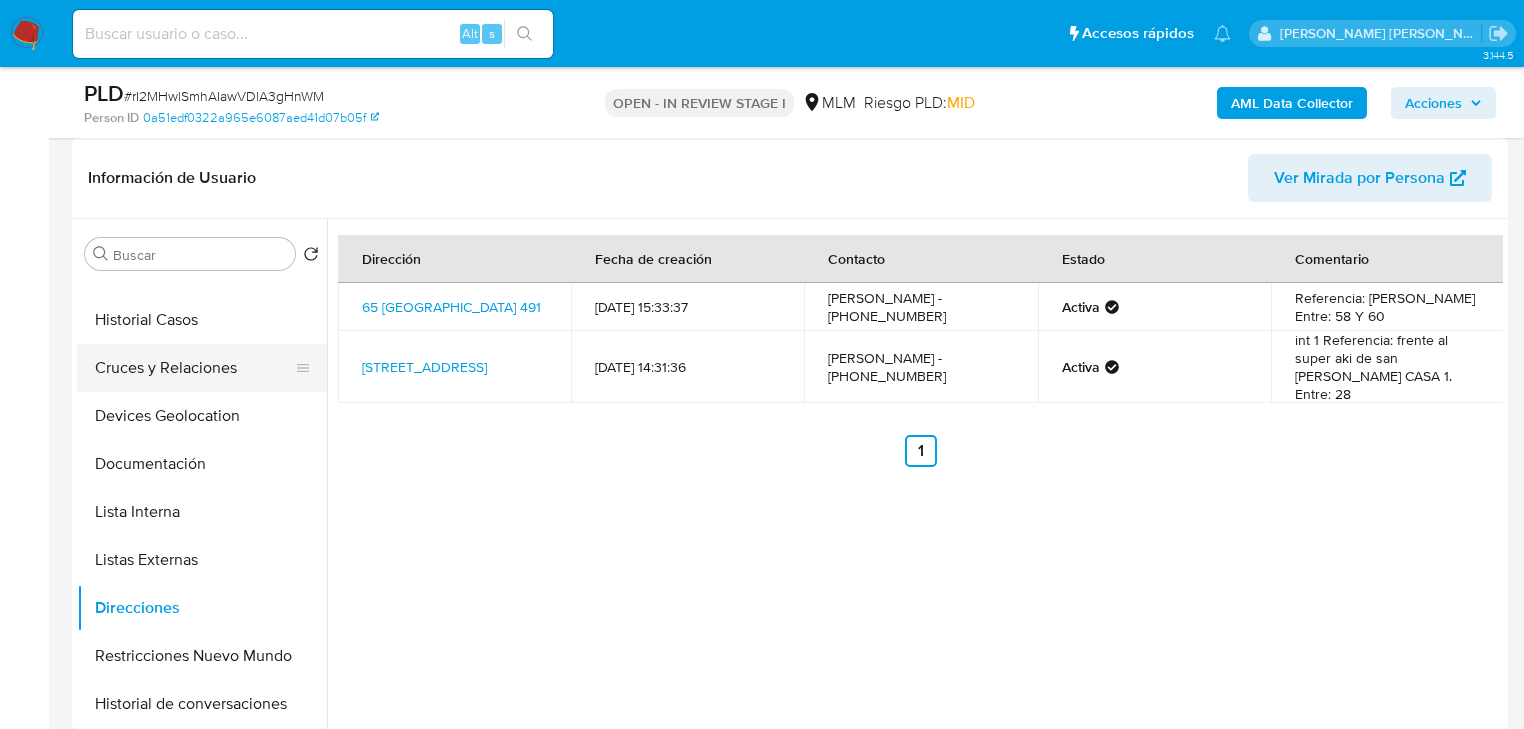 scroll, scrollTop: 0, scrollLeft: 0, axis: both 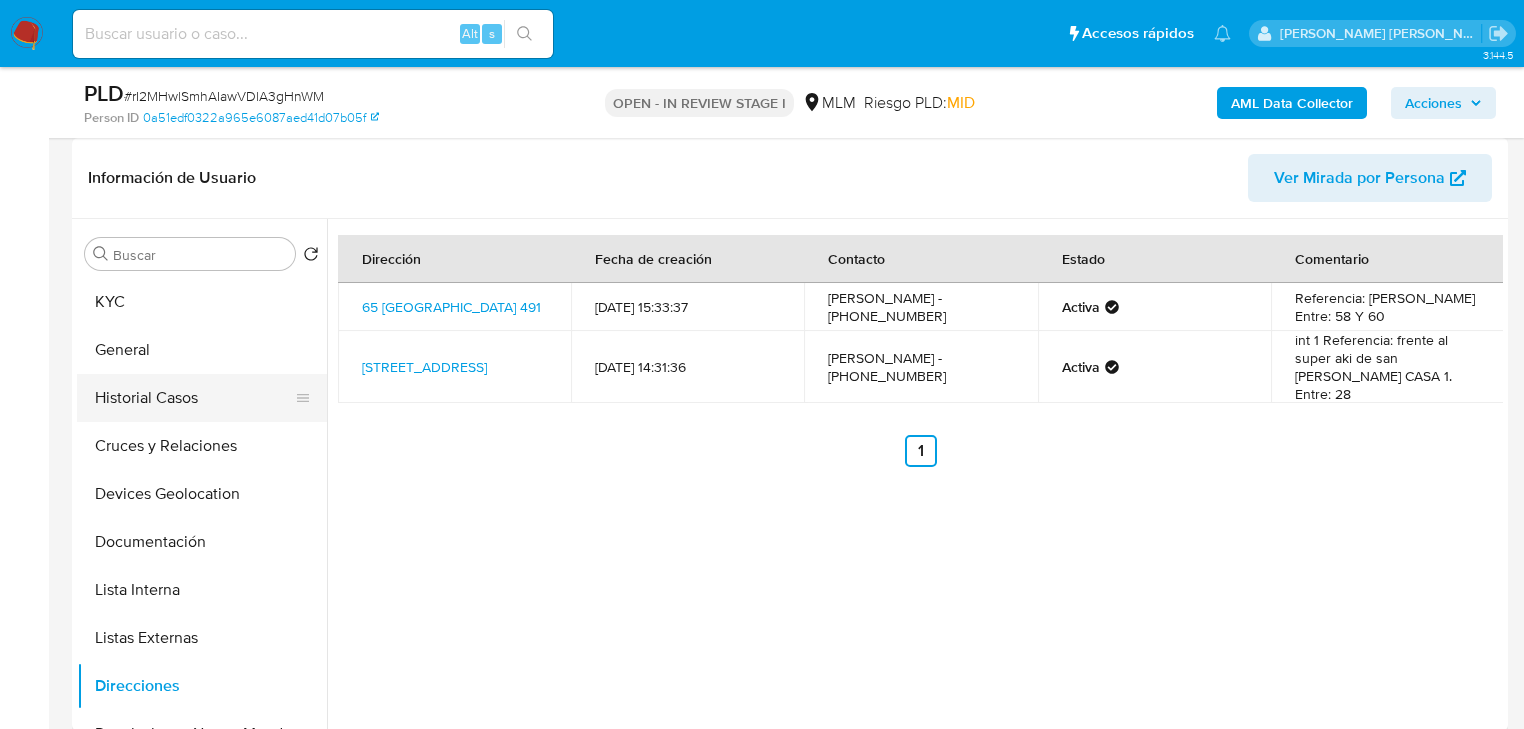 click on "Historial Casos" at bounding box center (194, 398) 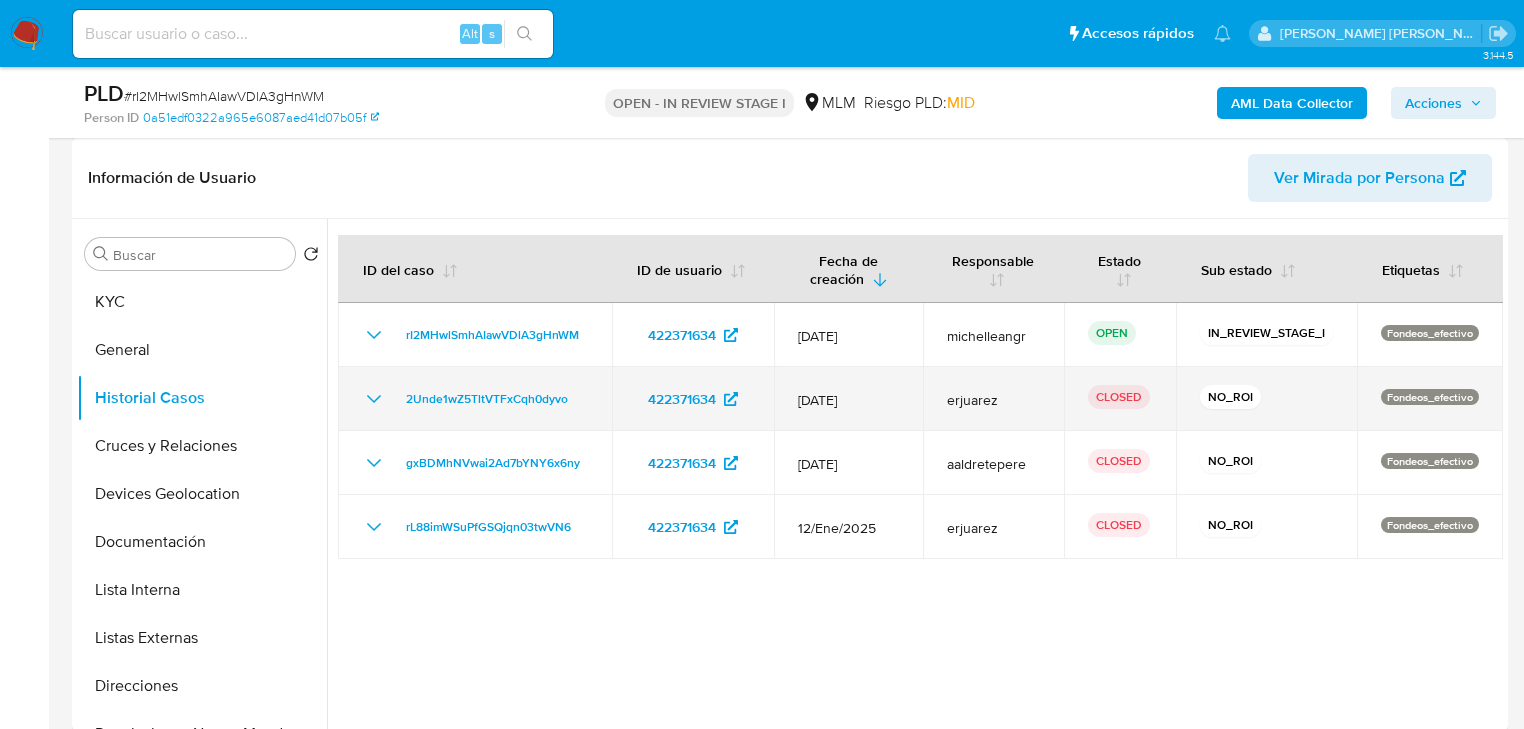 click on "2Unde1wZ5TltVTFxCqh0dyvo" at bounding box center [475, 399] 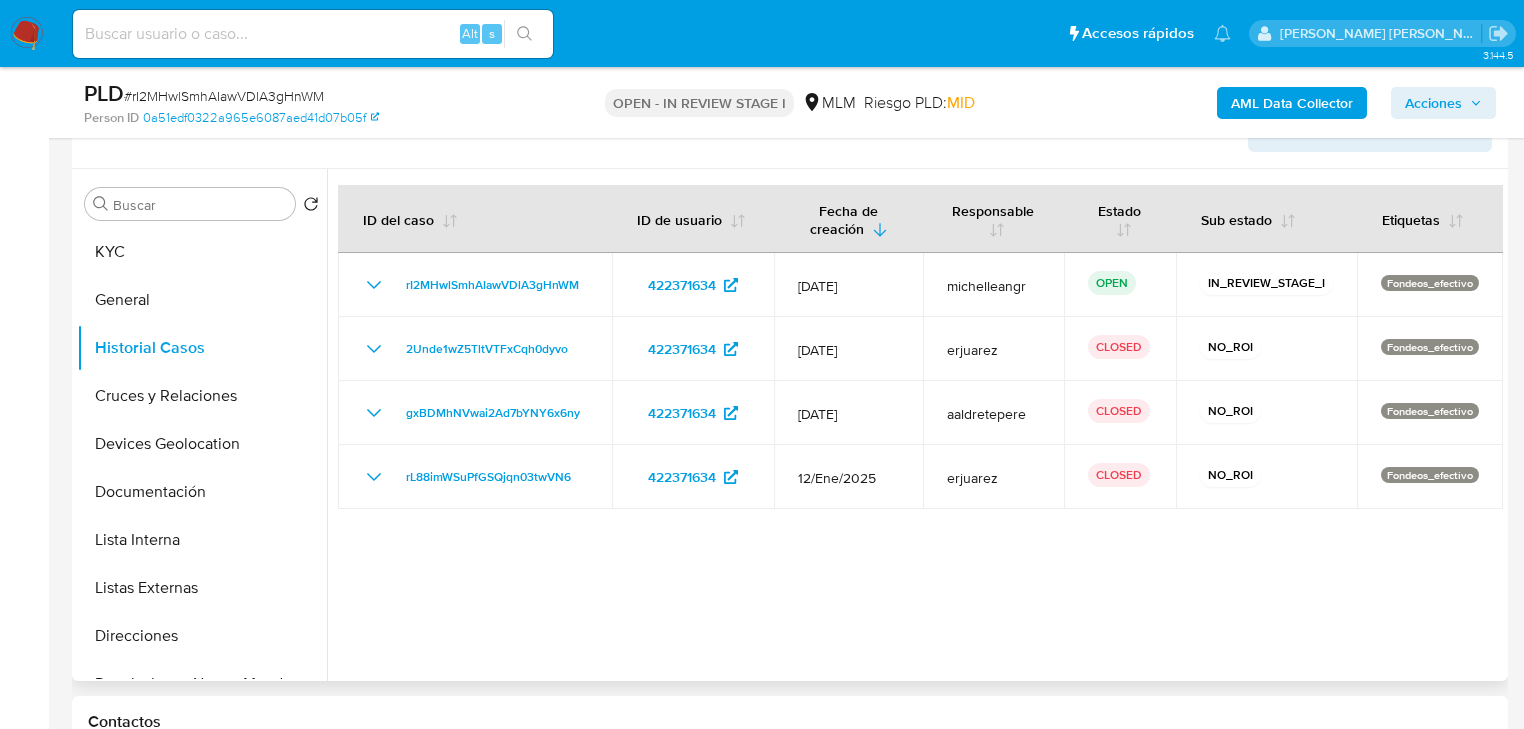 scroll, scrollTop: 540, scrollLeft: 0, axis: vertical 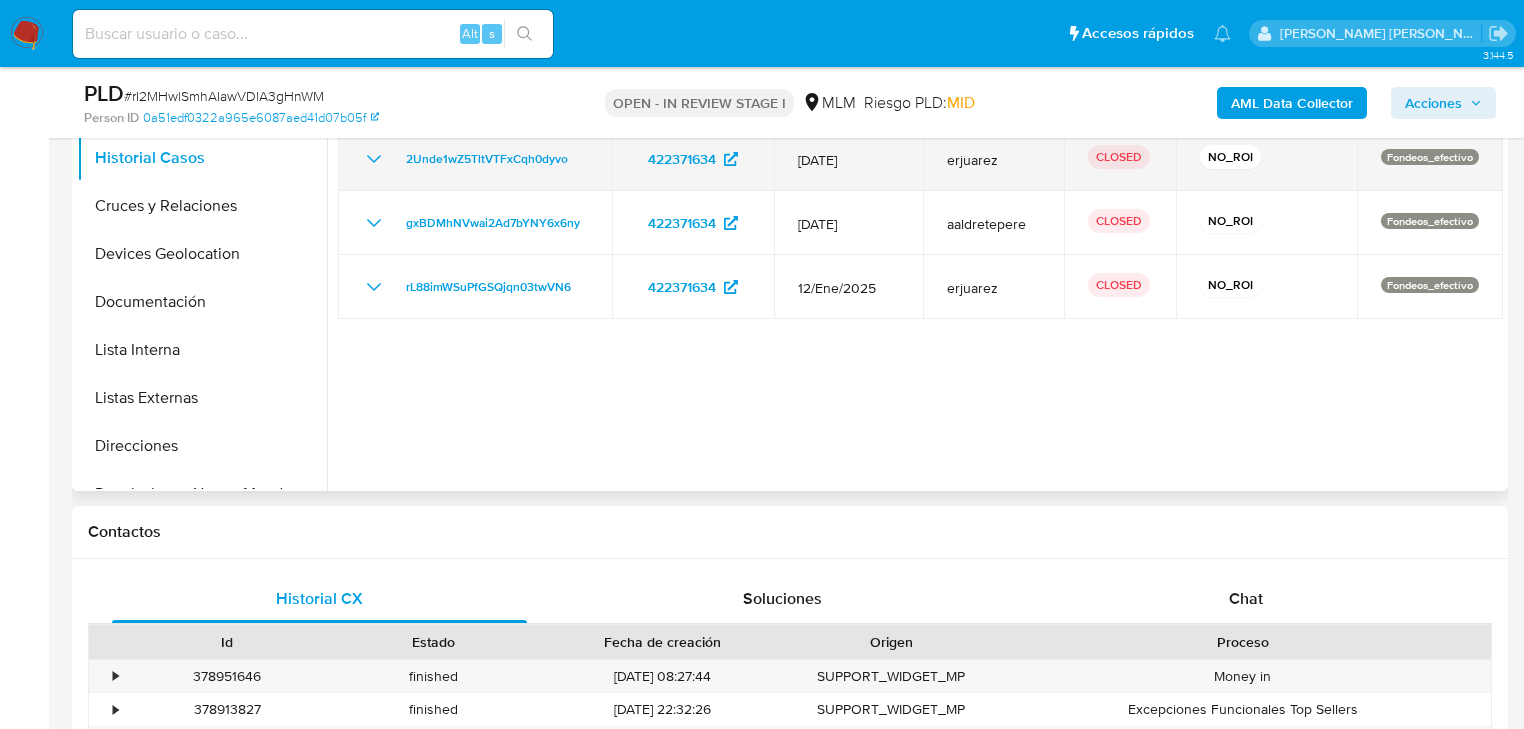 click 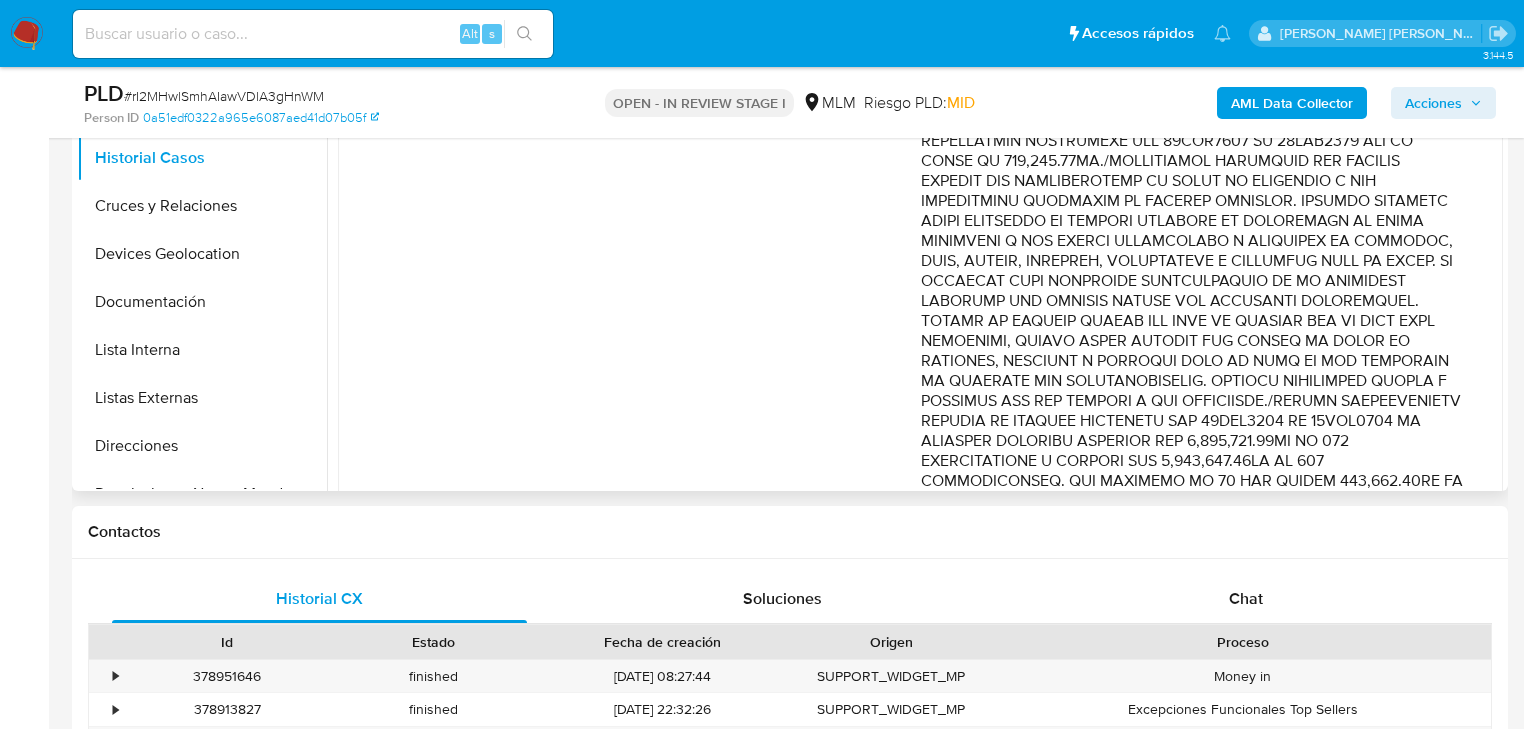 scroll, scrollTop: 400, scrollLeft: 0, axis: vertical 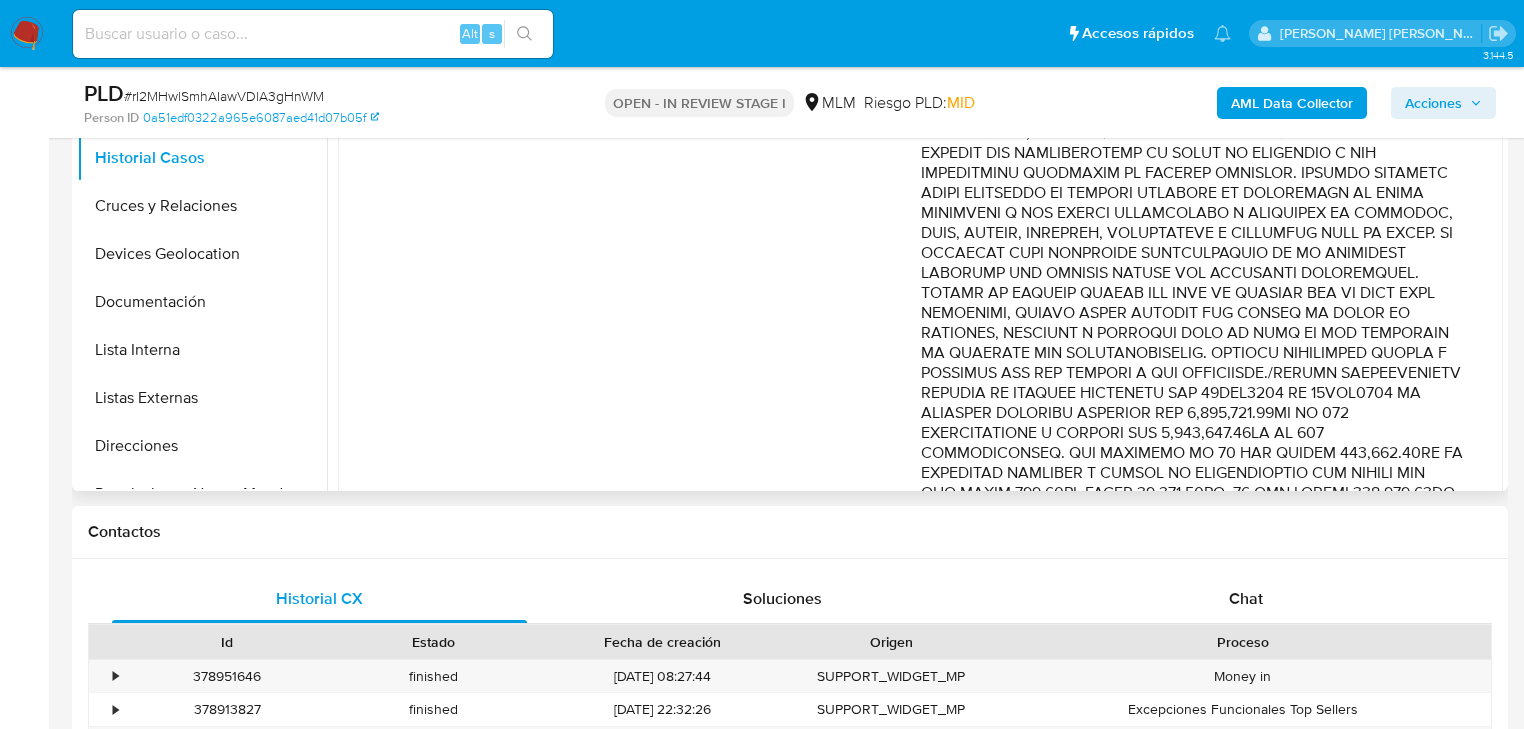 type 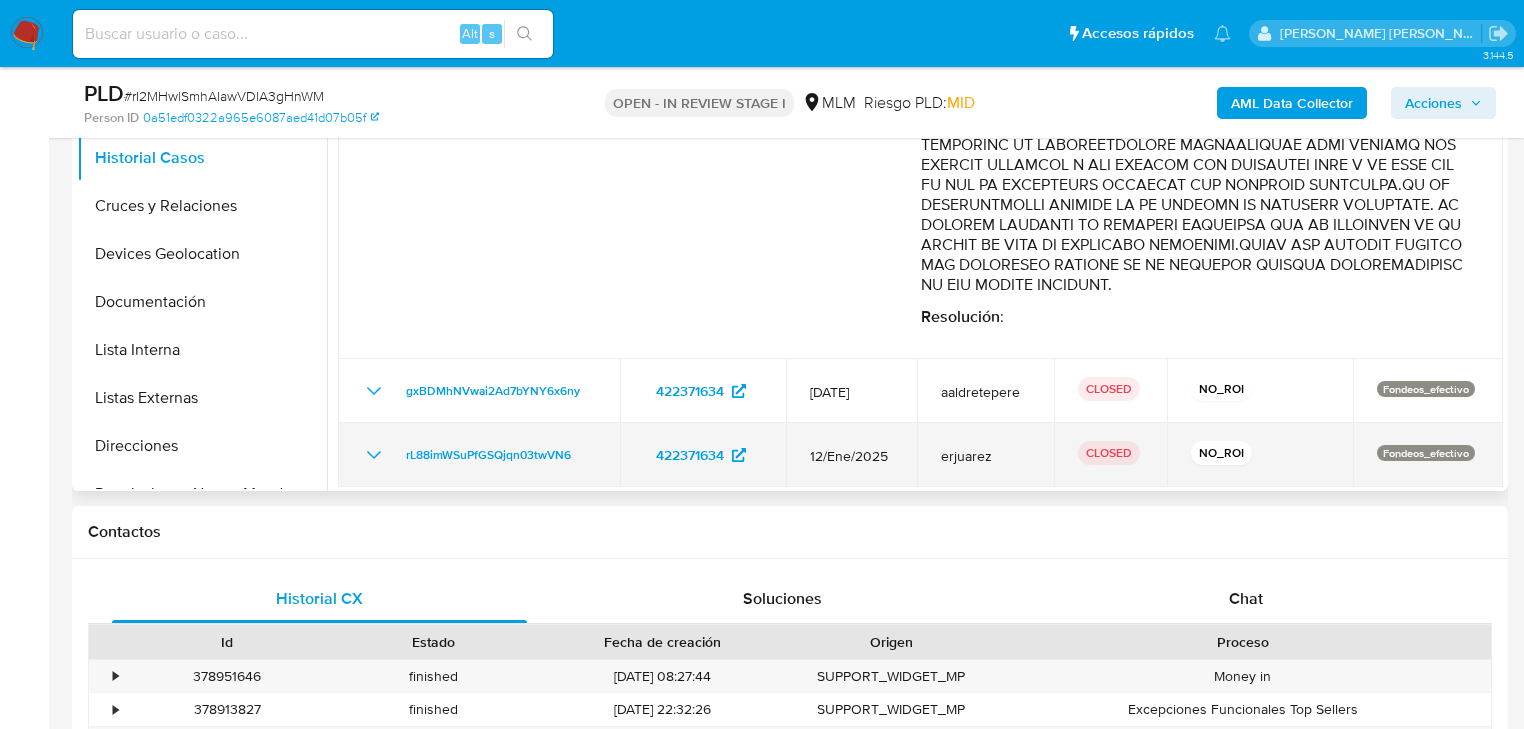 scroll, scrollTop: 1535, scrollLeft: 0, axis: vertical 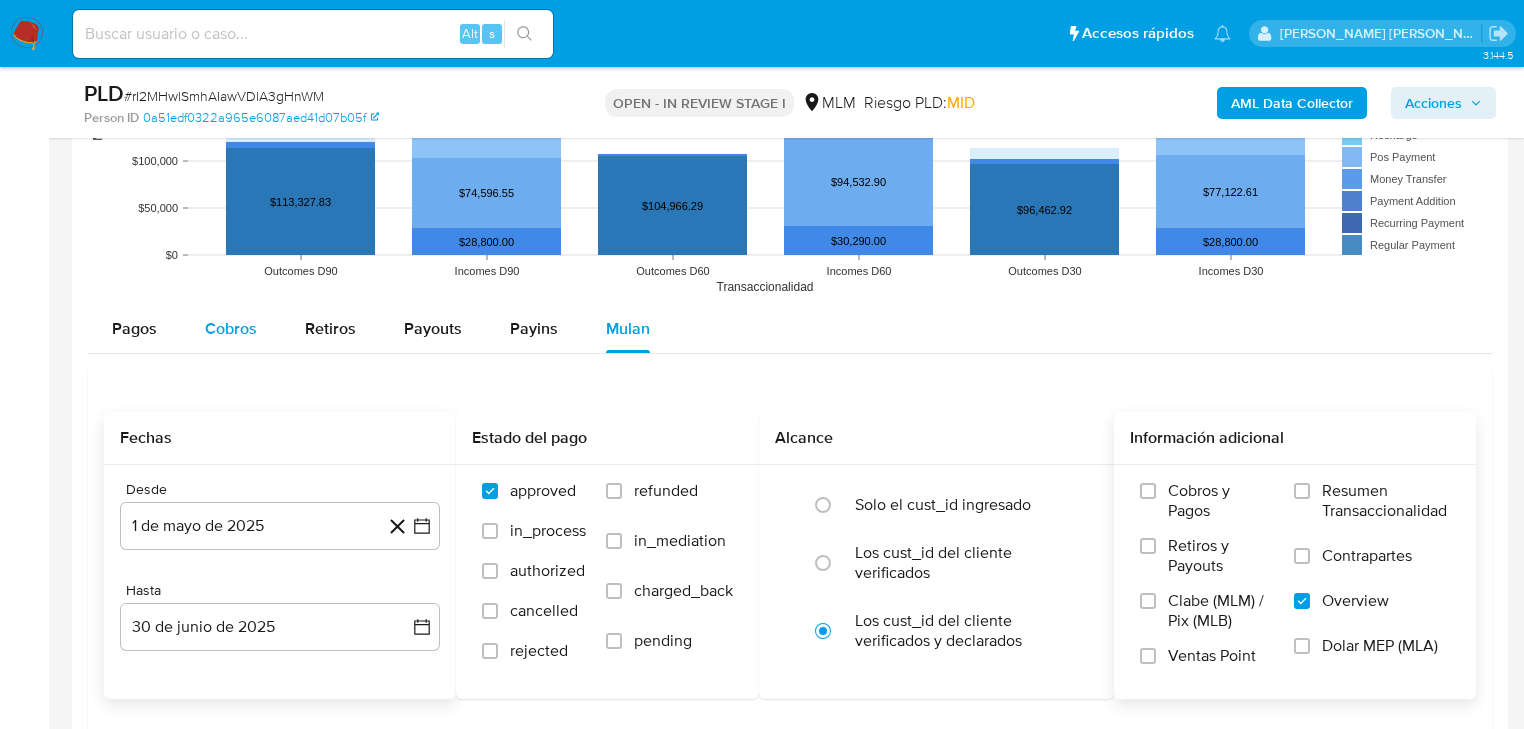 click on "Cobros" at bounding box center (231, 328) 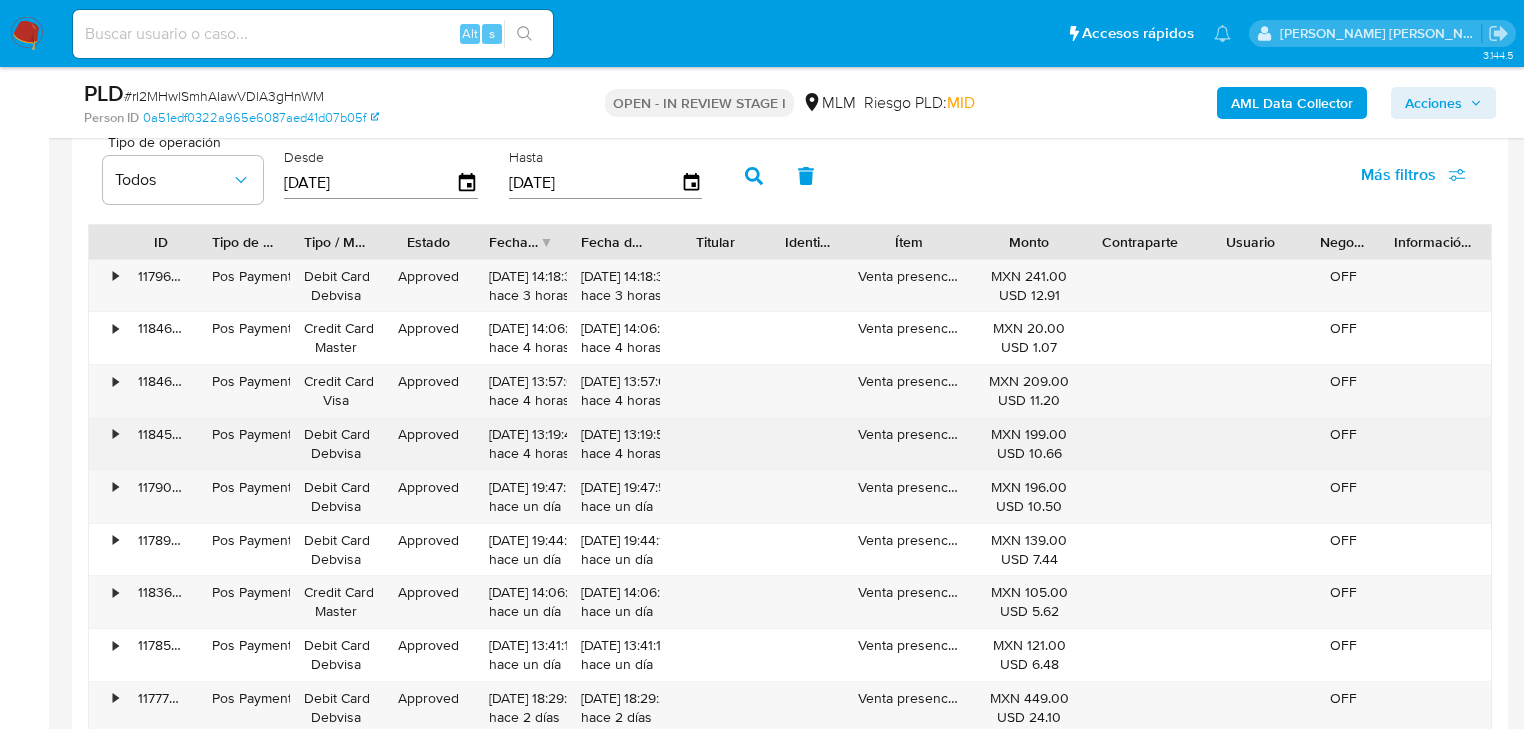 scroll, scrollTop: 2460, scrollLeft: 0, axis: vertical 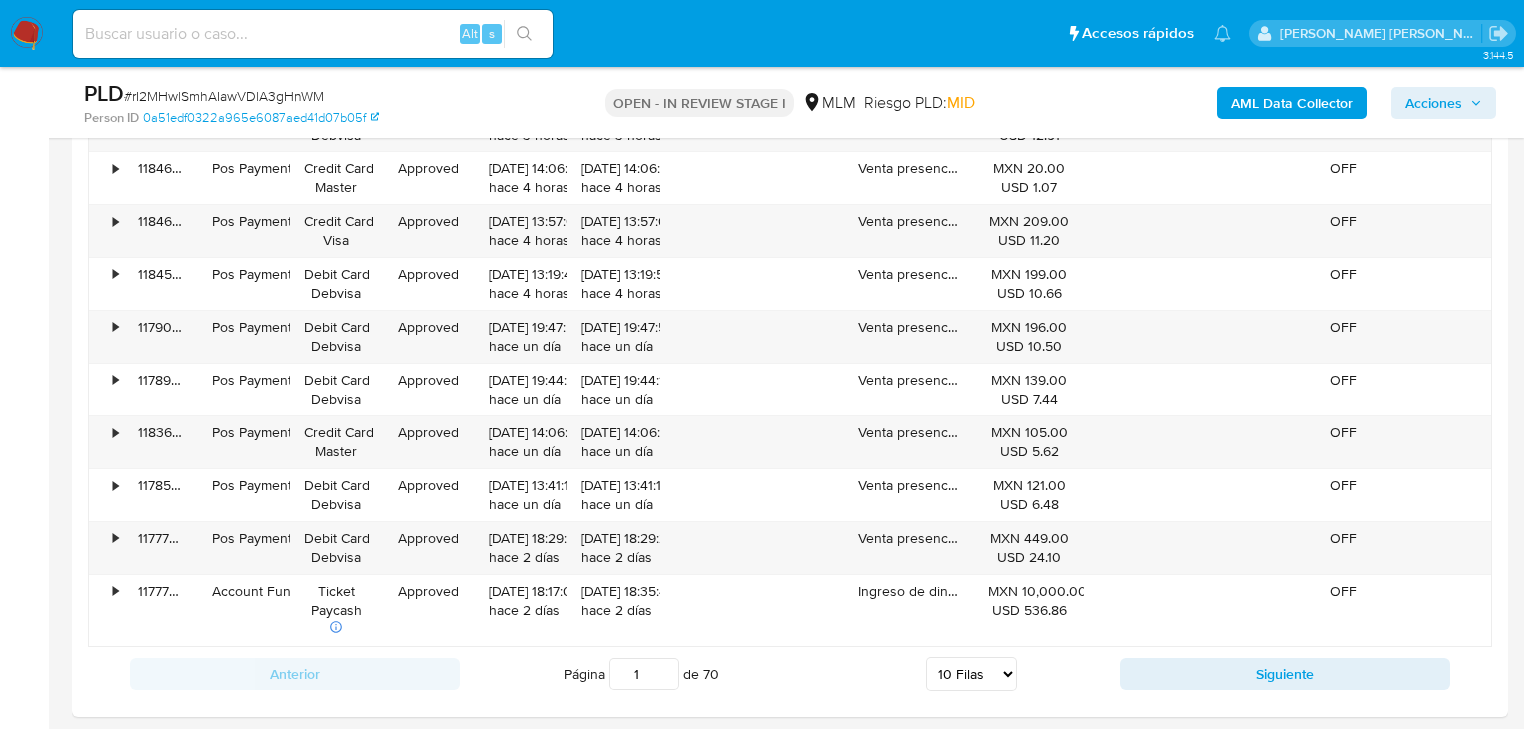 click on "Siguiente" at bounding box center [1285, 674] 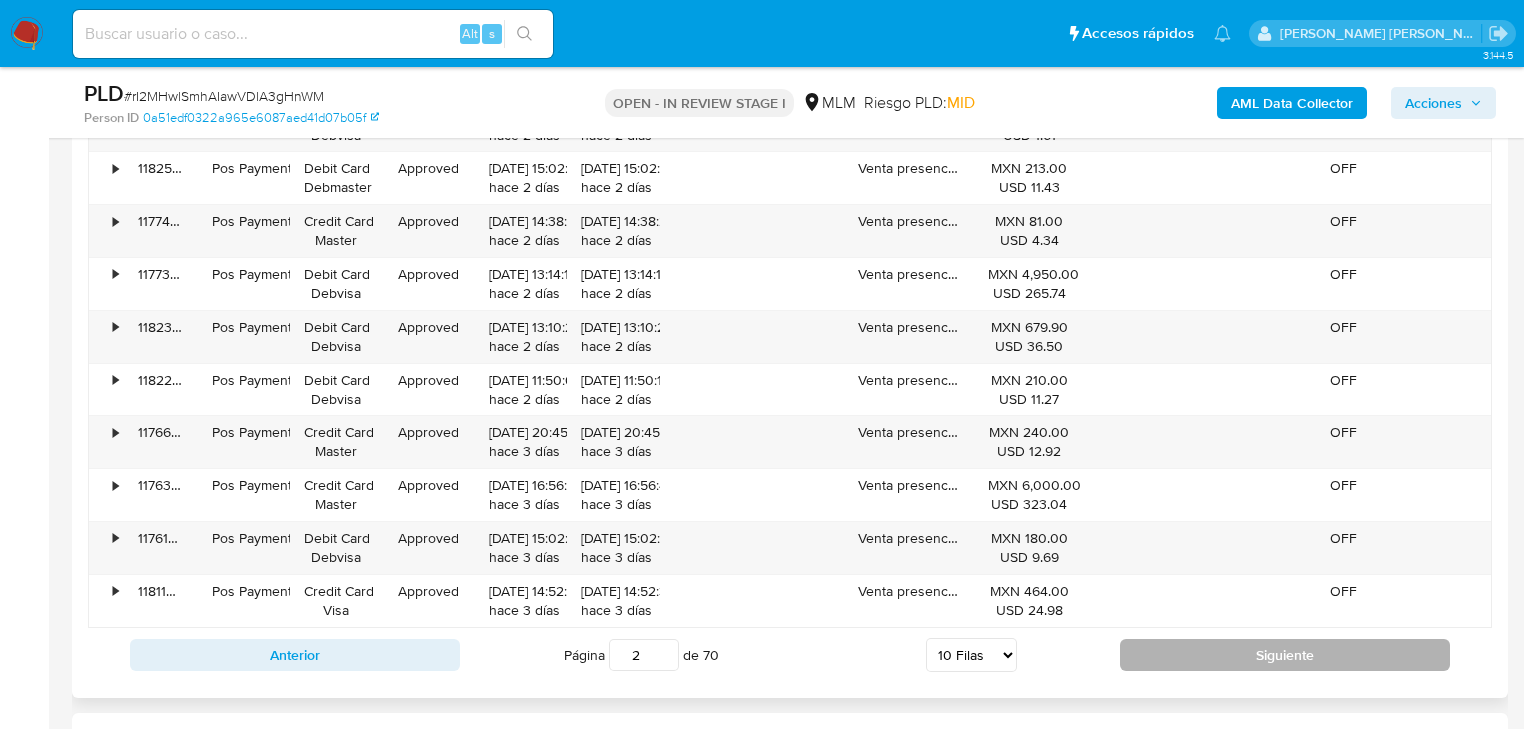 click on "Siguiente" at bounding box center [1285, 655] 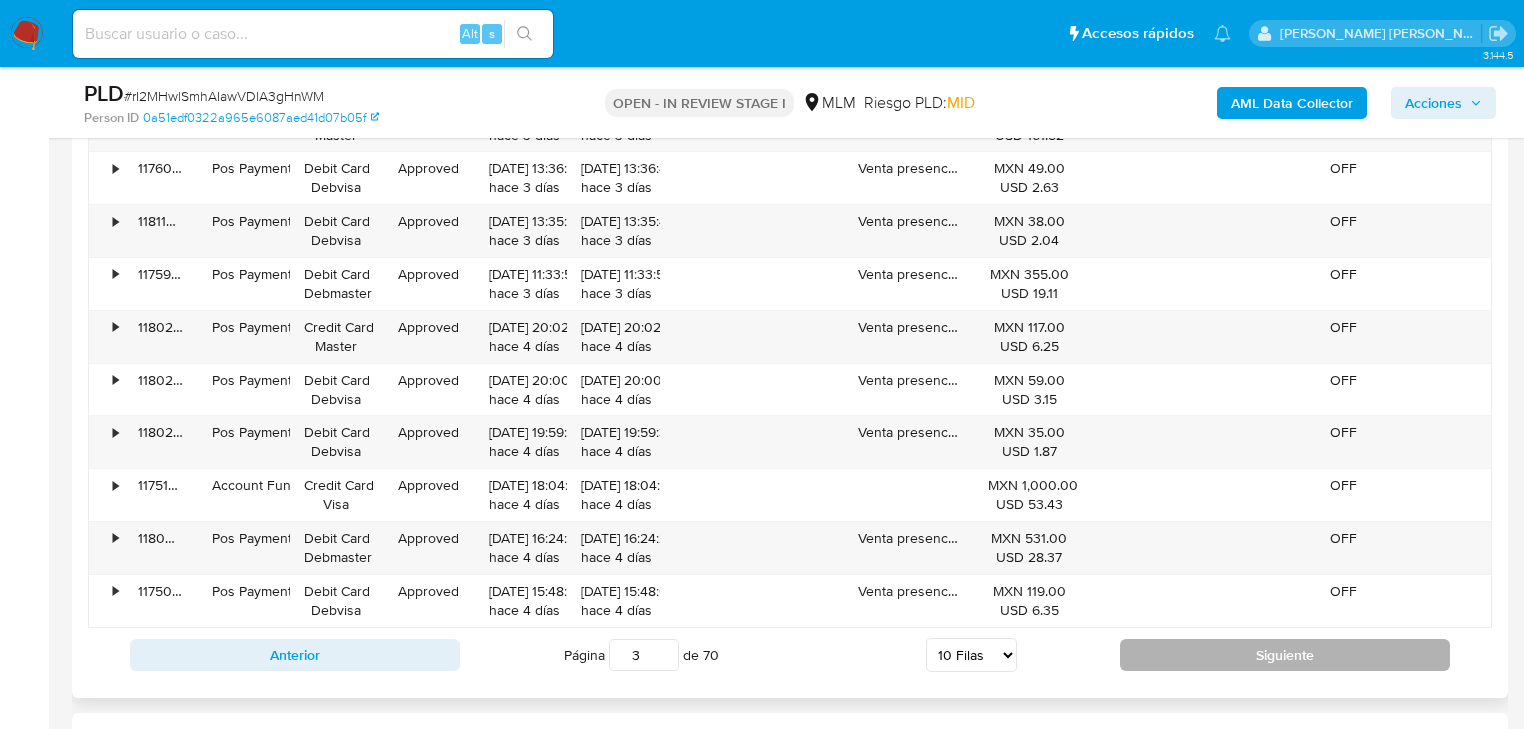 click on "Siguiente" at bounding box center [1285, 655] 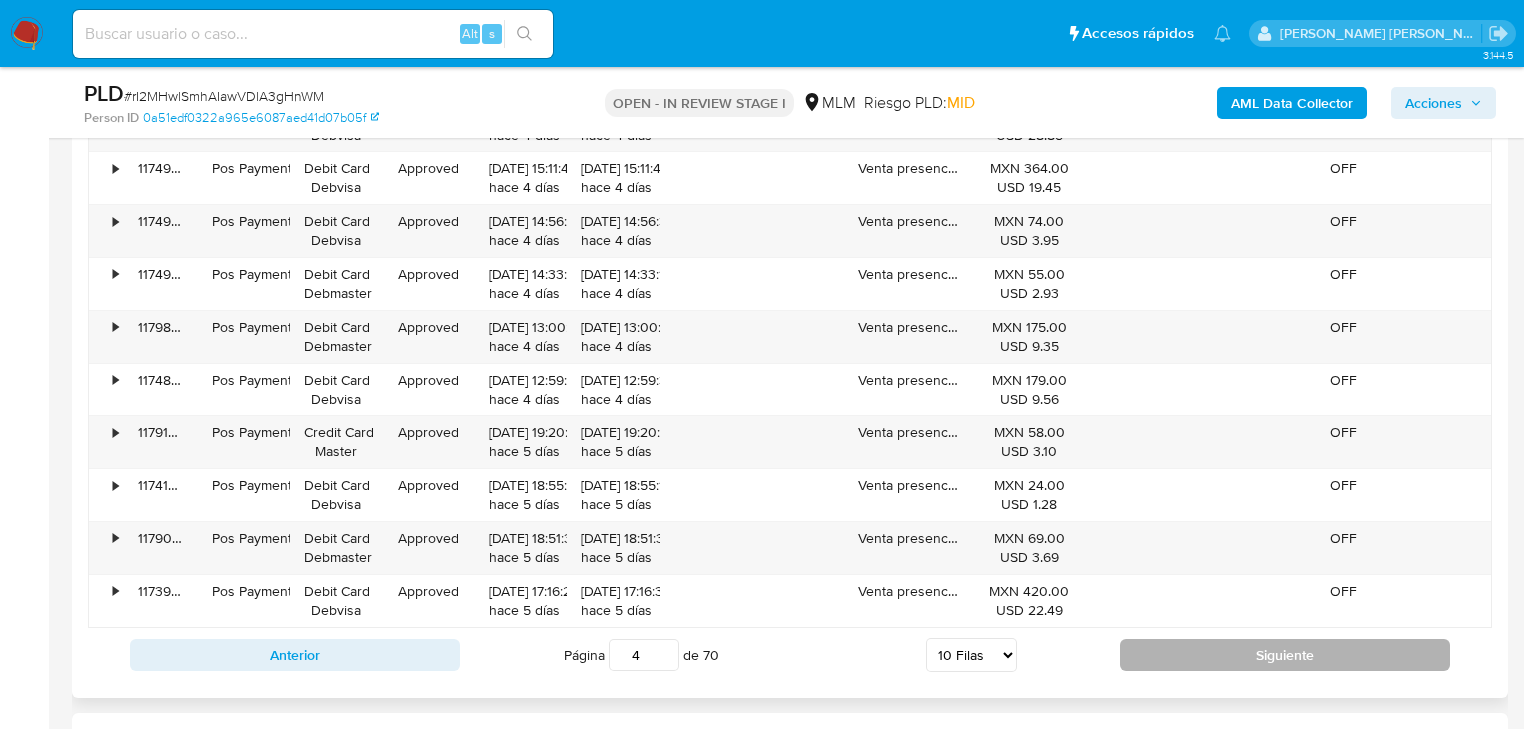 click on "Siguiente" at bounding box center [1285, 655] 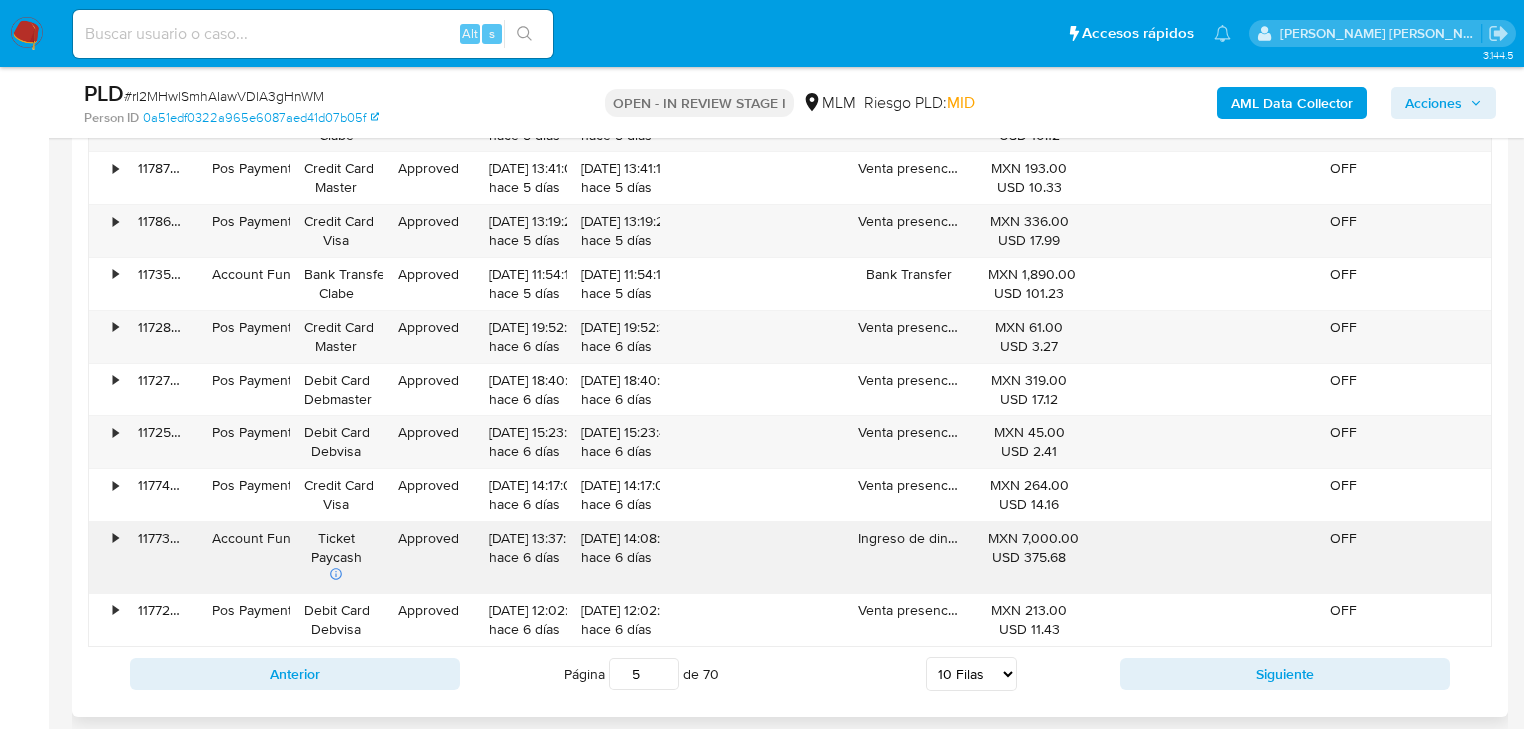 click on "•" at bounding box center (115, 538) 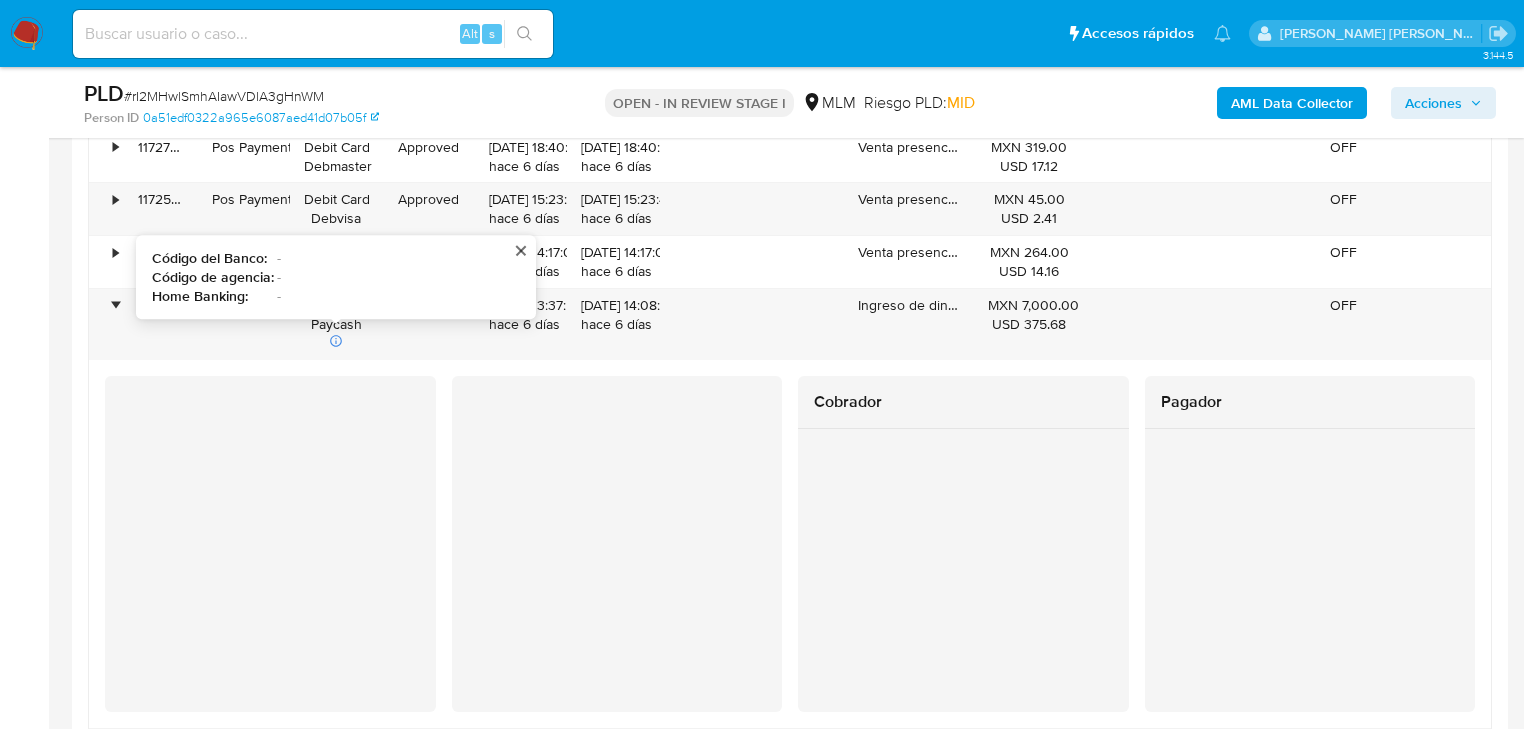 scroll, scrollTop: 2700, scrollLeft: 0, axis: vertical 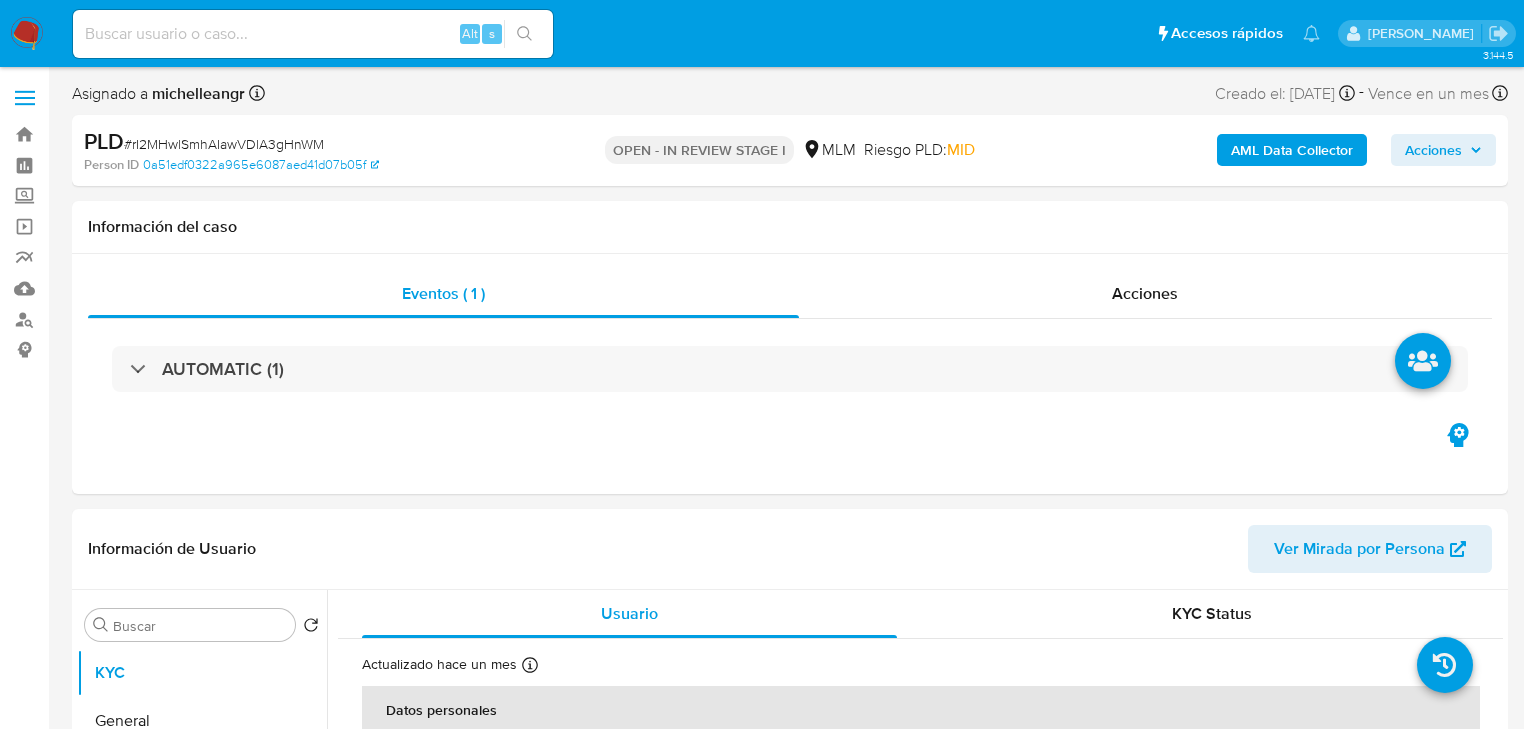 select on "10" 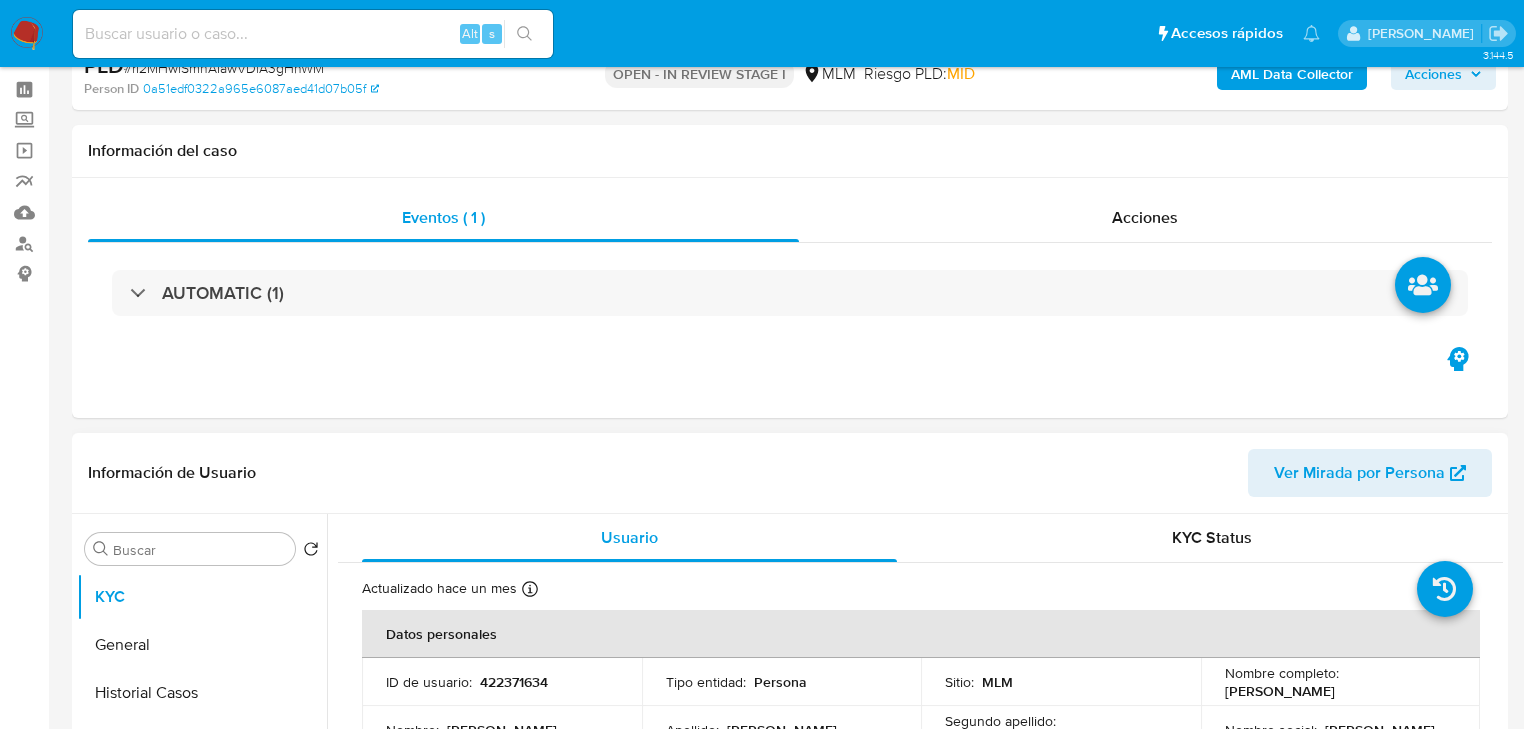 scroll, scrollTop: 400, scrollLeft: 0, axis: vertical 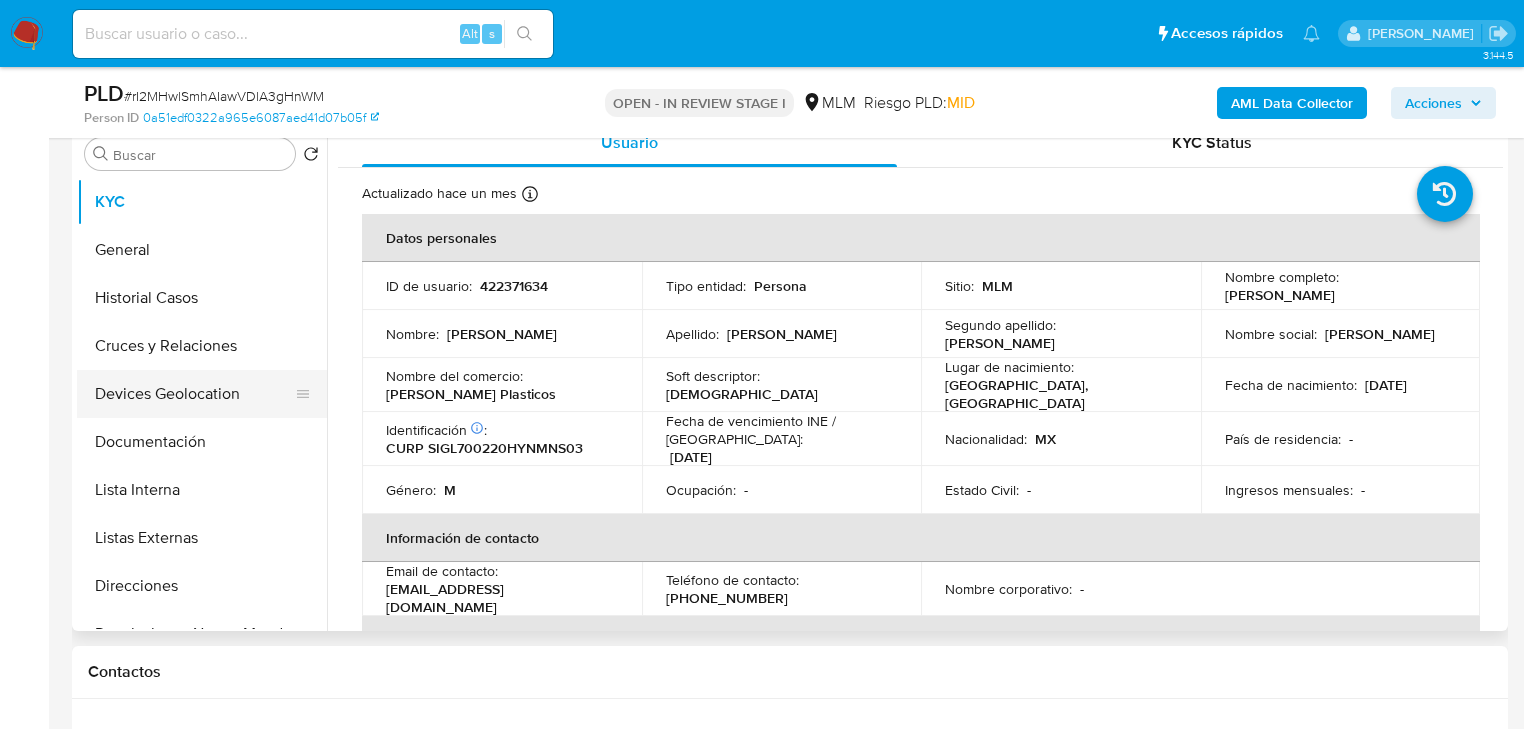 click on "Devices Geolocation" at bounding box center [194, 394] 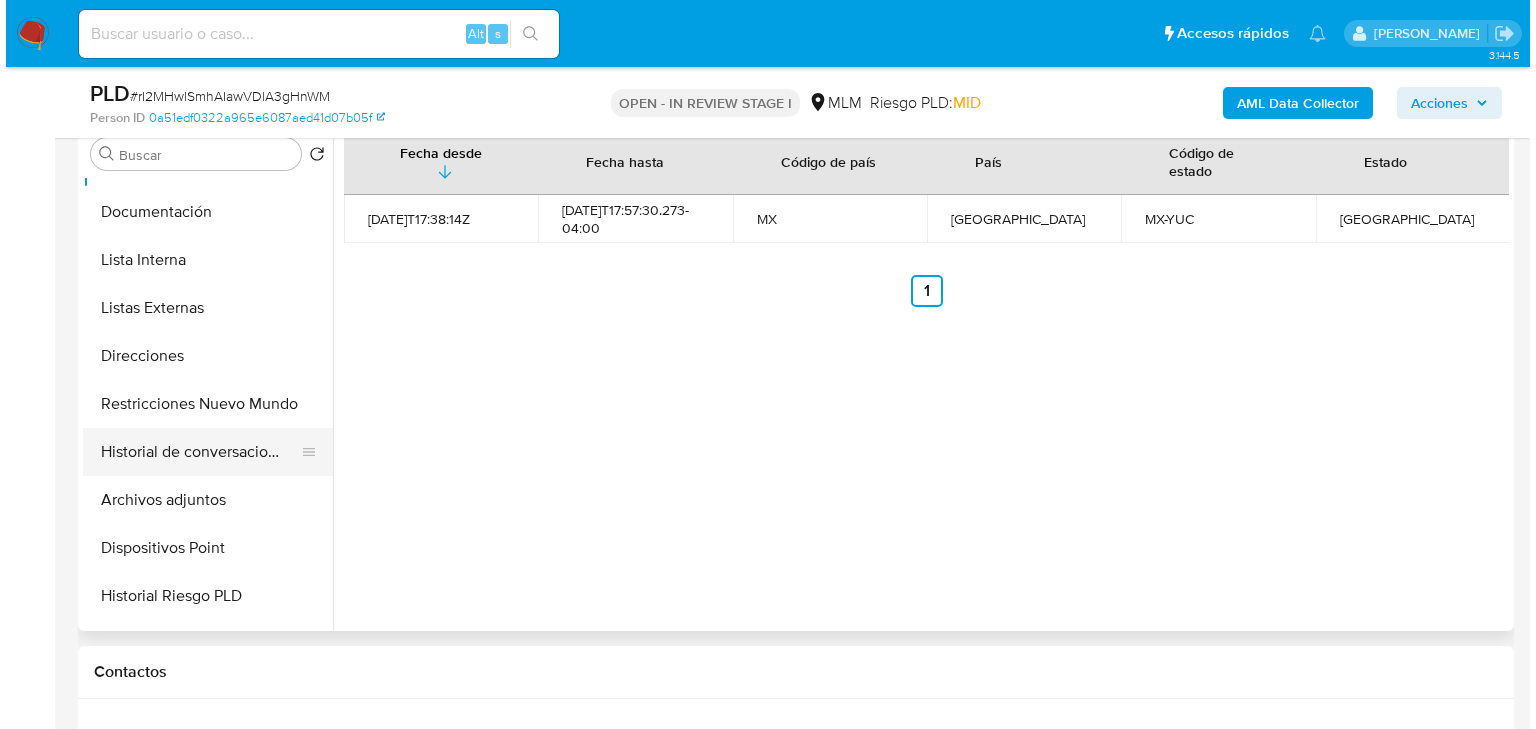 scroll, scrollTop: 320, scrollLeft: 0, axis: vertical 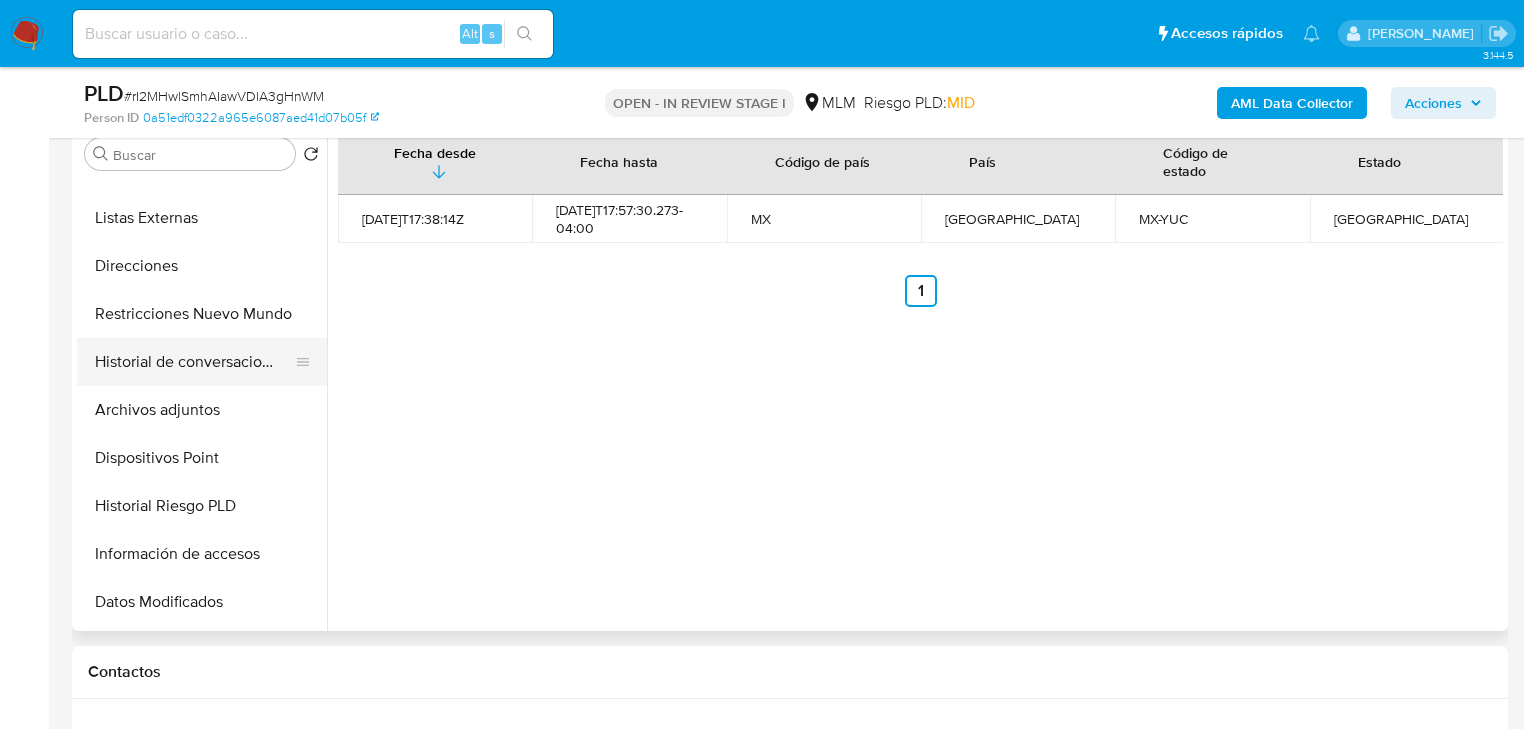 click on "Archivos adjuntos" at bounding box center (202, 410) 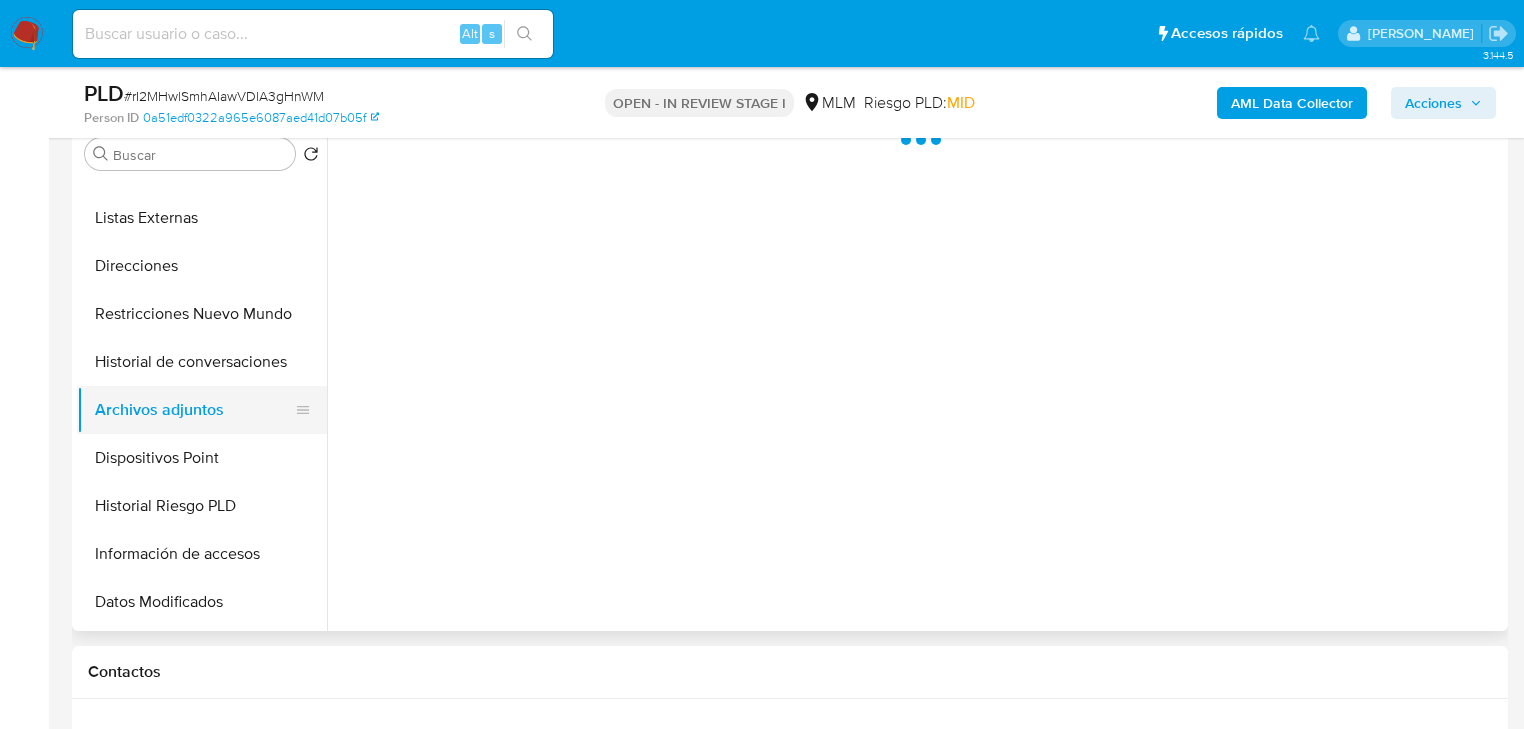 drag, startPoint x: 268, startPoint y: 358, endPoint x: 236, endPoint y: 409, distance: 60.207973 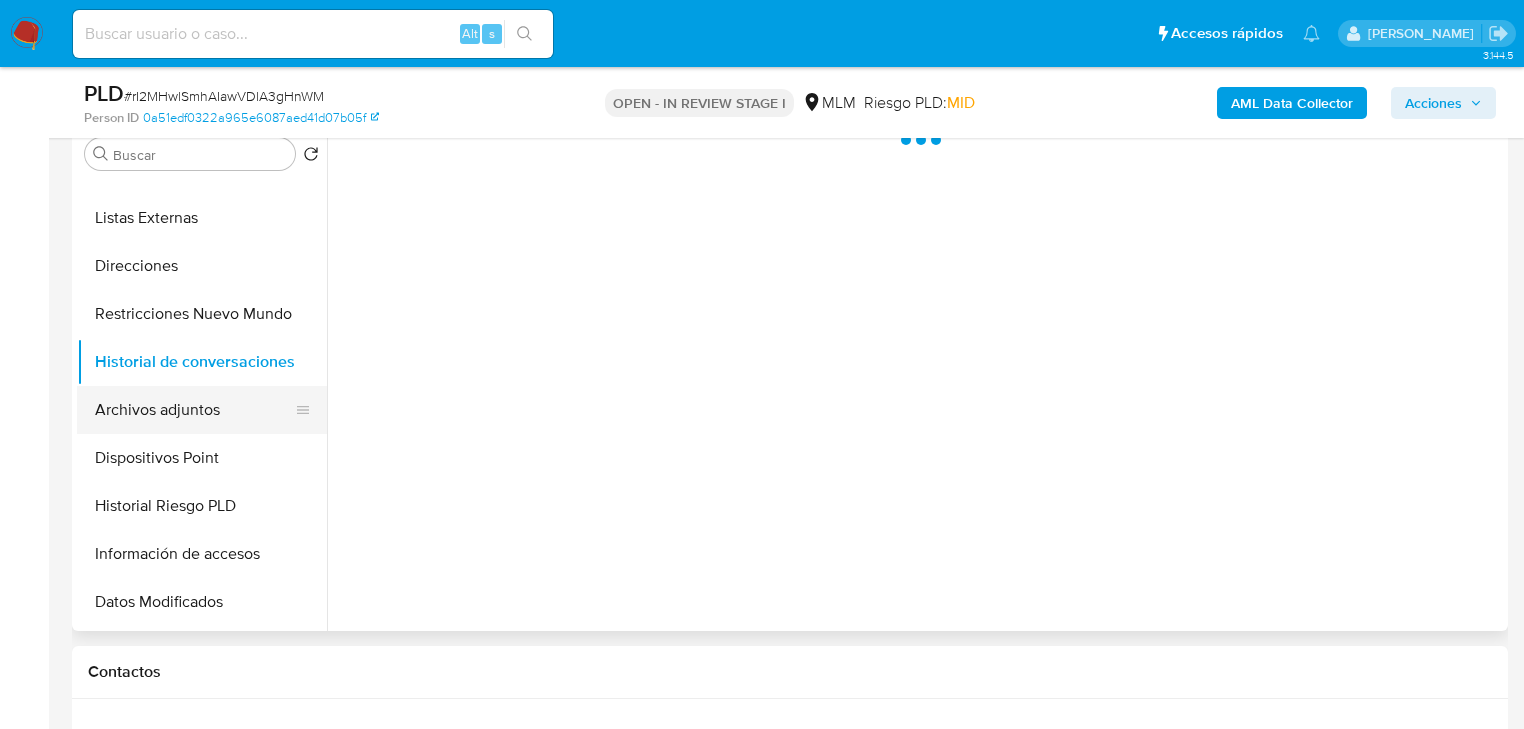 click on "Archivos adjuntos" at bounding box center [194, 410] 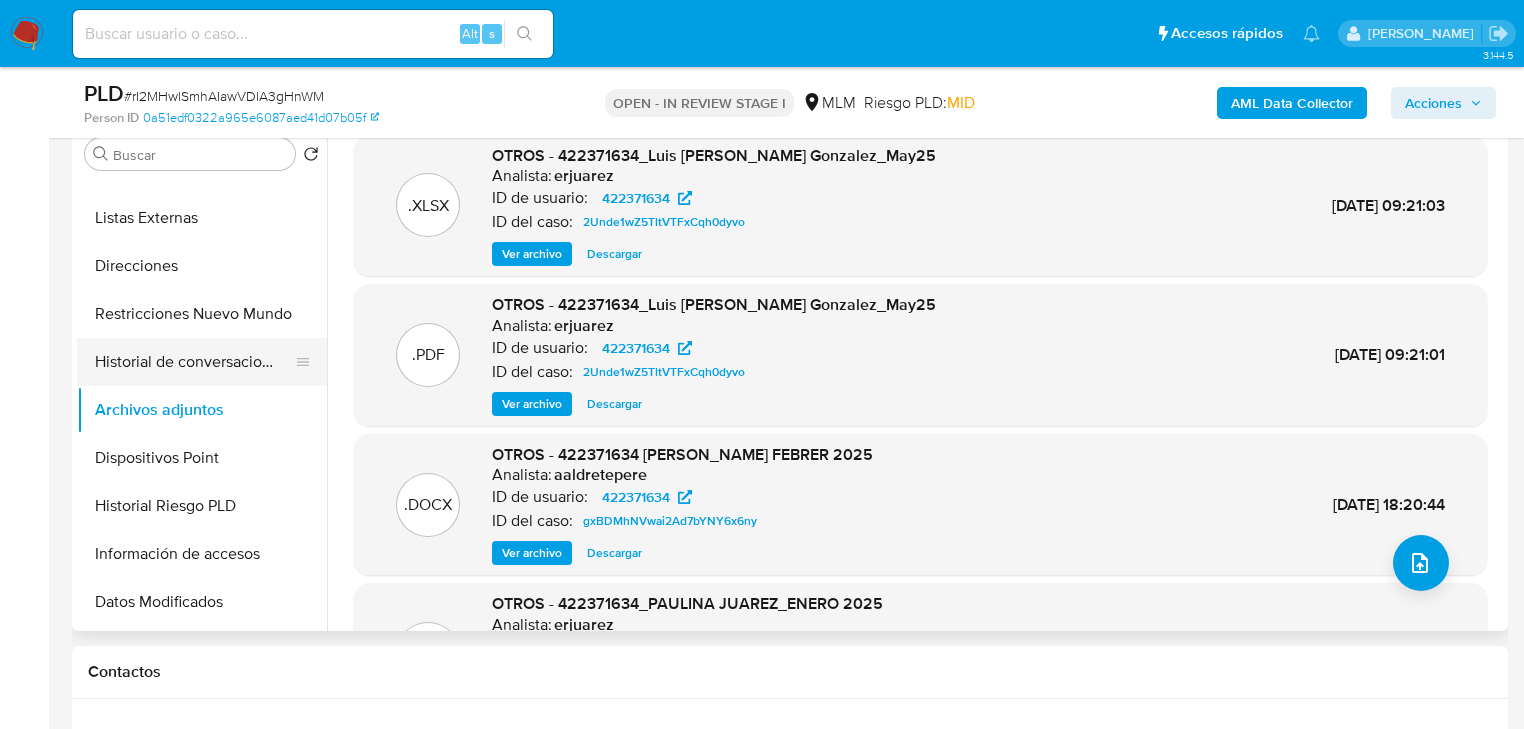 click on "Historial de conversaciones" at bounding box center [194, 362] 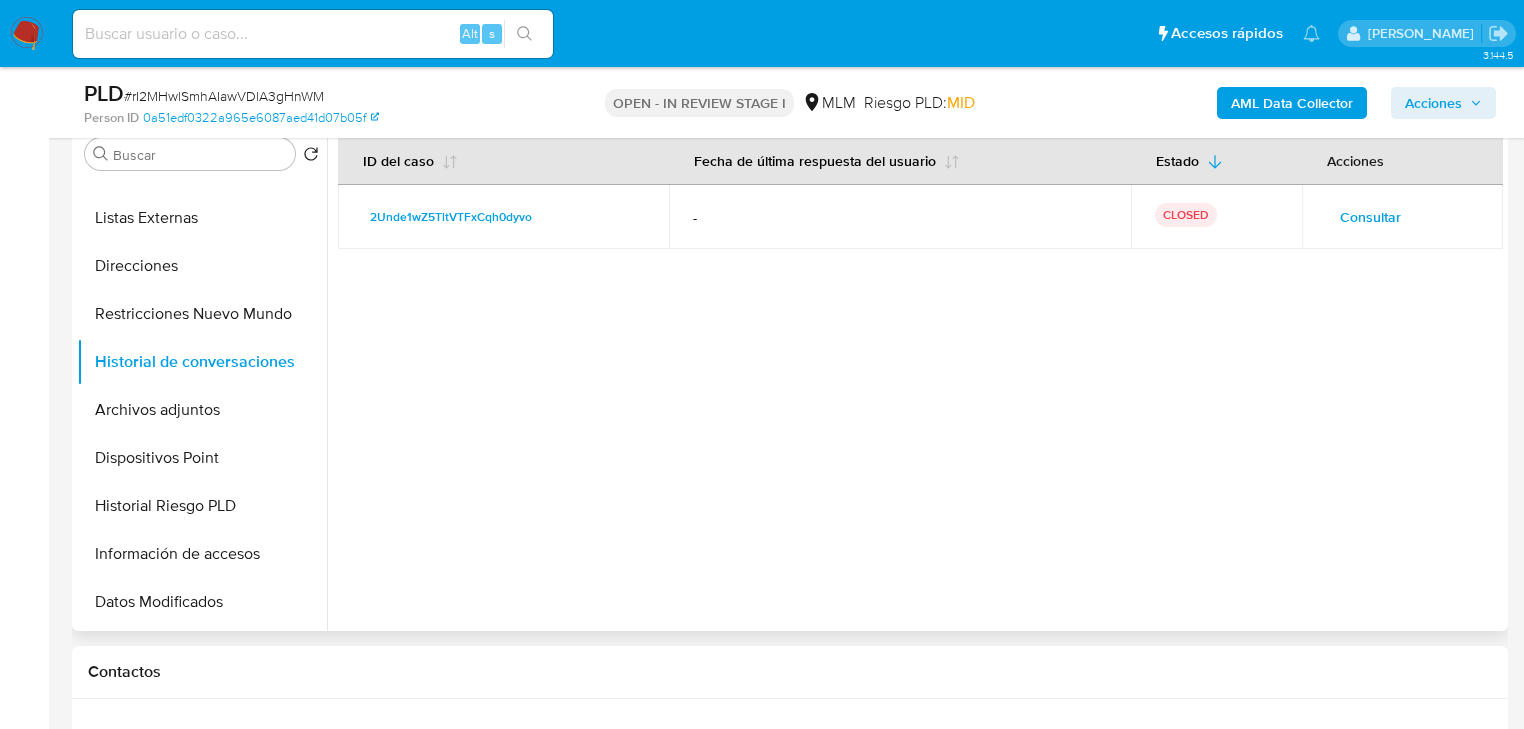 click on "Consultar" at bounding box center [1370, 217] 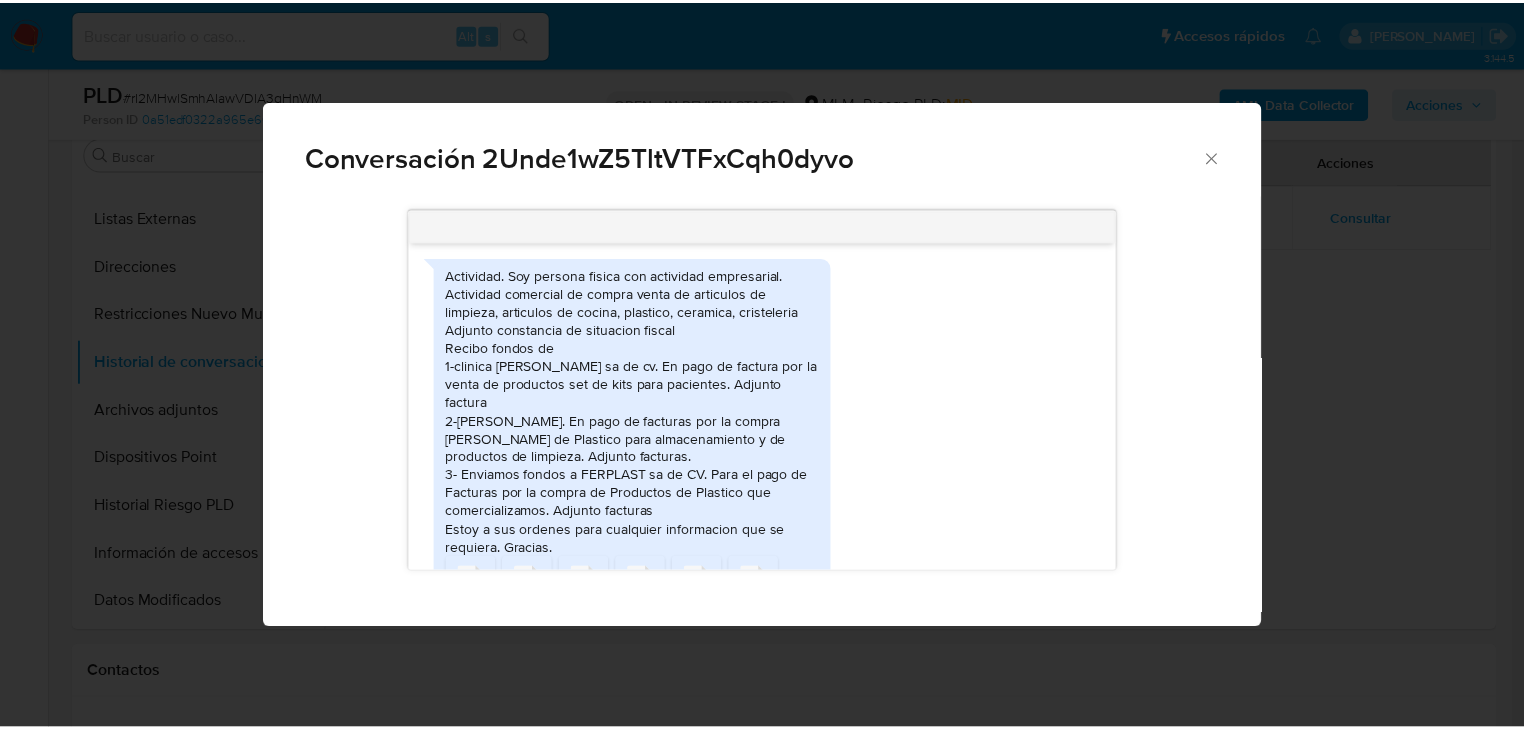 scroll, scrollTop: 326, scrollLeft: 0, axis: vertical 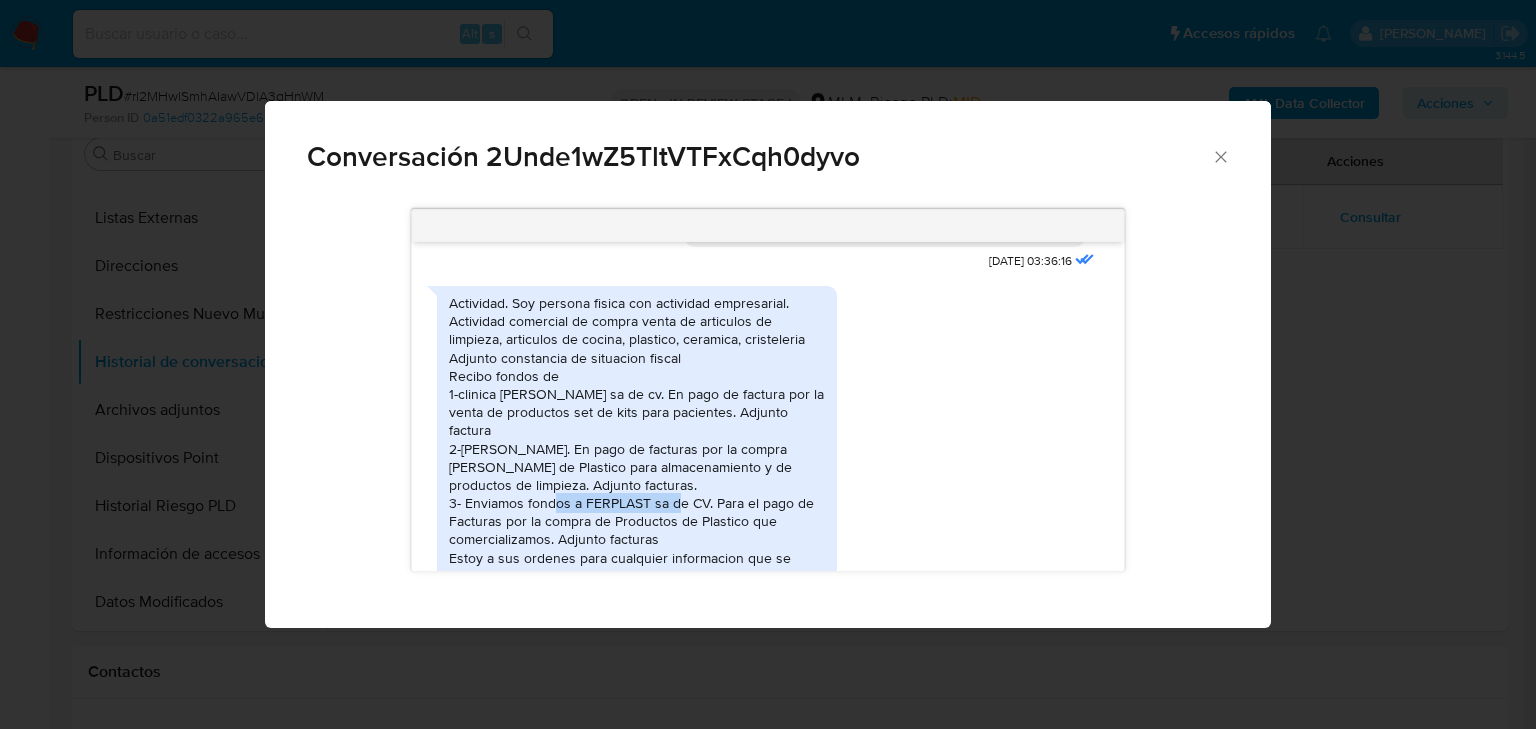 drag, startPoint x: 585, startPoint y: 478, endPoint x: 709, endPoint y: 476, distance: 124.01613 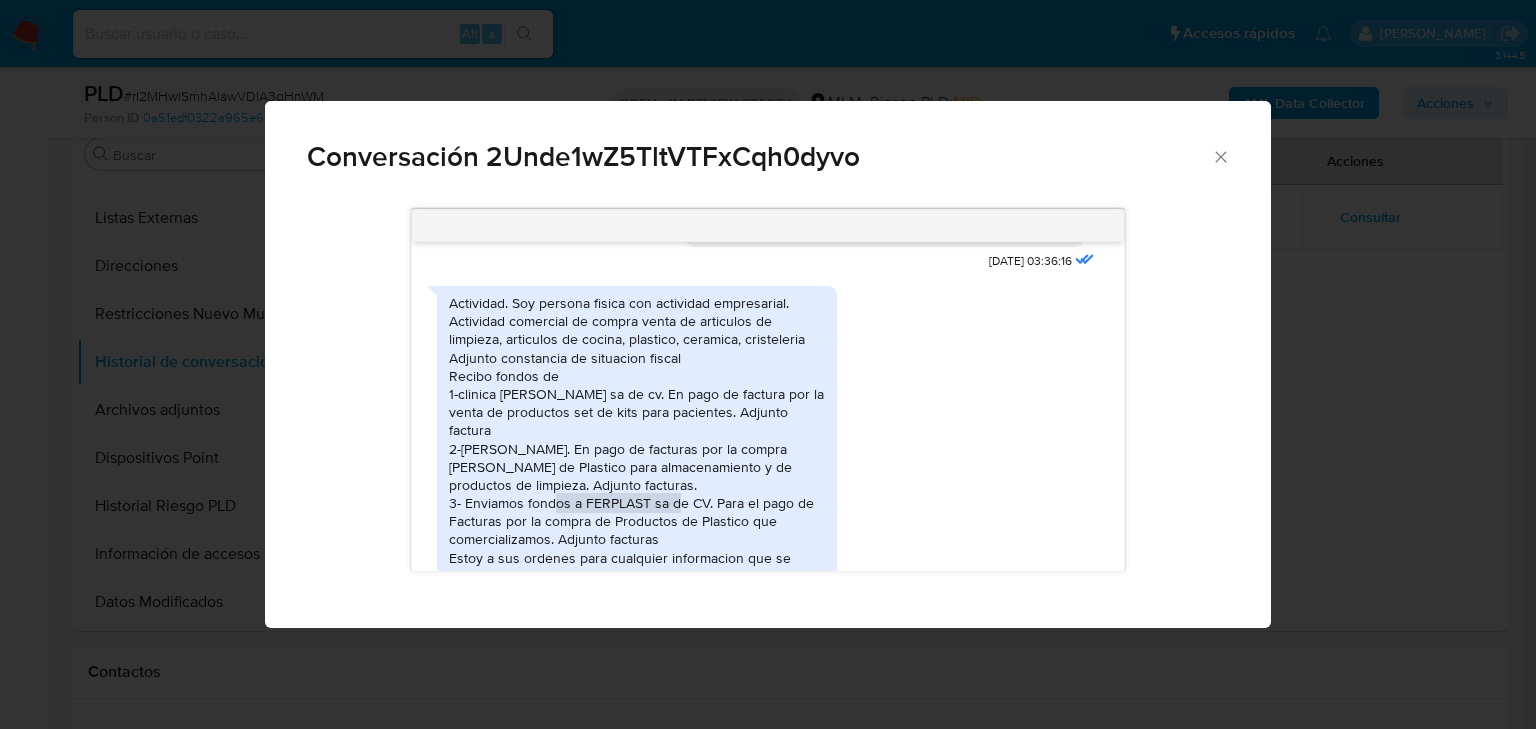 click 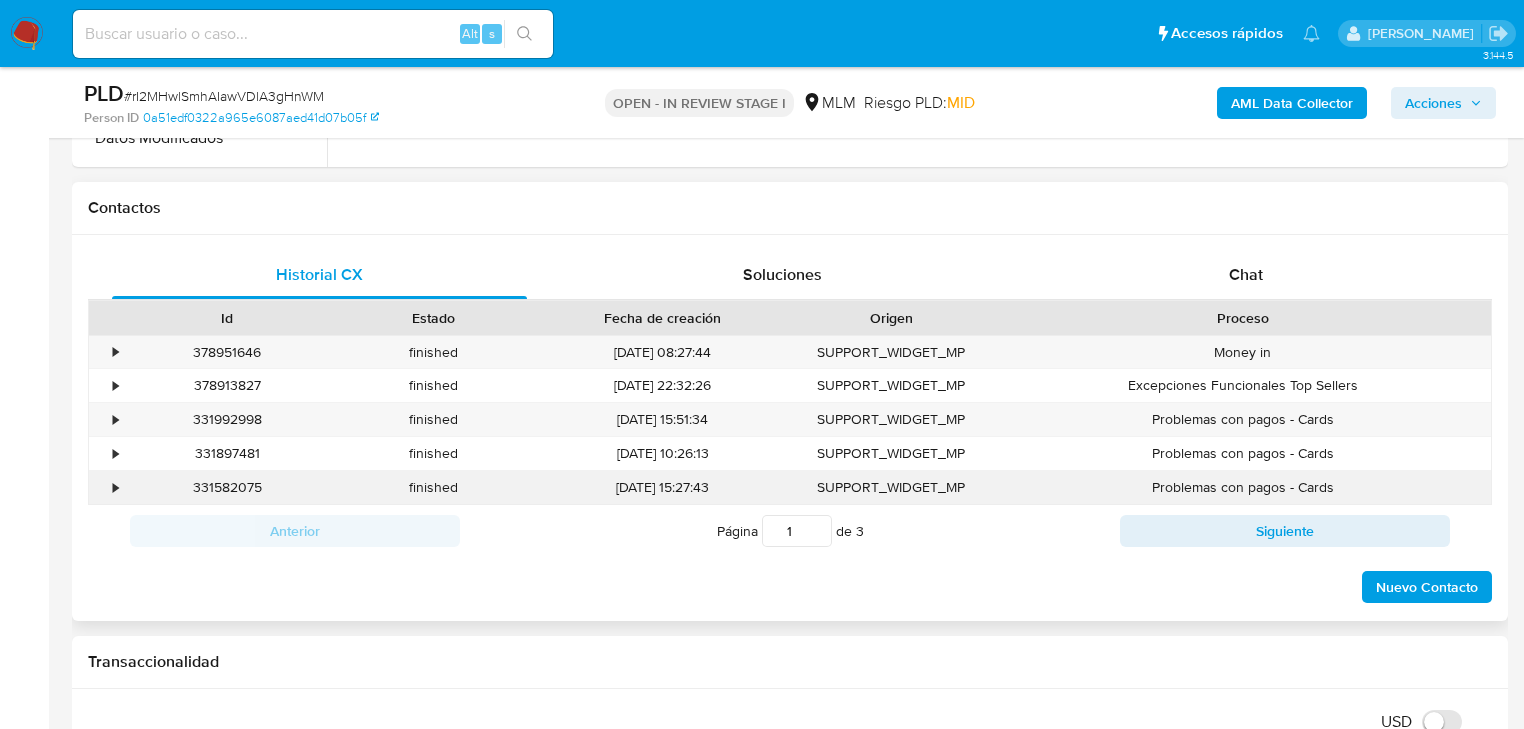 scroll, scrollTop: 1280, scrollLeft: 0, axis: vertical 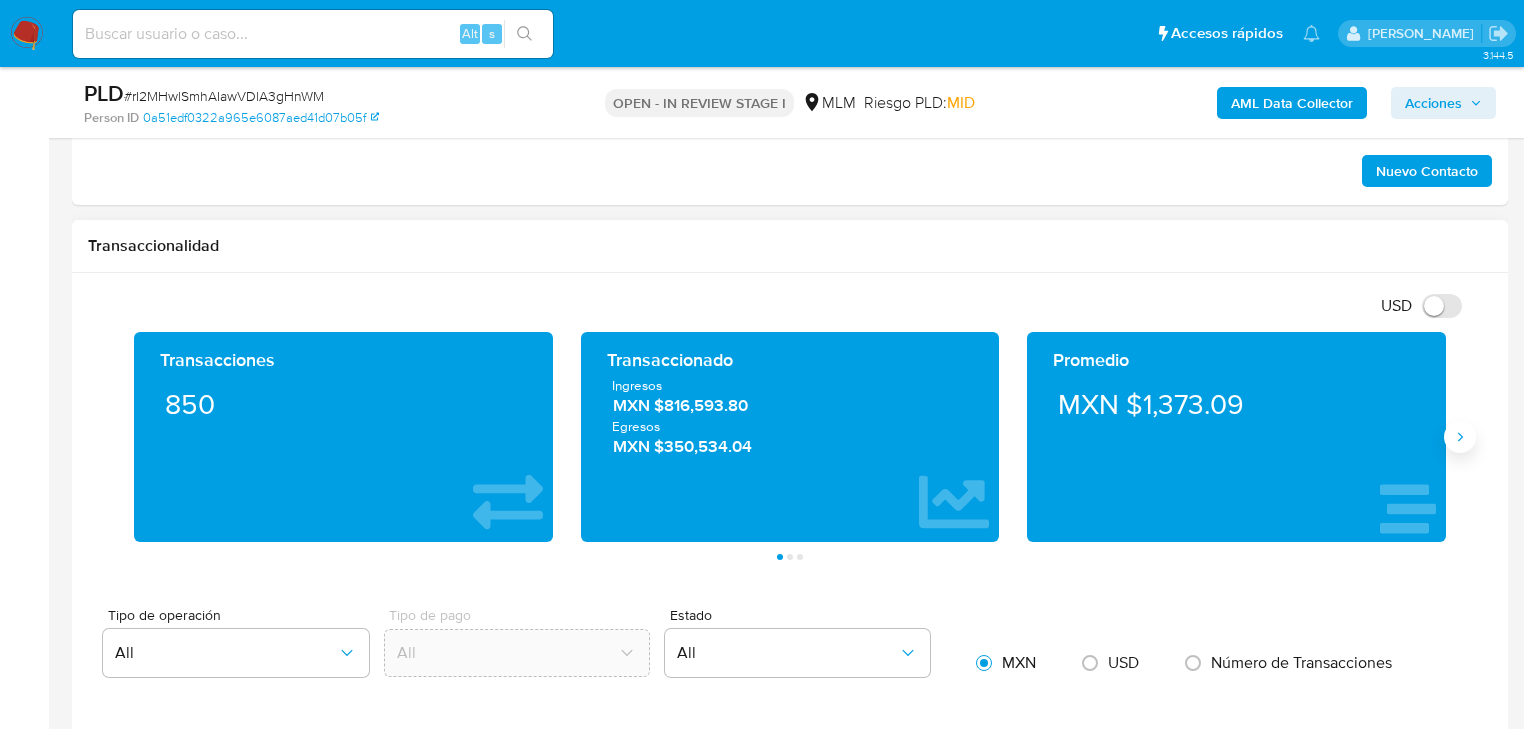 click at bounding box center [1460, 437] 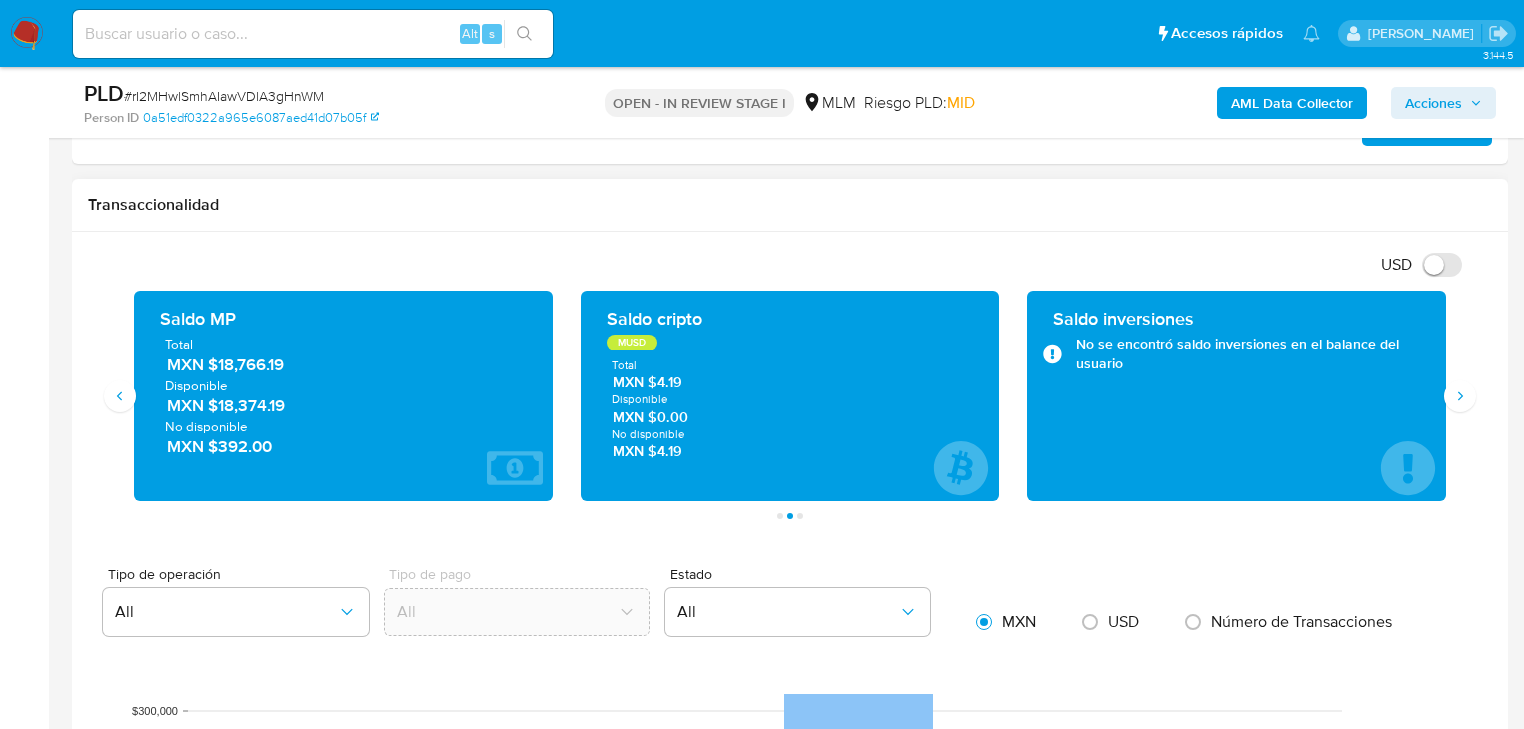 scroll, scrollTop: 1360, scrollLeft: 0, axis: vertical 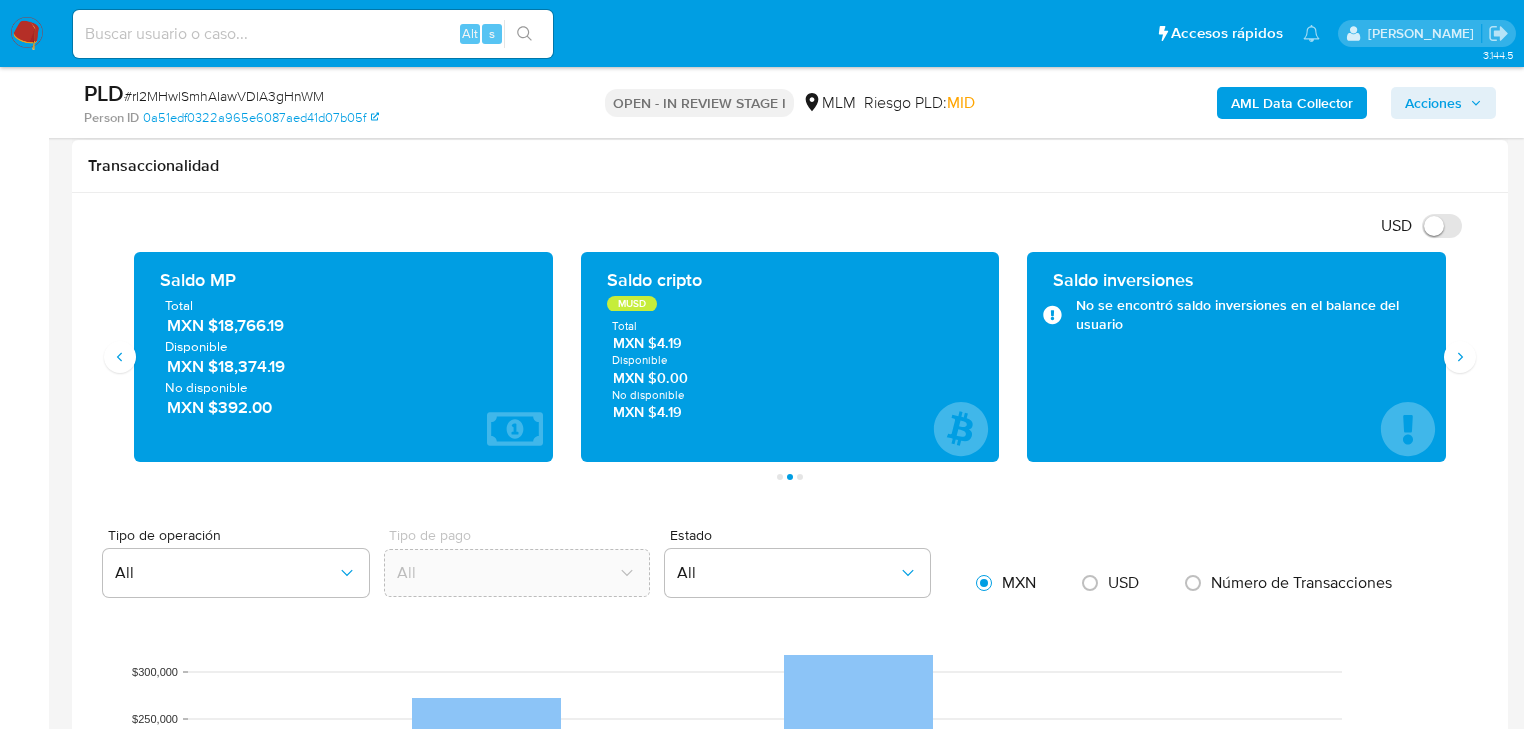 type 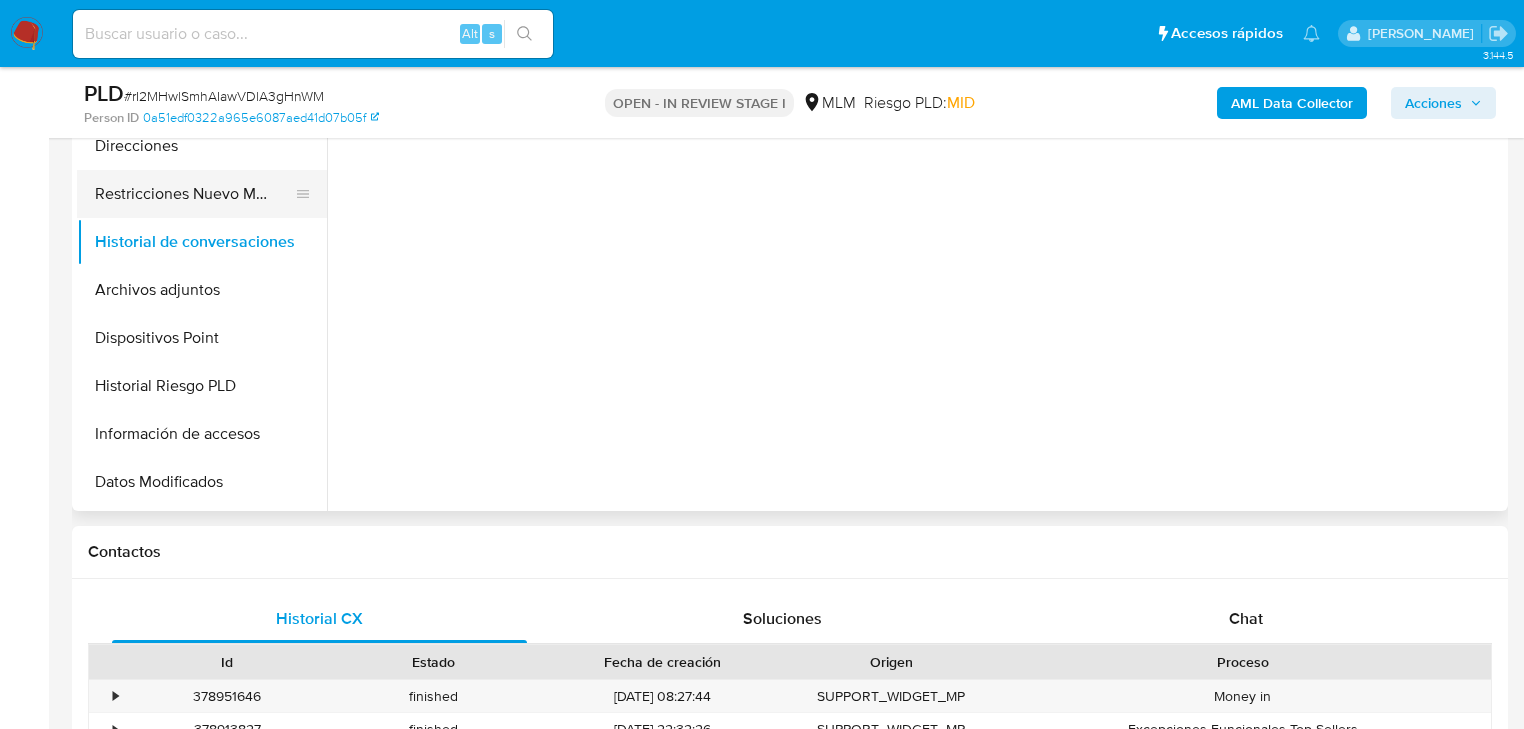 scroll, scrollTop: 320, scrollLeft: 0, axis: vertical 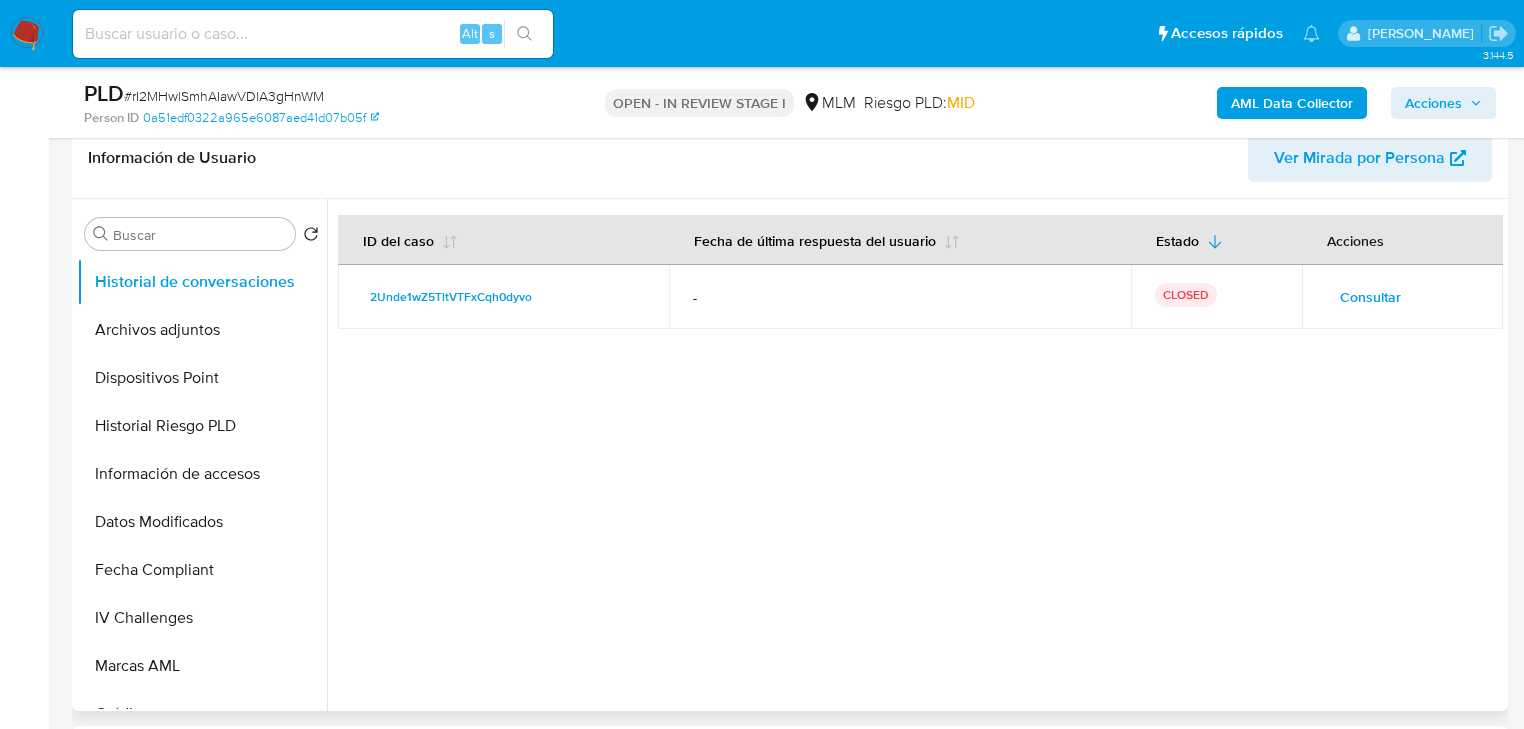 click on "Archivos adjuntos" at bounding box center [202, 330] 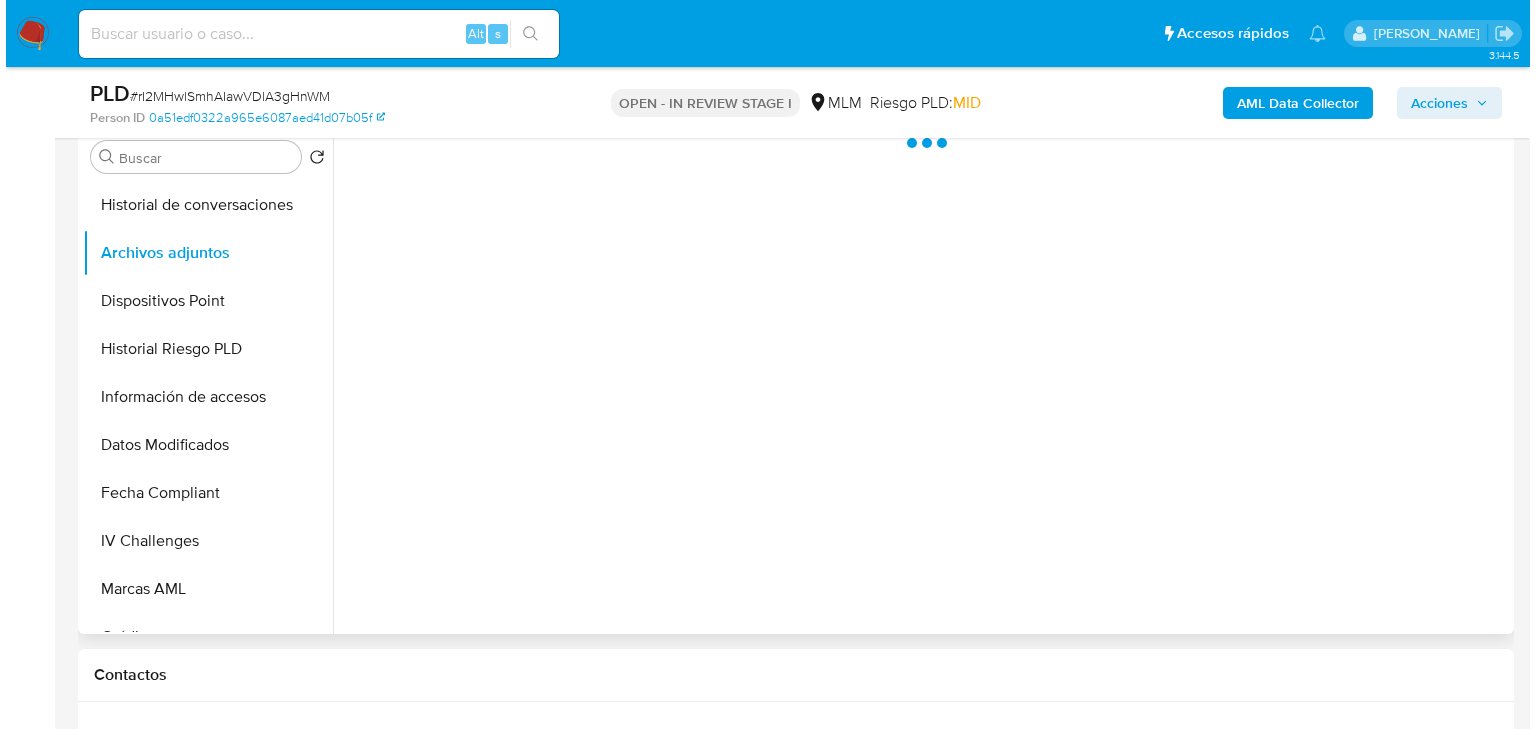 scroll, scrollTop: 320, scrollLeft: 0, axis: vertical 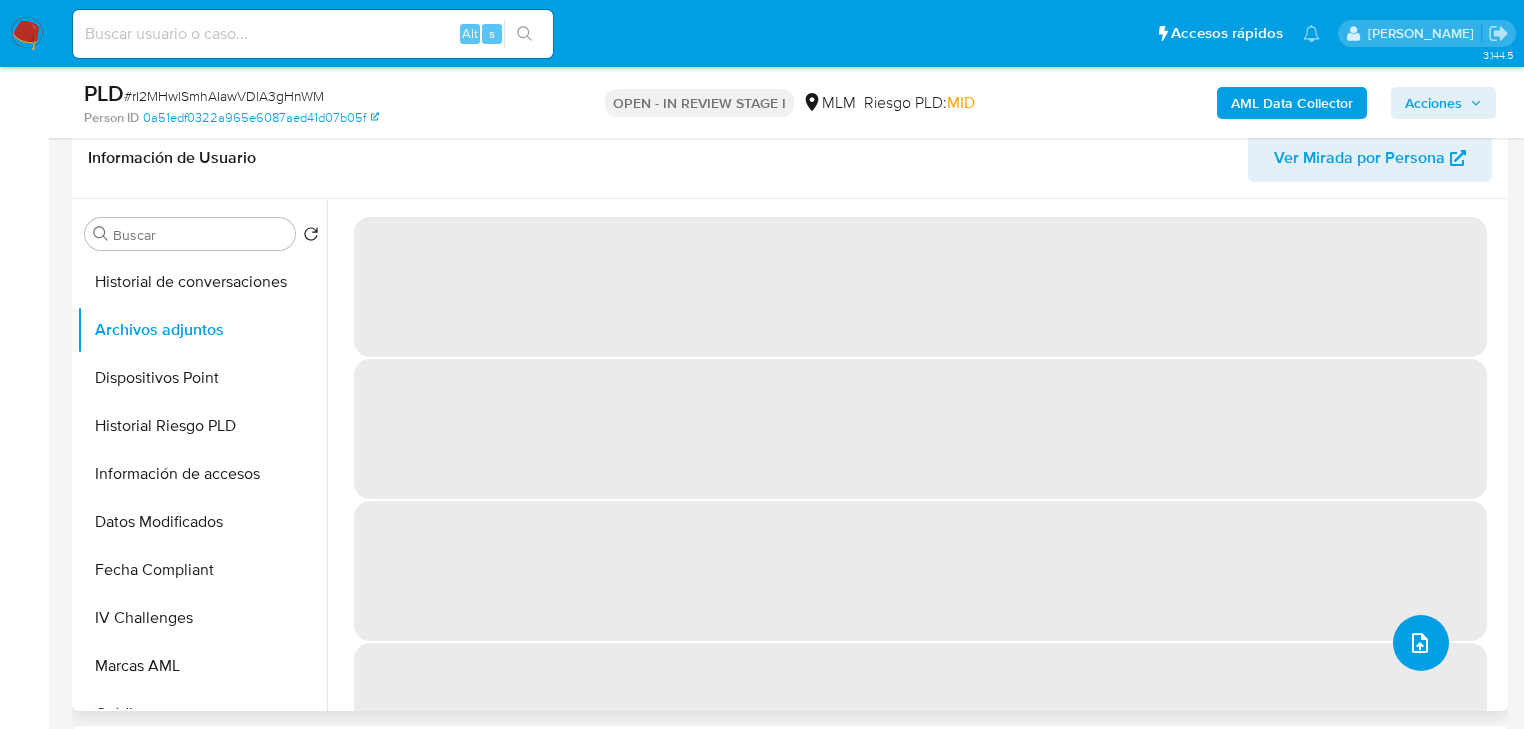 click 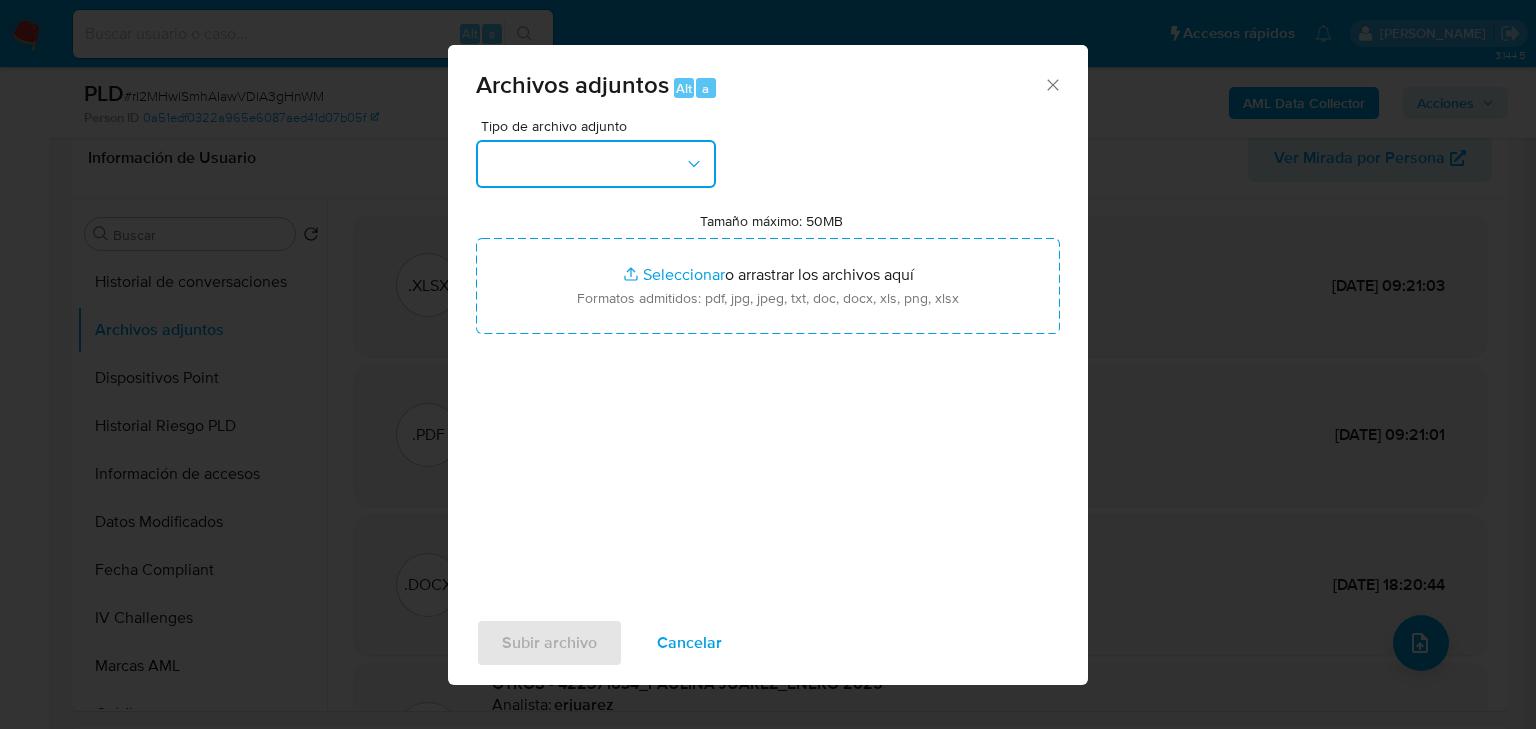click at bounding box center (596, 164) 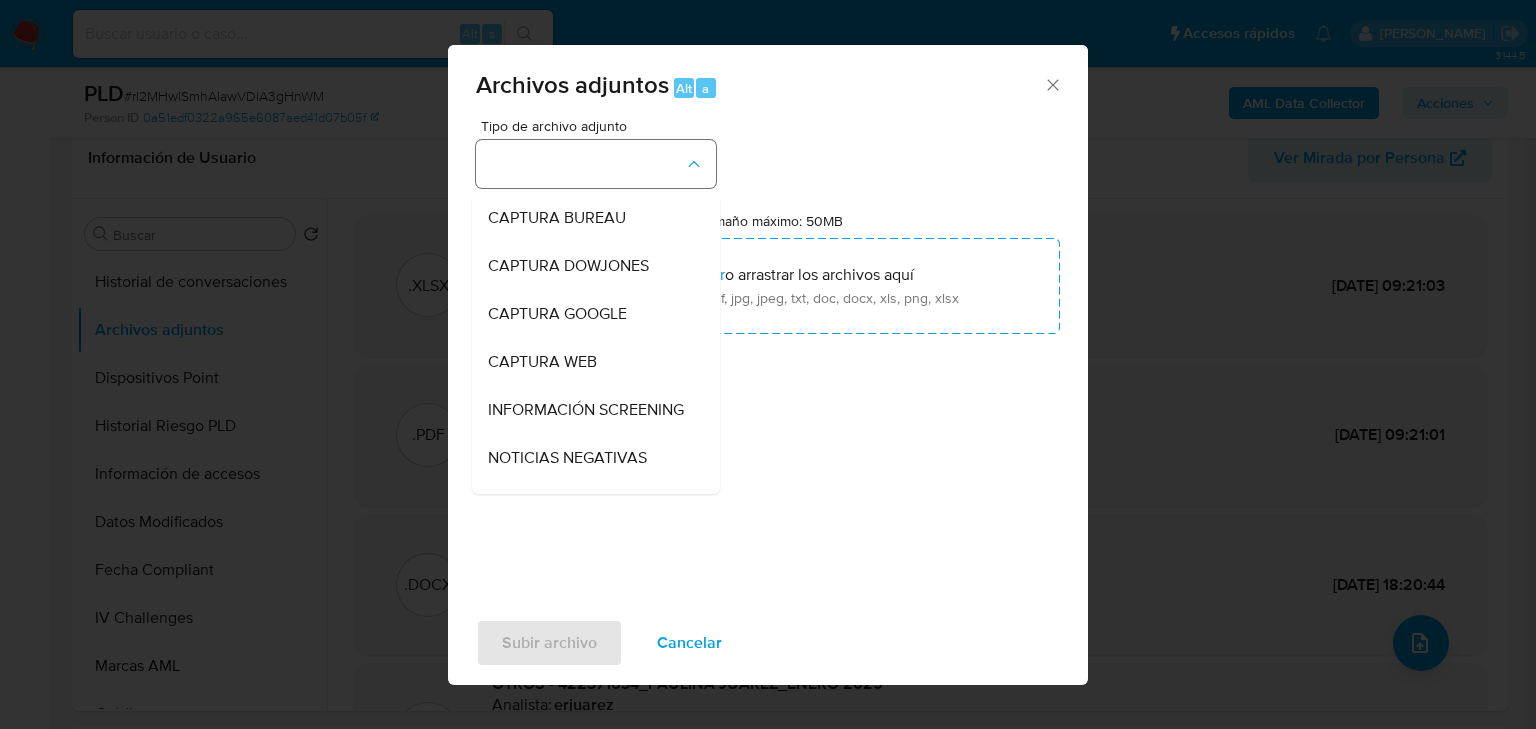 type 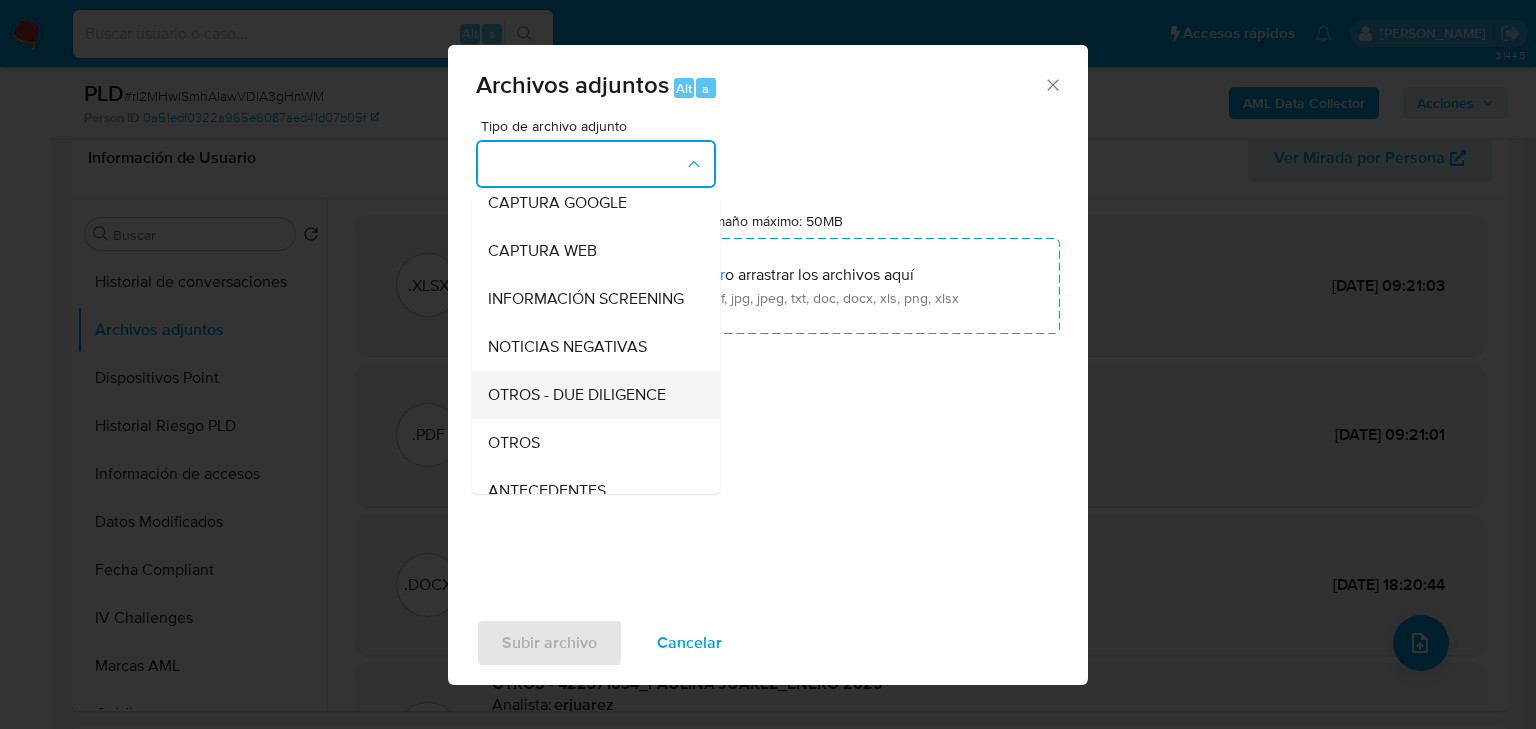 scroll, scrollTop: 136, scrollLeft: 0, axis: vertical 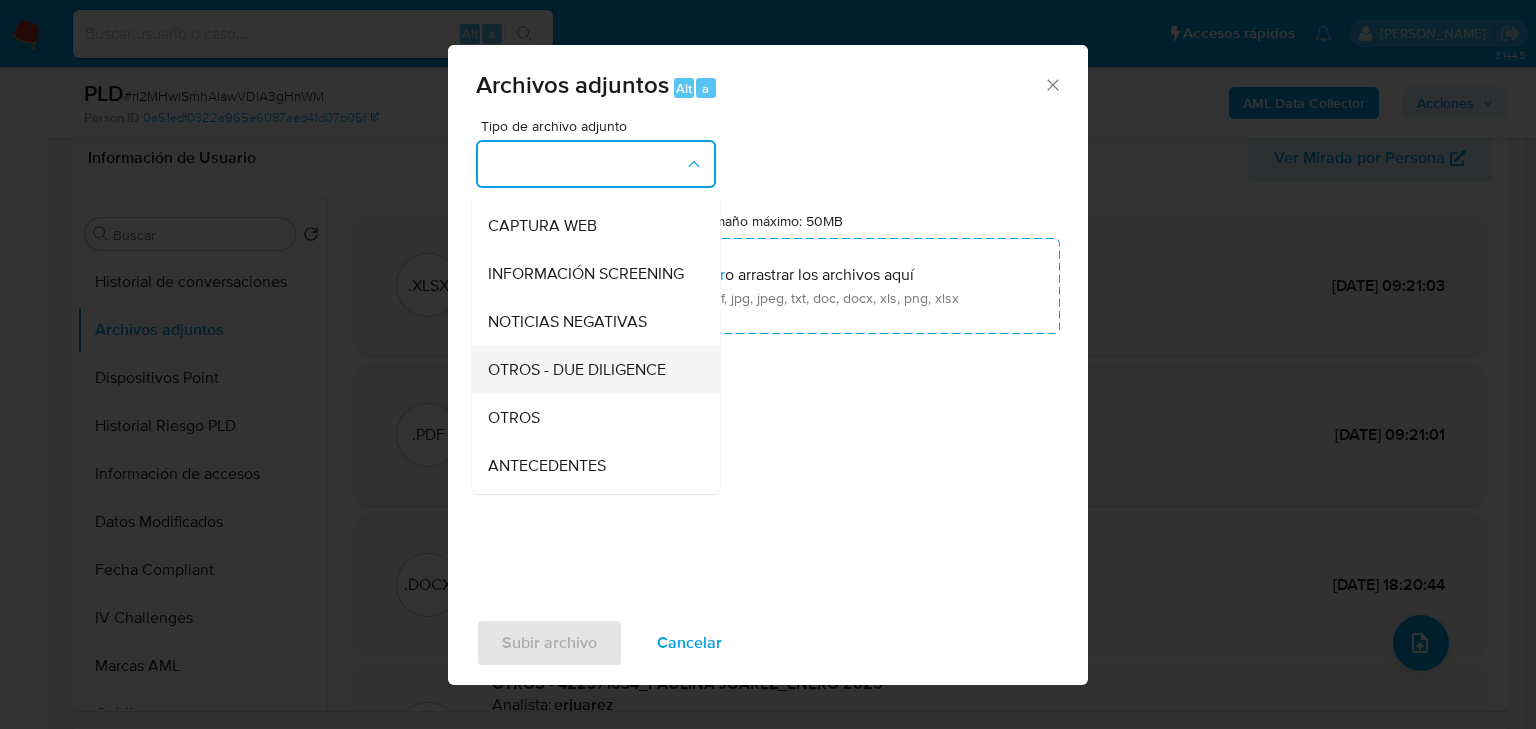 click on "OTROS - DUE DILIGENCE" at bounding box center [590, 370] 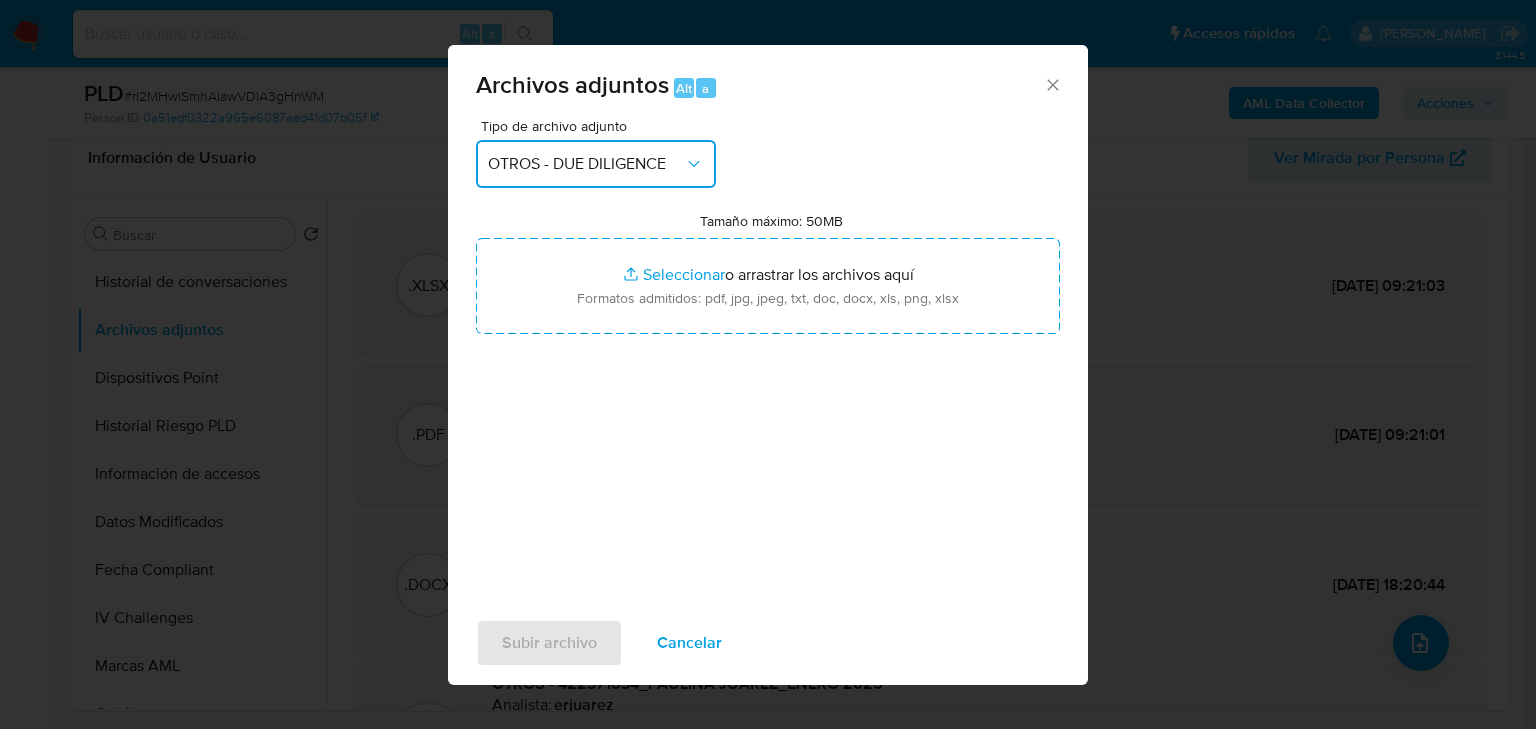 click on "OTROS - DUE DILIGENCE" at bounding box center (586, 164) 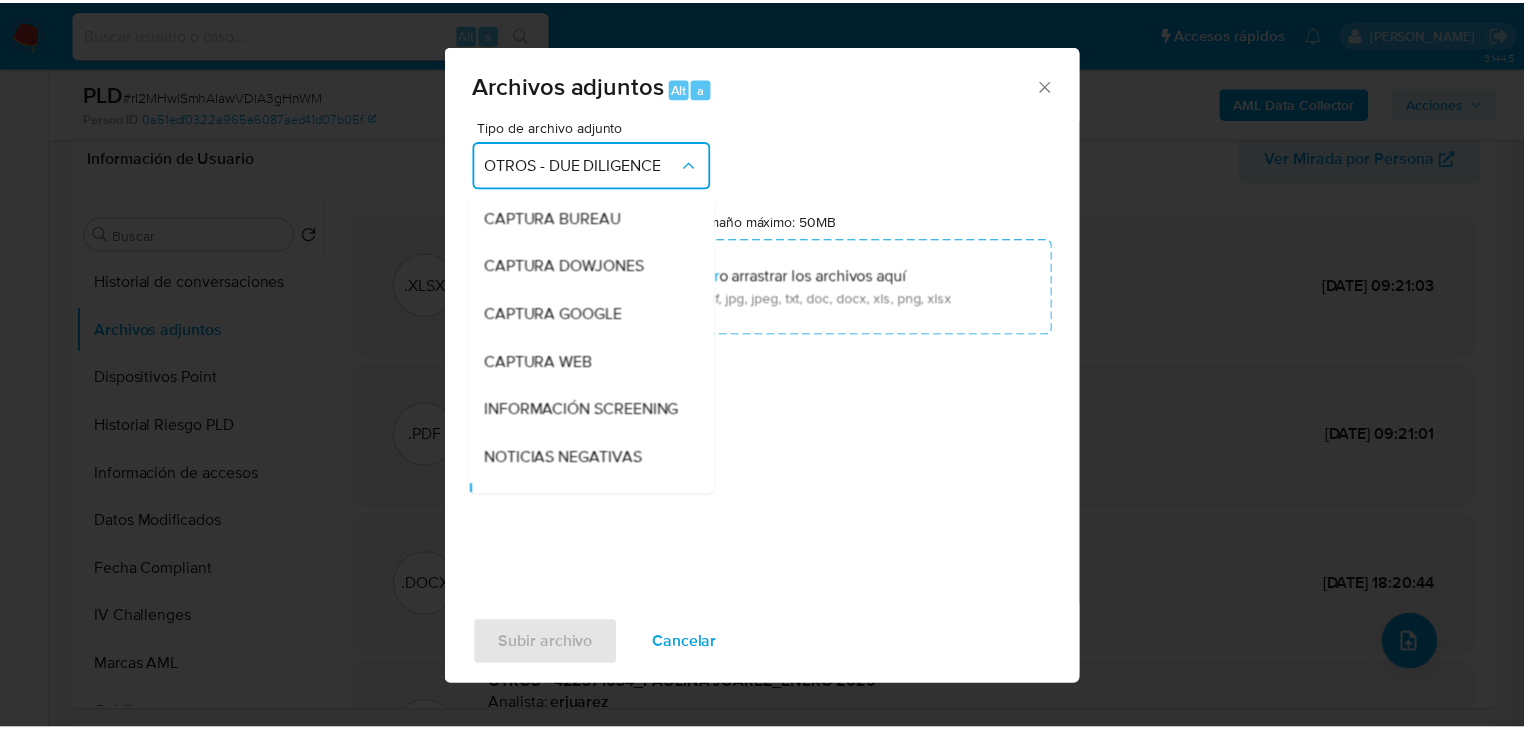 scroll, scrollTop: 182, scrollLeft: 0, axis: vertical 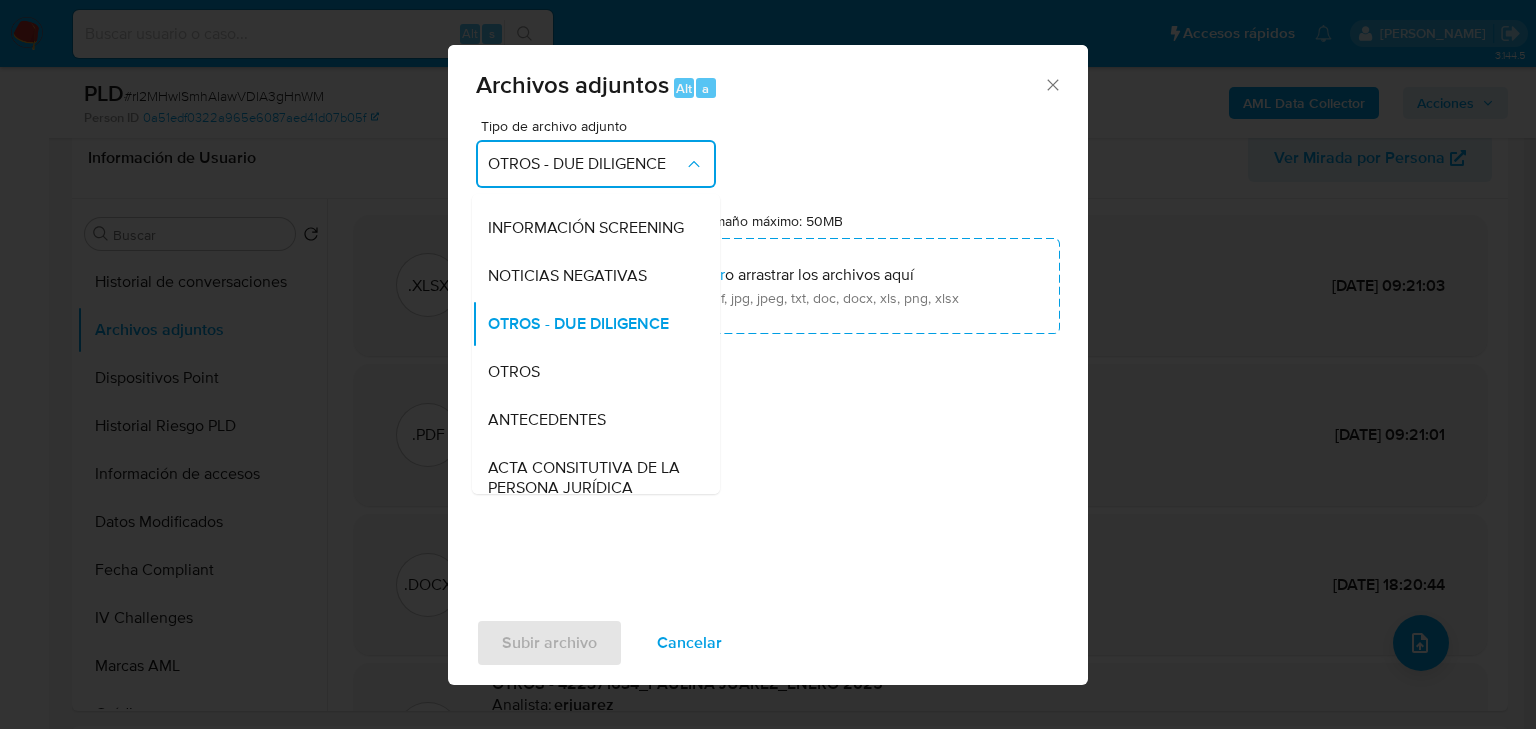 click on "OTROS" at bounding box center (590, 372) 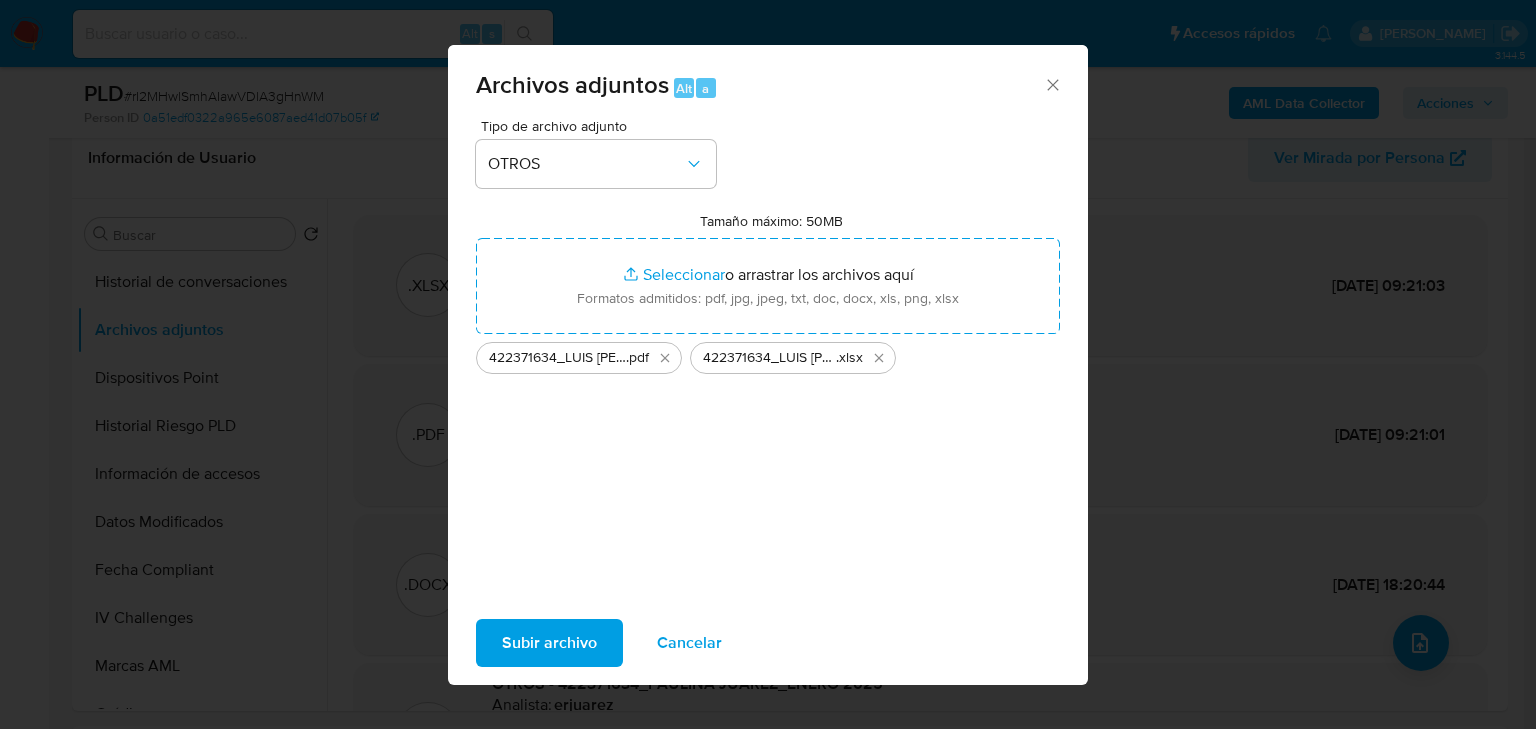 click on "Subir archivo" at bounding box center [549, 643] 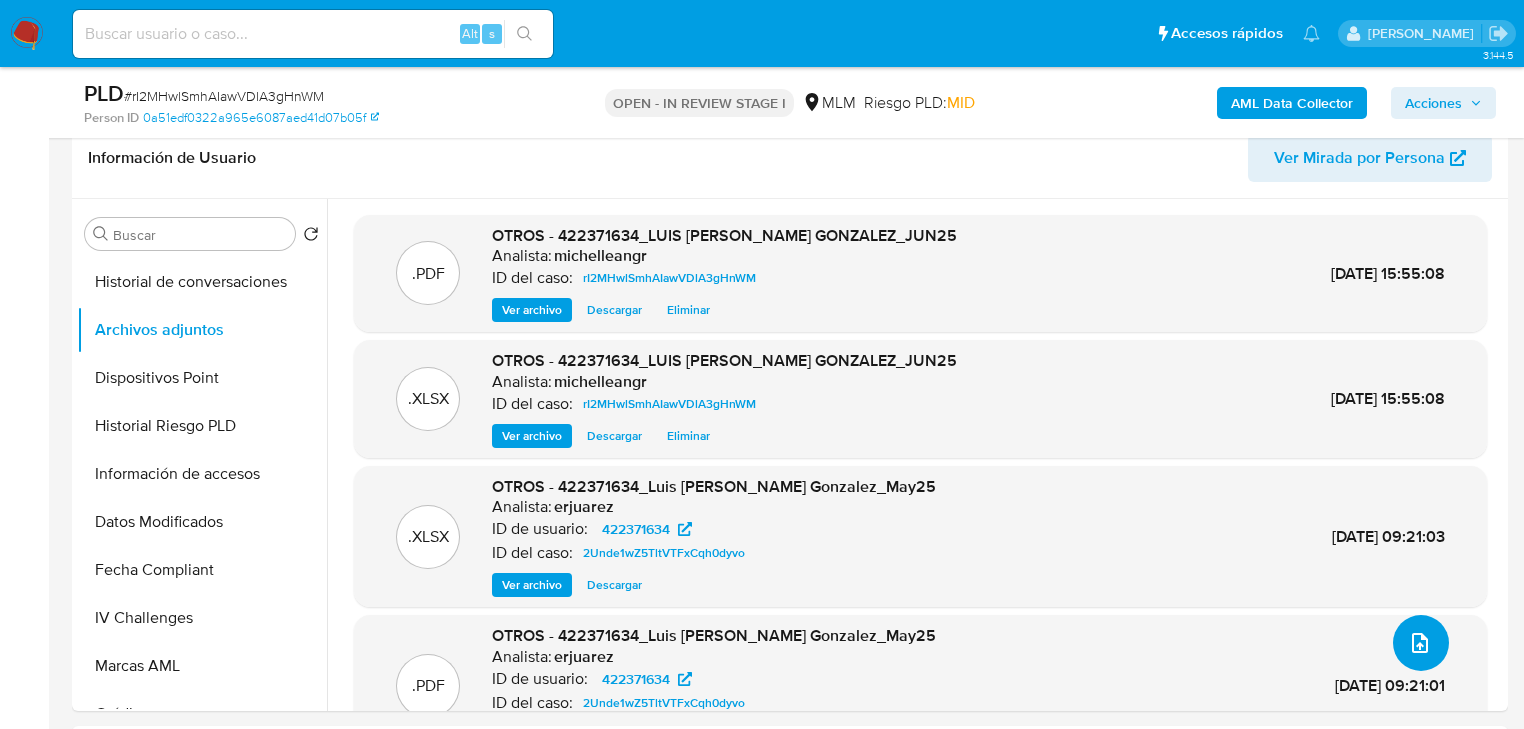 type 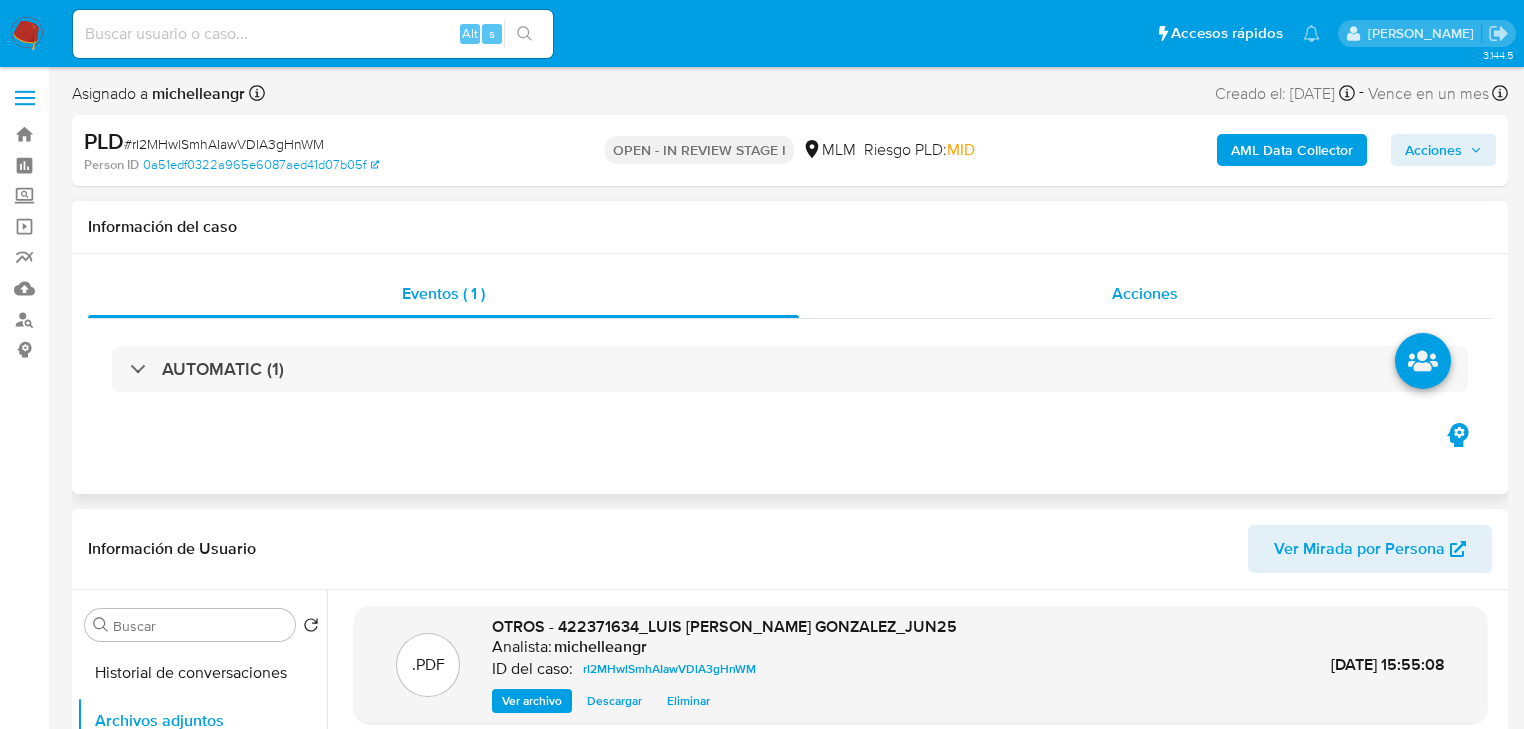 click on "Eventos ( 1 ) Acciones AUTOMATIC (1)" at bounding box center [790, 344] 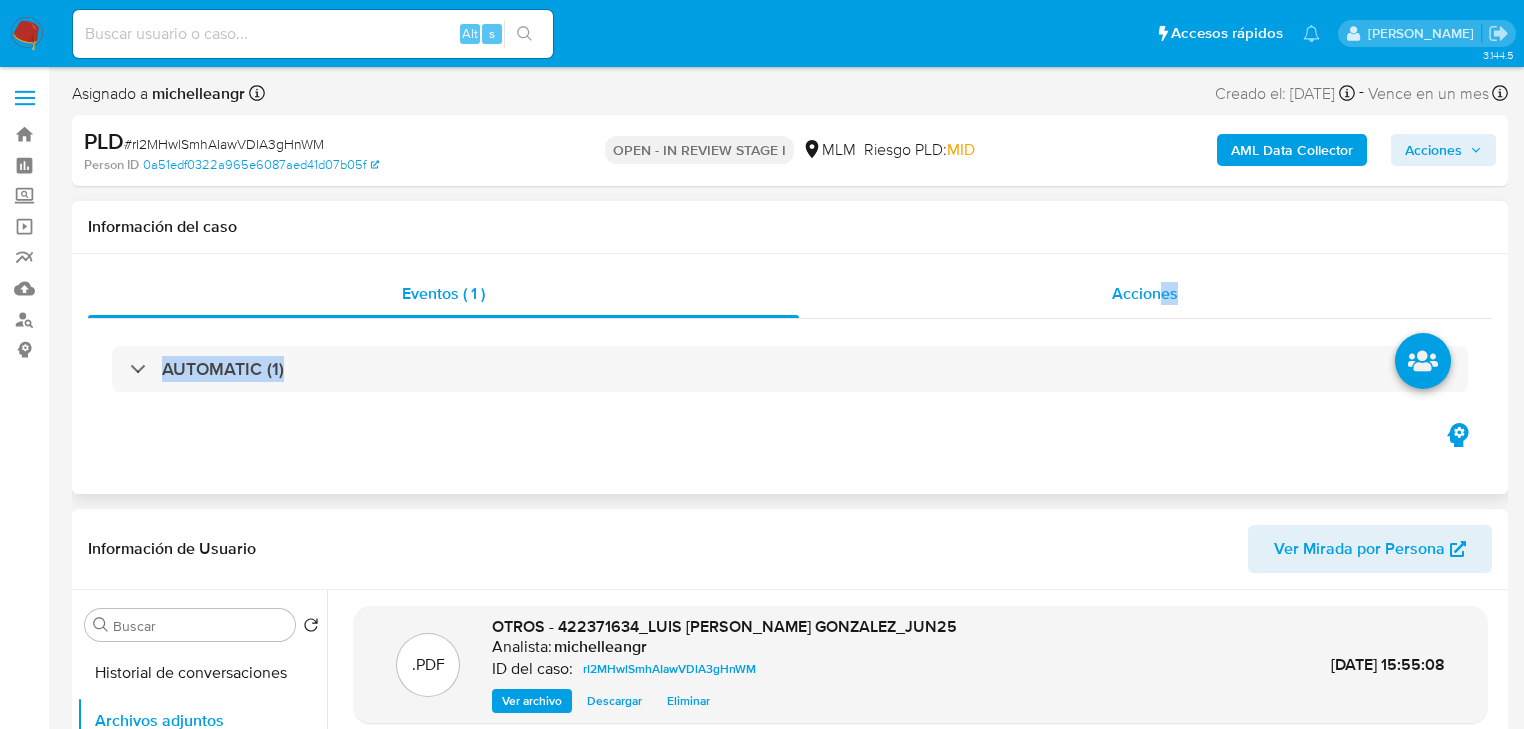 click on "Acciones" at bounding box center [1145, 293] 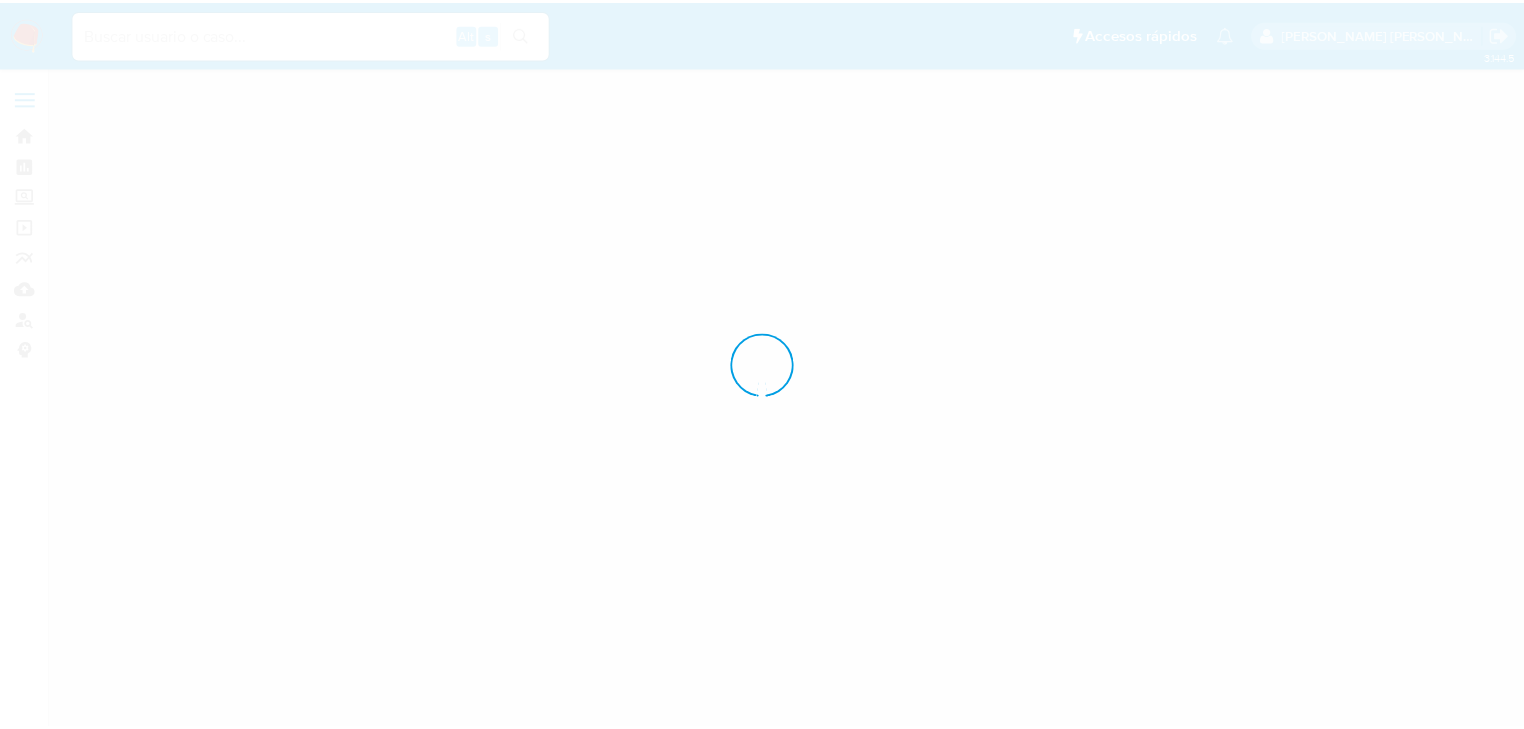 scroll, scrollTop: 0, scrollLeft: 0, axis: both 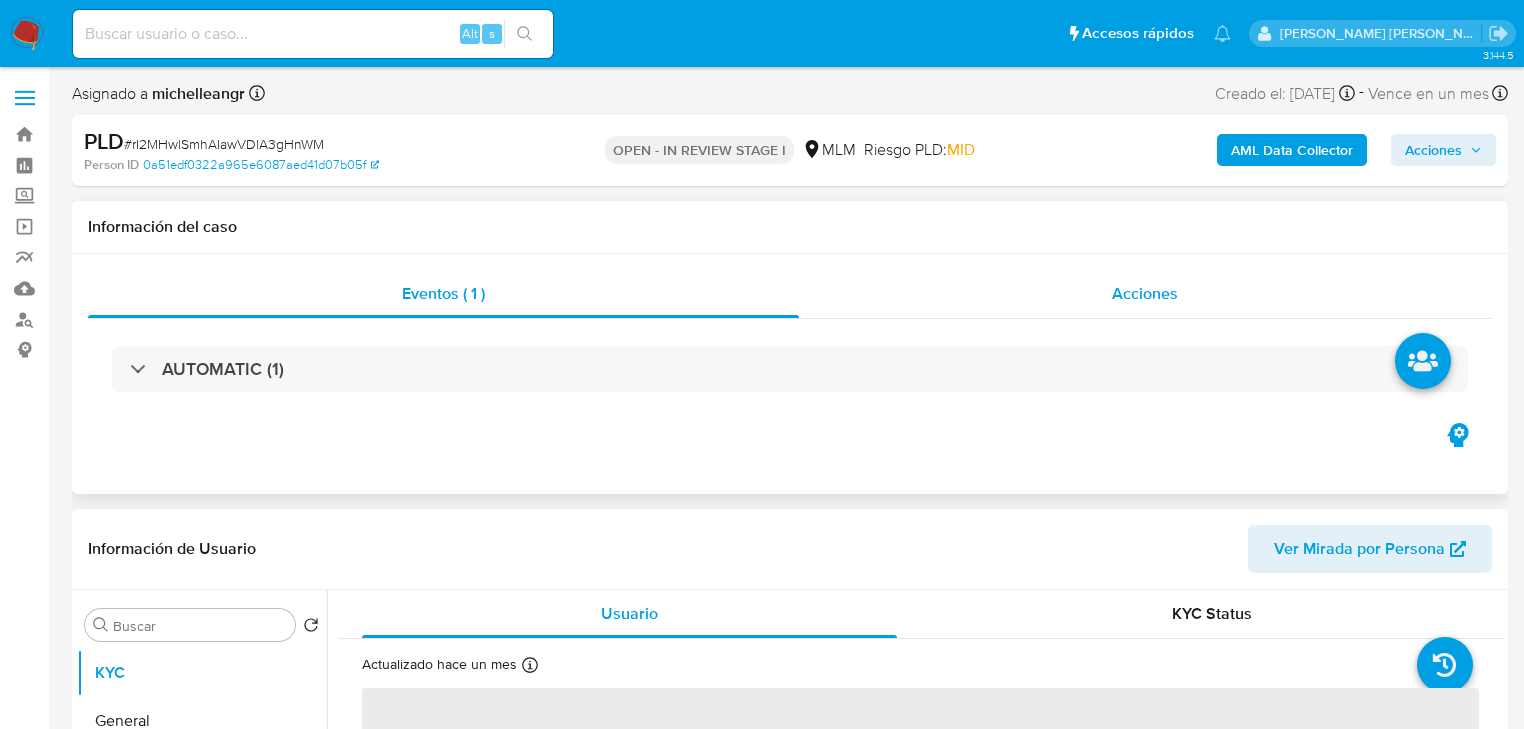 click on "Acciones" at bounding box center [1145, 293] 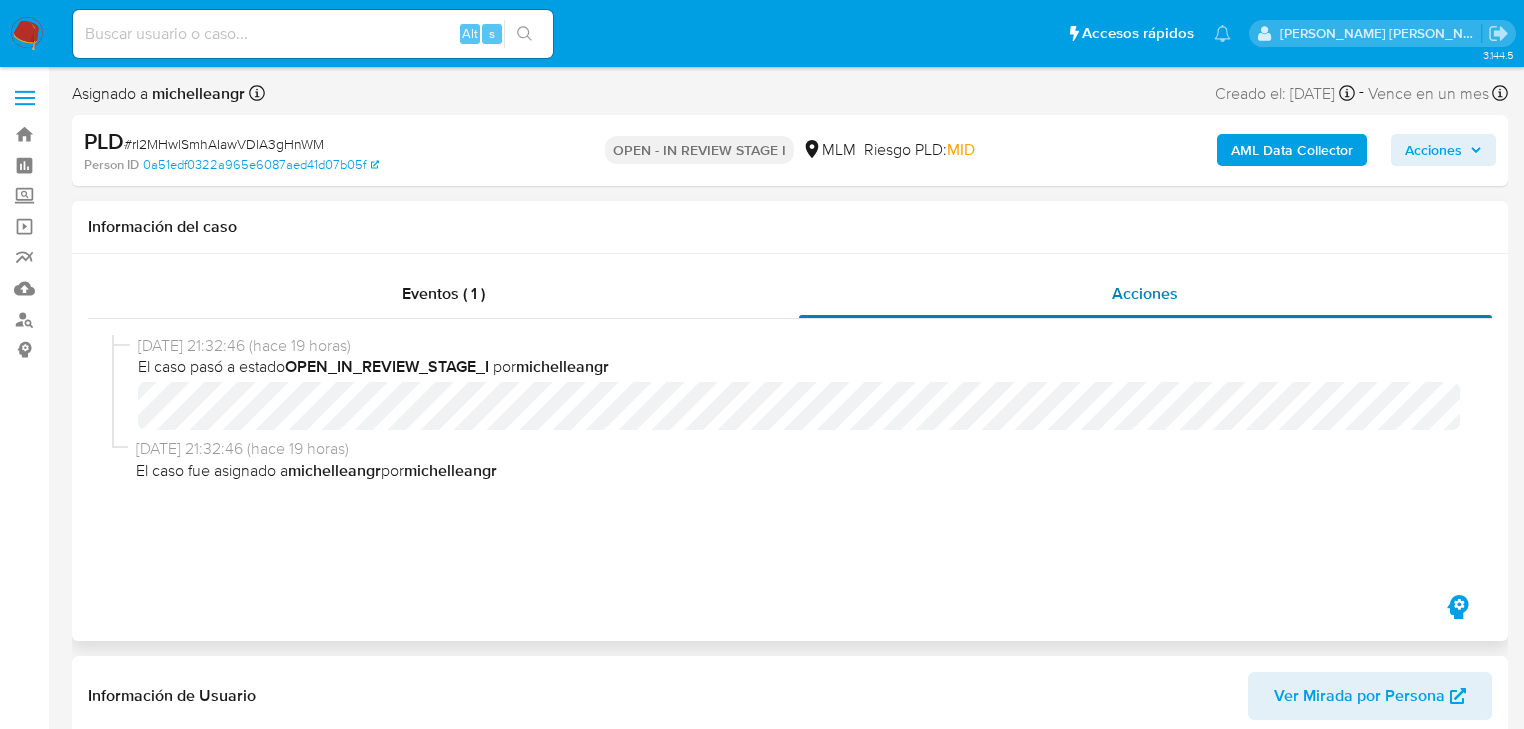 select on "10" 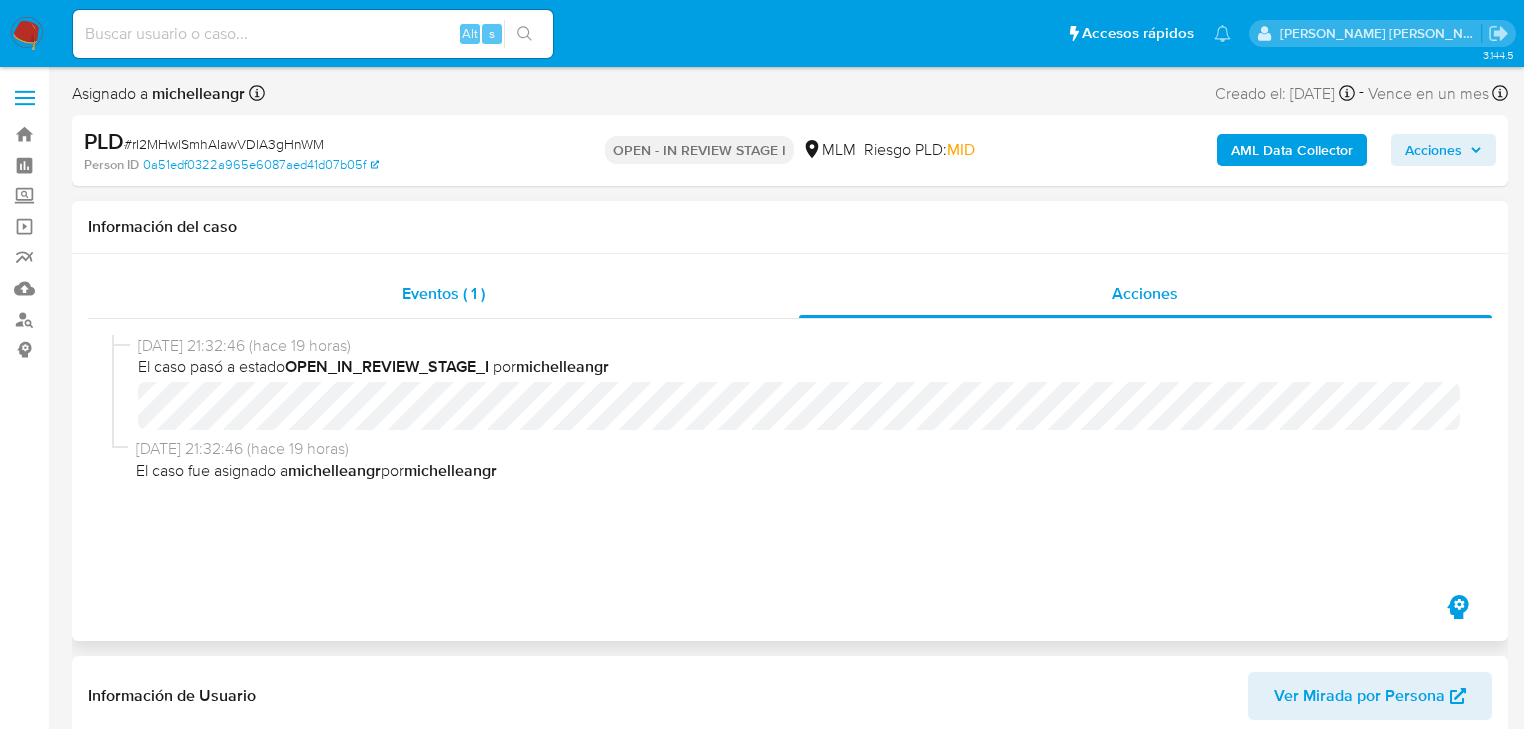 click on "Eventos ( 1 )" at bounding box center [443, 294] 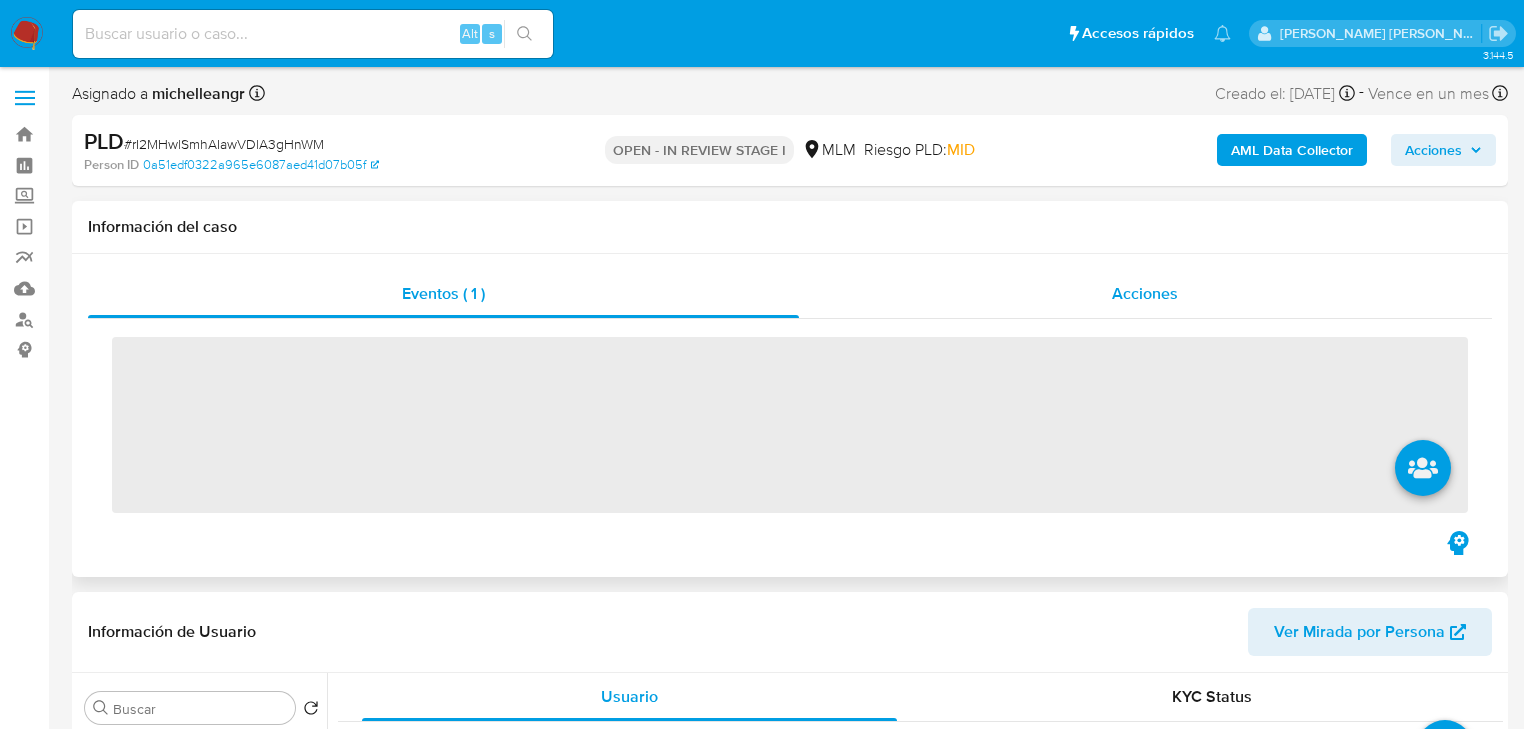 click on "Acciones" at bounding box center (1145, 293) 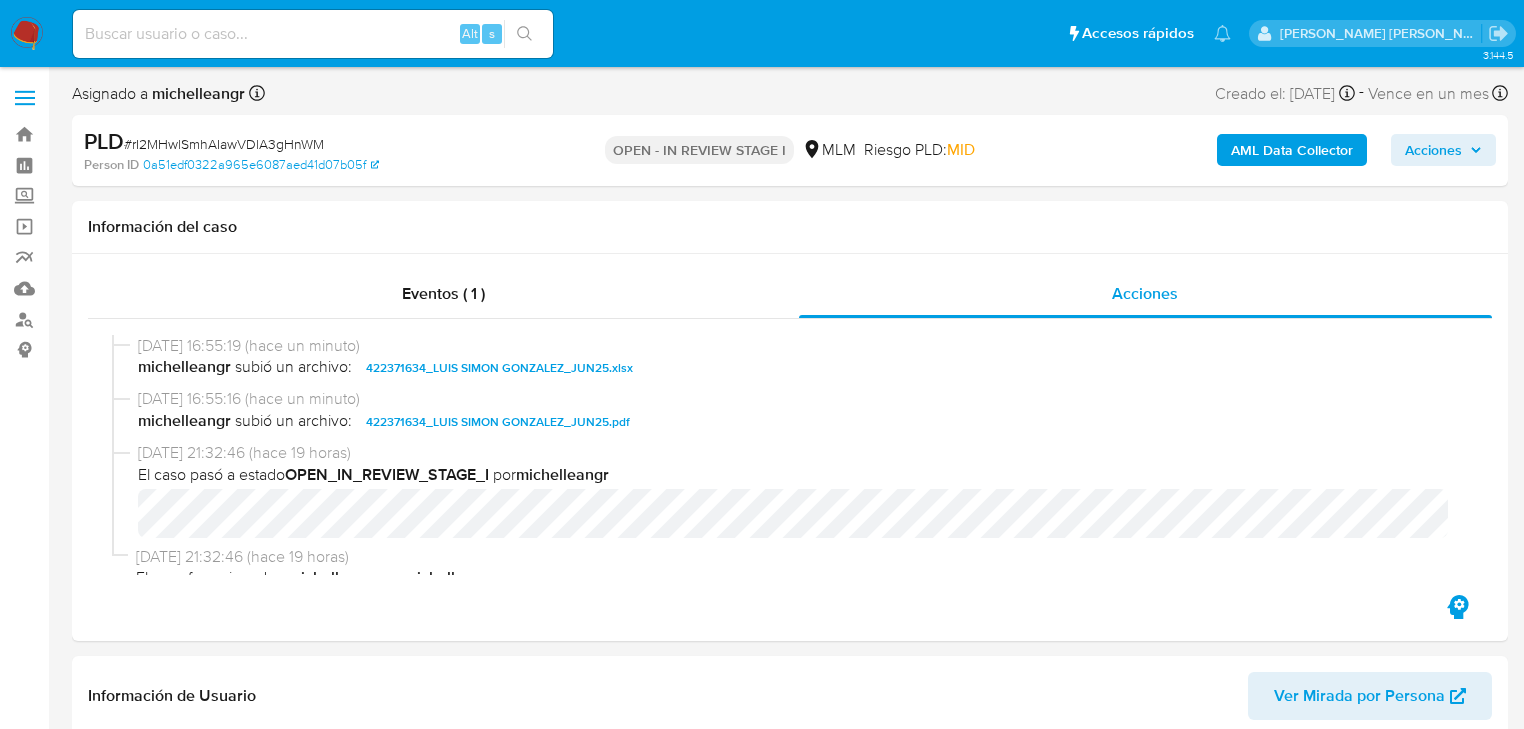 click on "PLD # rI2MHwlSmhAIawVDlA3gHnWM Person ID 0a51edf0322a965e6087aed41d07b05f OPEN - IN REVIEW STAGE I  MLM Riesgo PLD:  MID AML Data Collector Acciones" at bounding box center [790, 150] 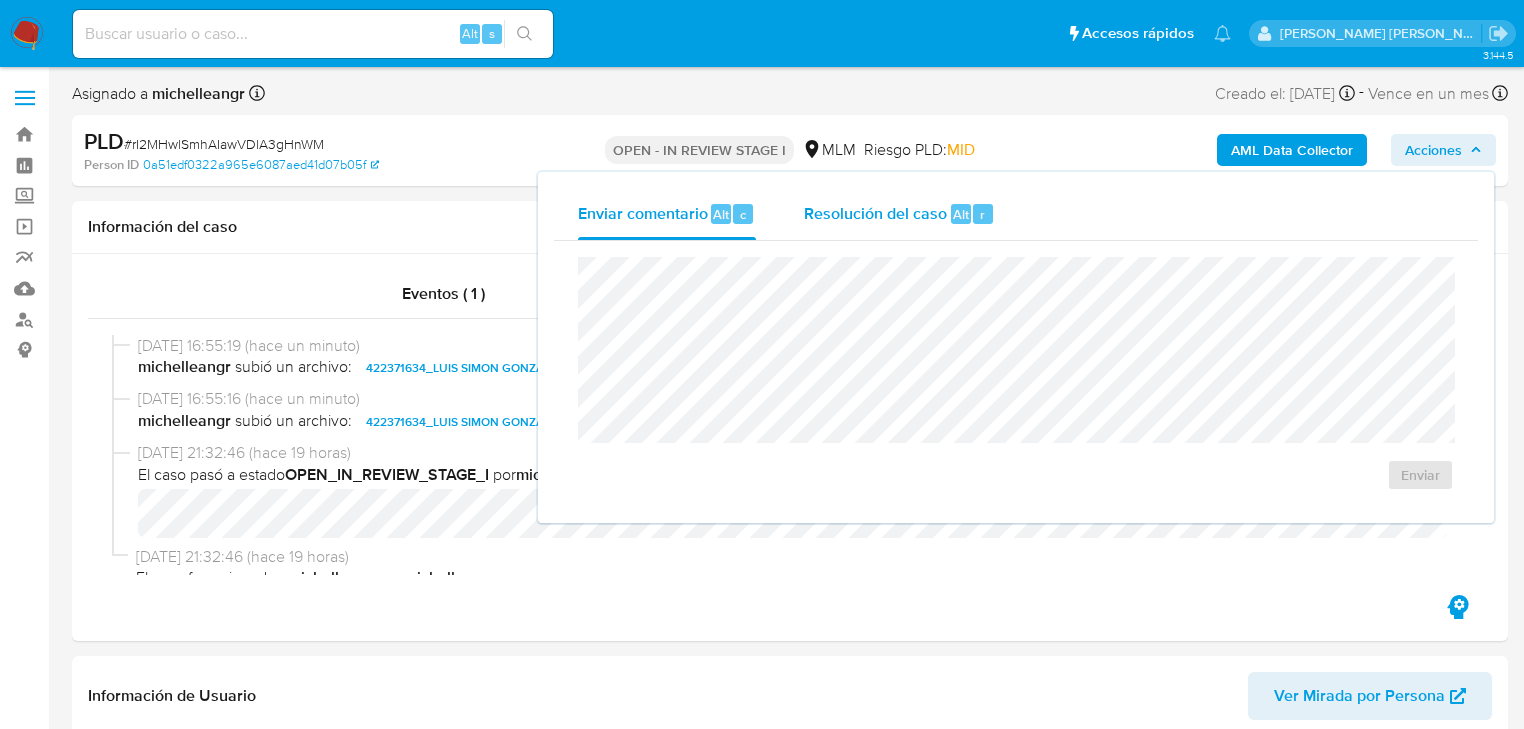click on "Resolución del caso Alt r" at bounding box center [899, 214] 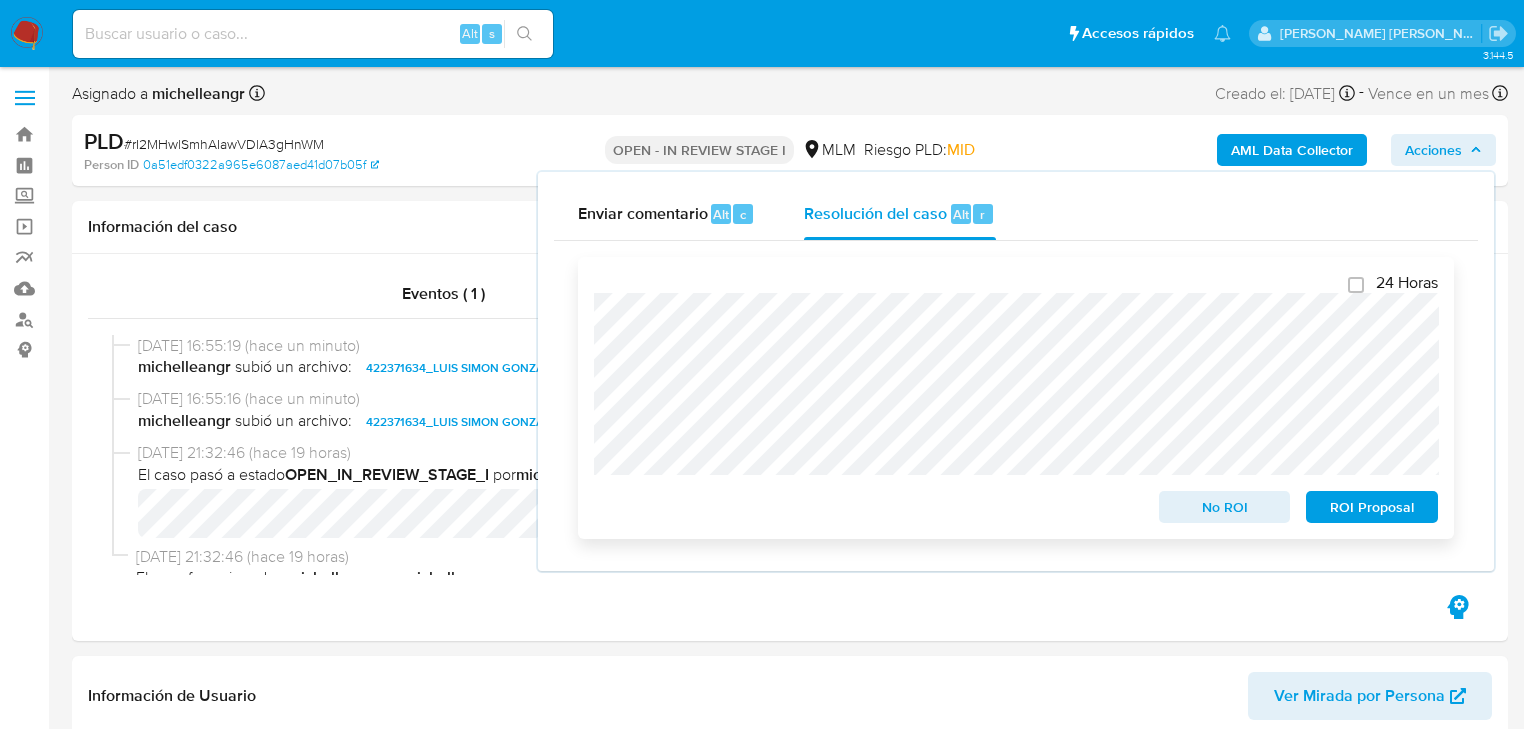 drag, startPoint x: 1206, startPoint y: 508, endPoint x: 1186, endPoint y: 494, distance: 24.41311 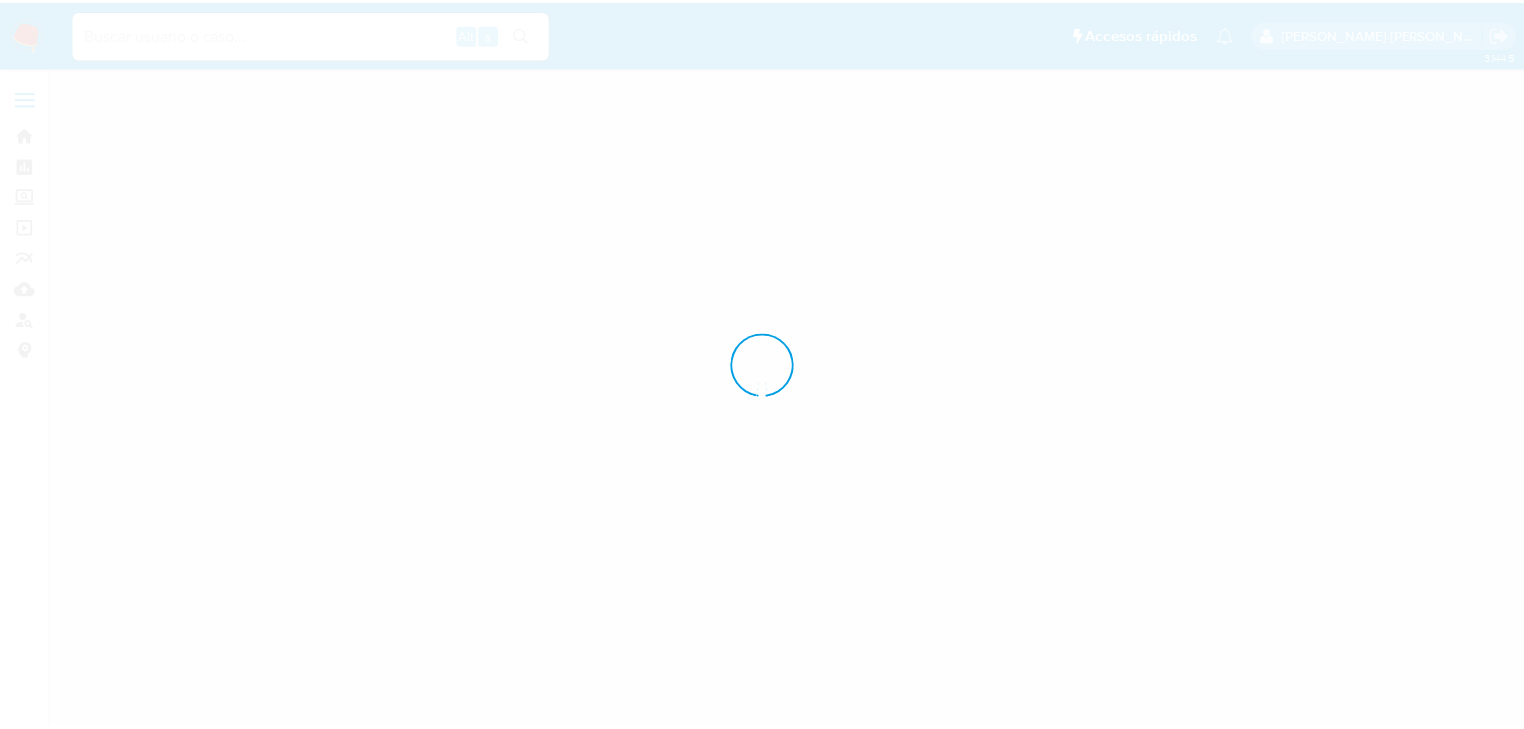 scroll, scrollTop: 0, scrollLeft: 0, axis: both 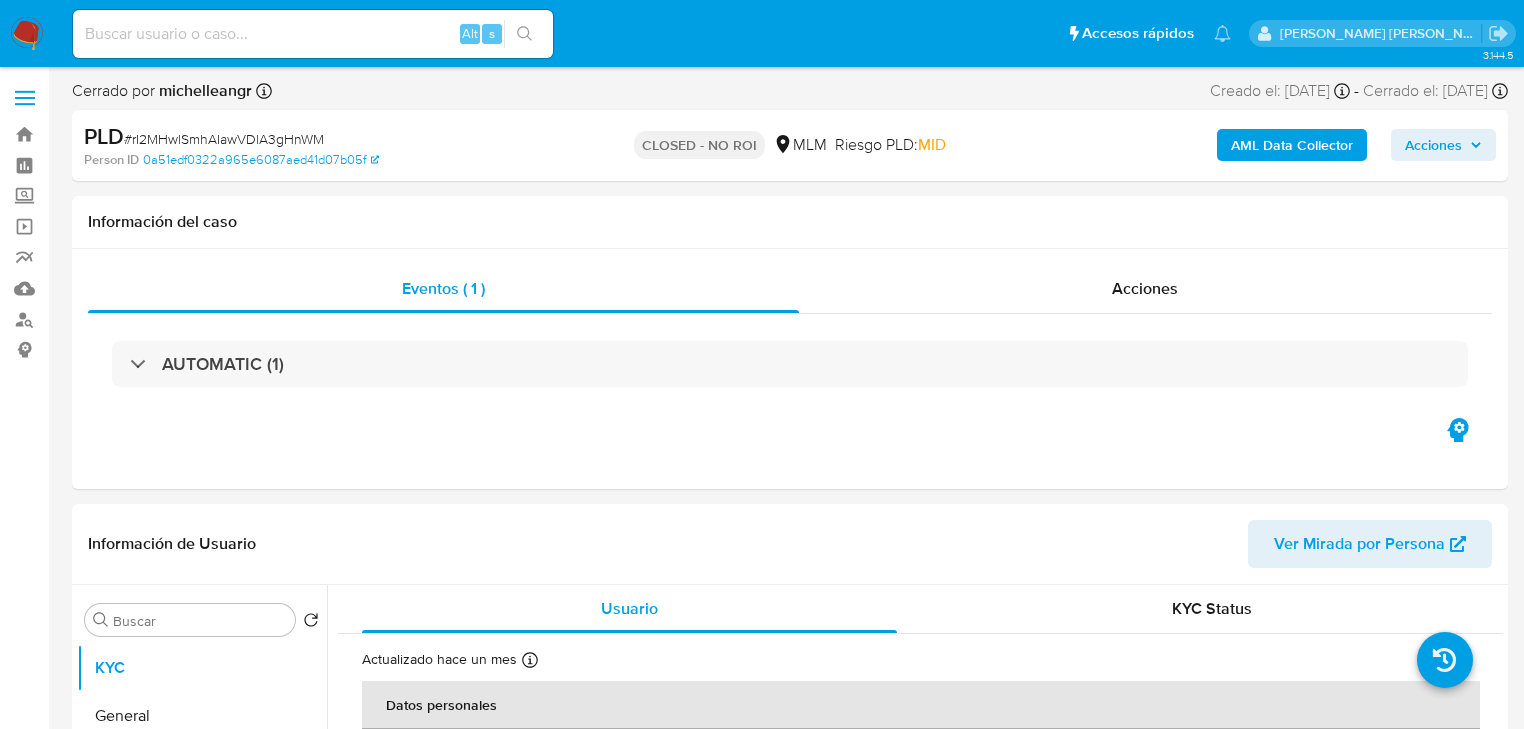 select on "10" 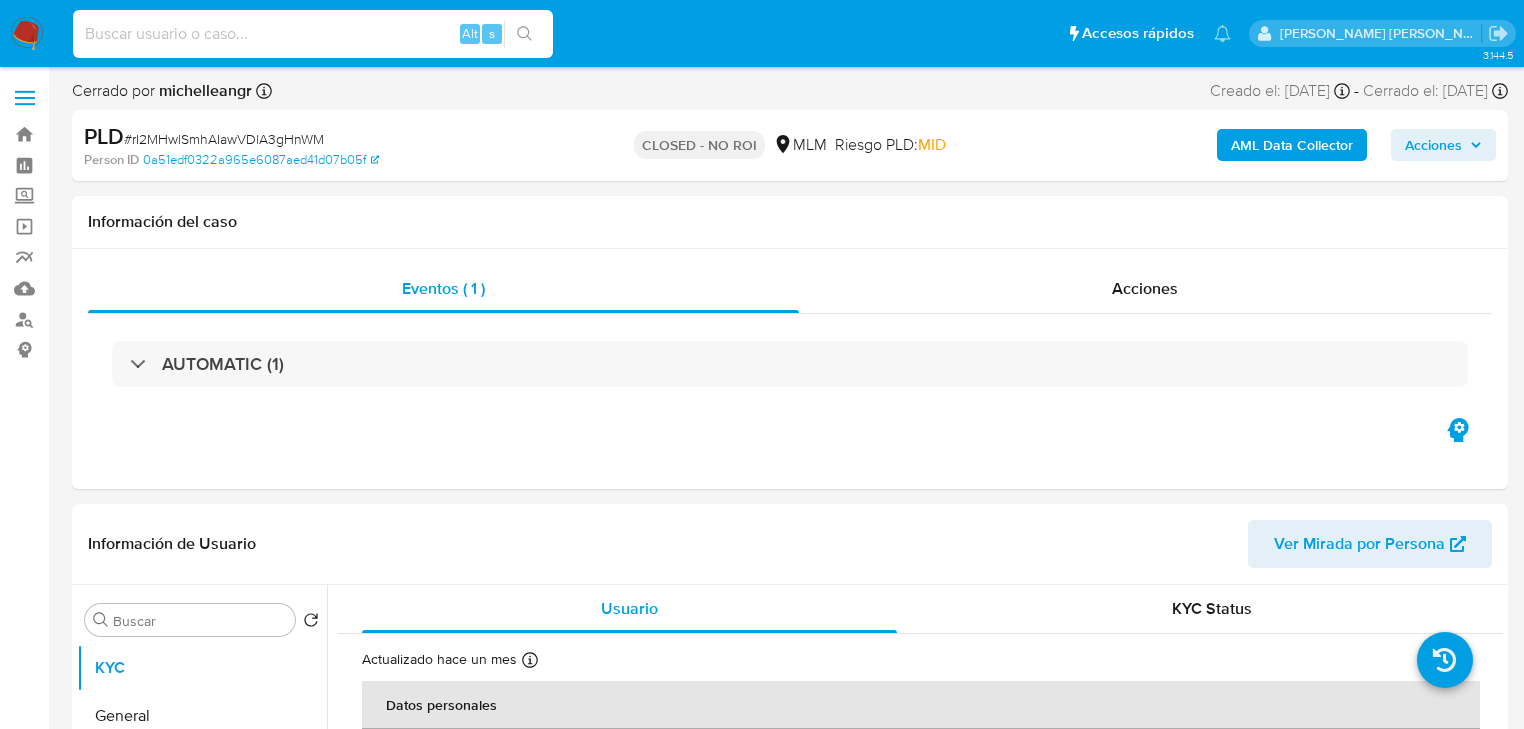 click at bounding box center [313, 34] 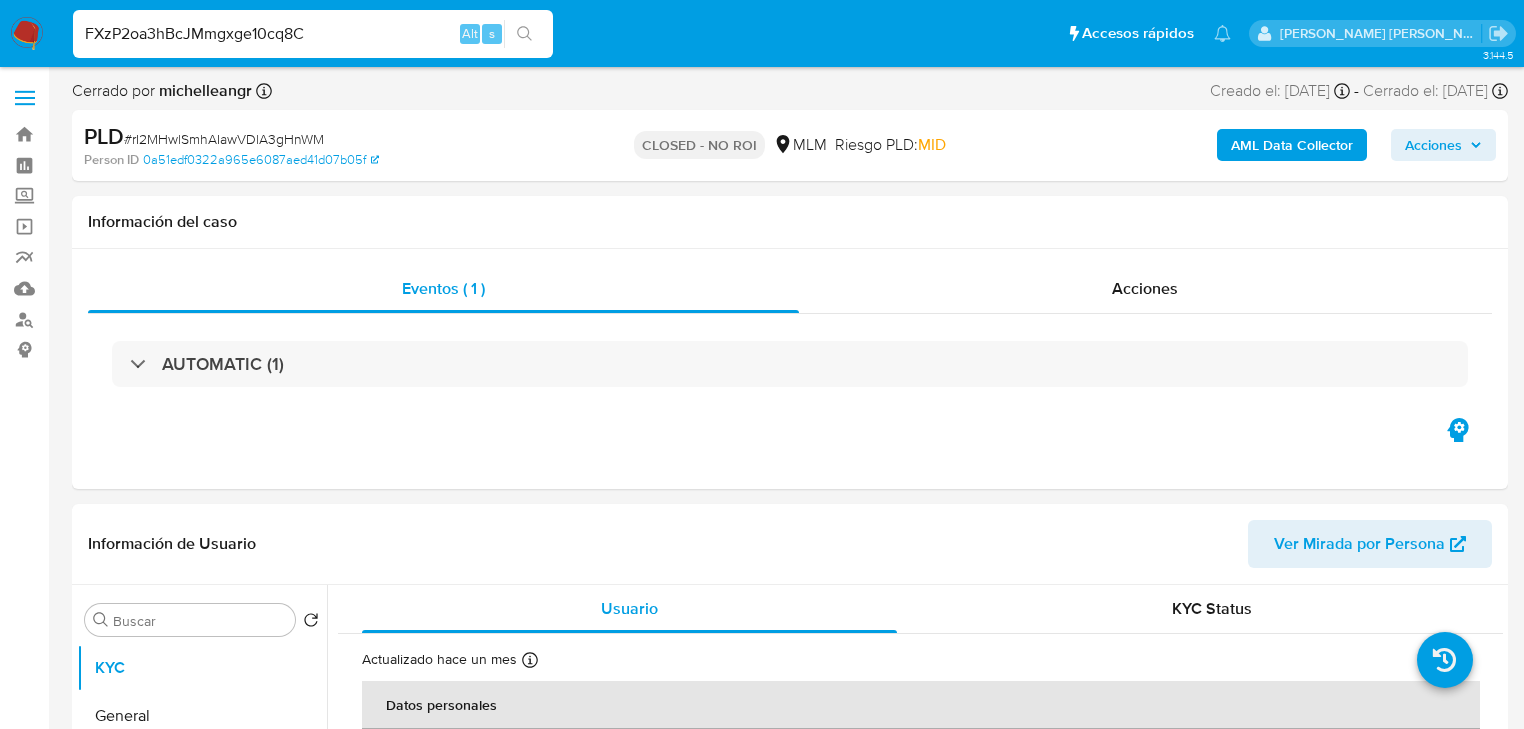 type on "FXzP2oa3hBcJMmgxge10cq8C" 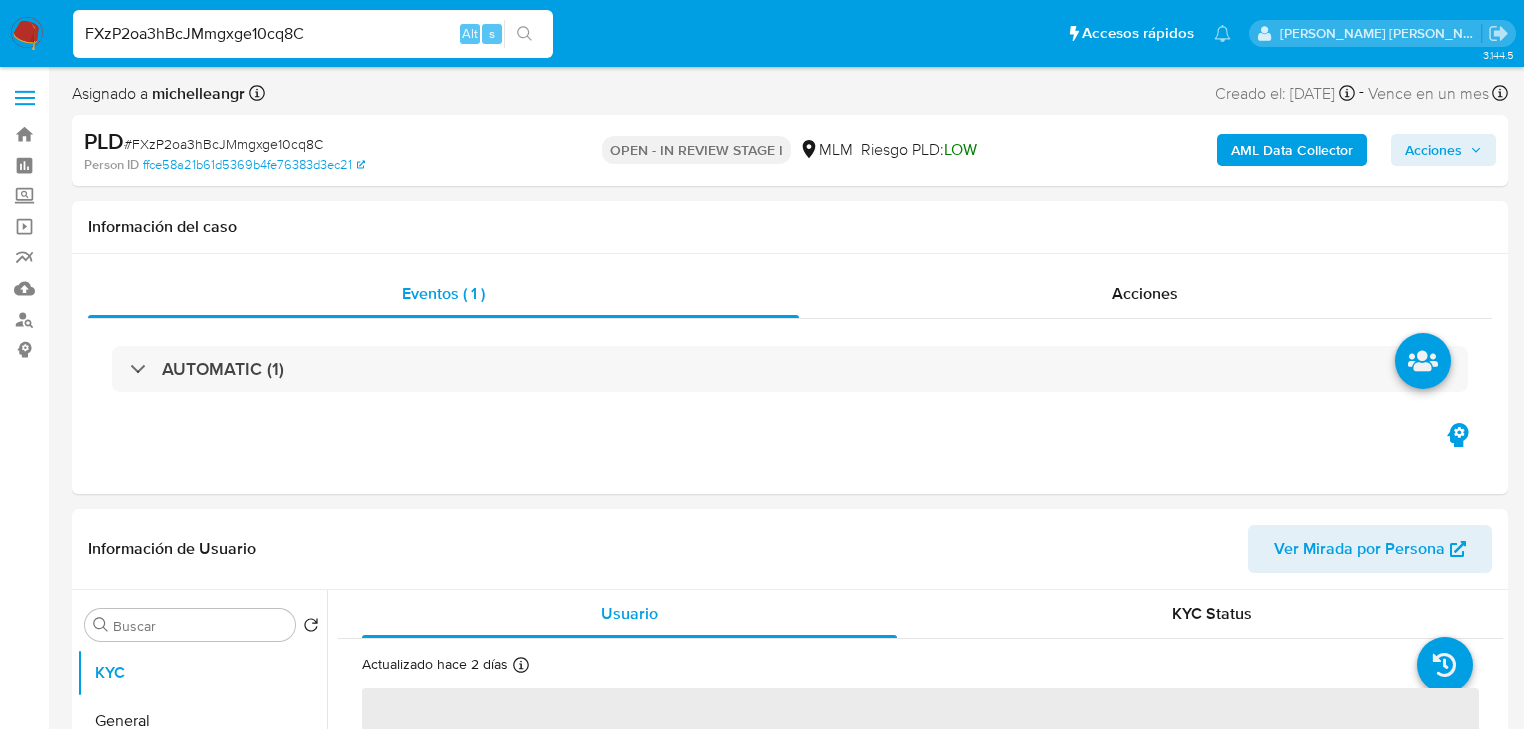 select on "10" 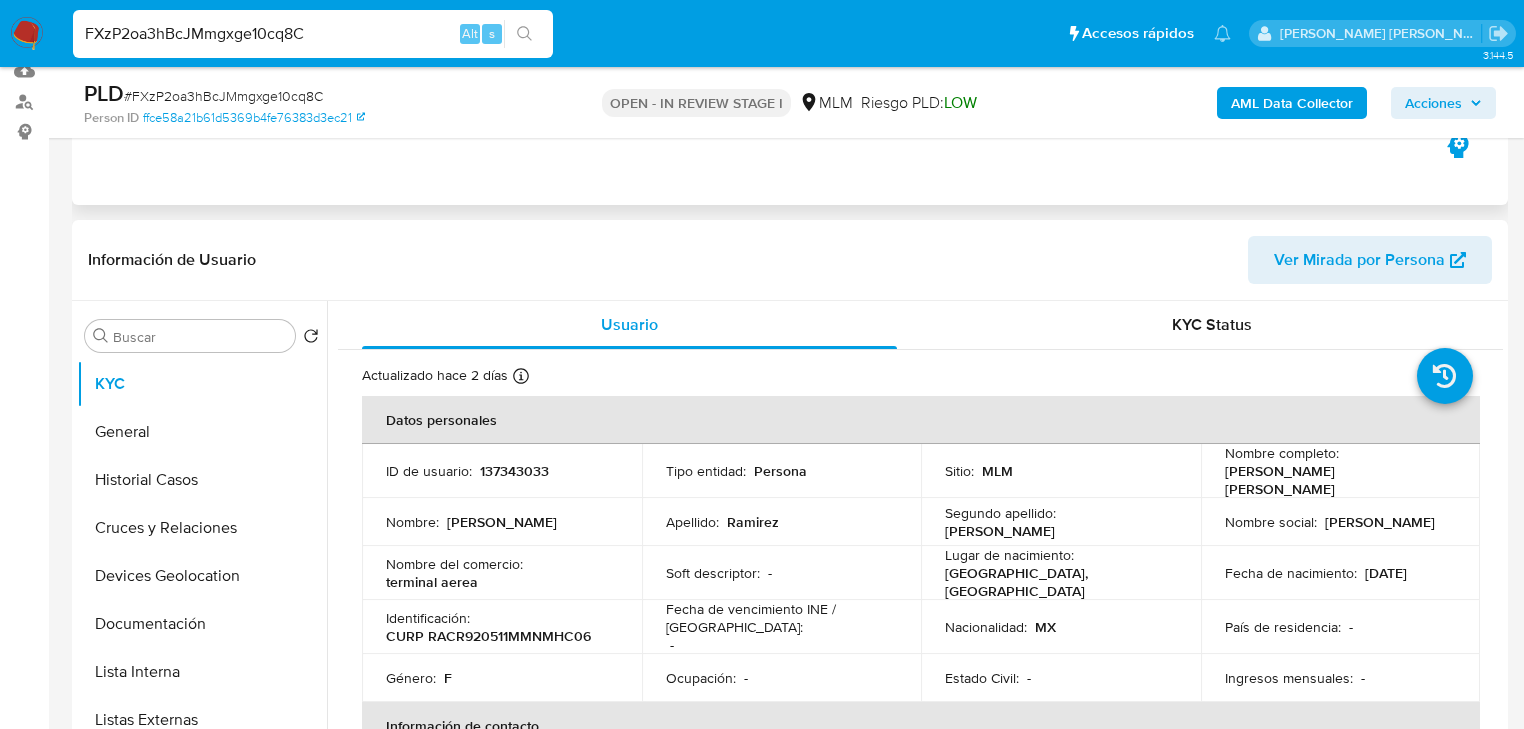 scroll, scrollTop: 320, scrollLeft: 0, axis: vertical 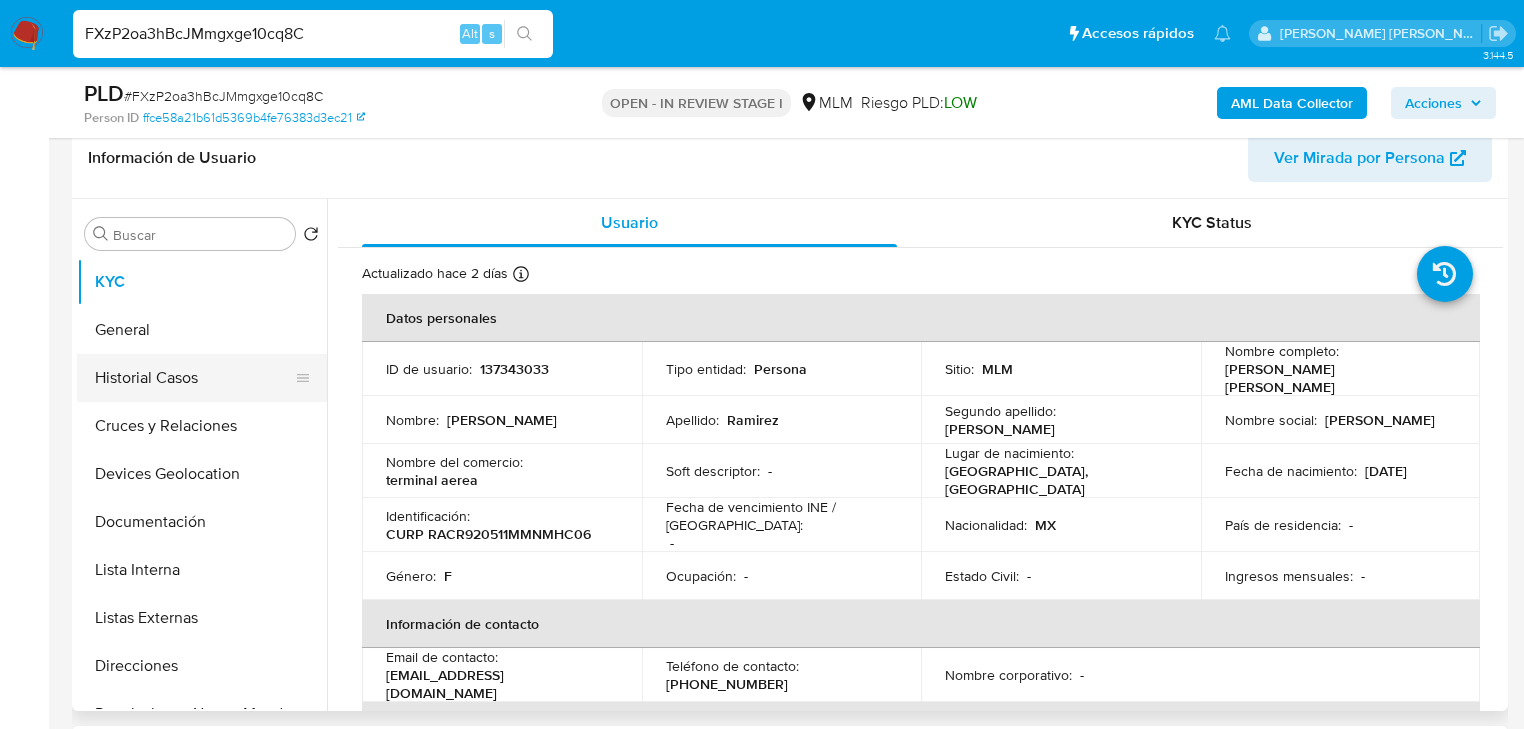 drag, startPoint x: 186, startPoint y: 376, endPoint x: 299, endPoint y: 378, distance: 113.0177 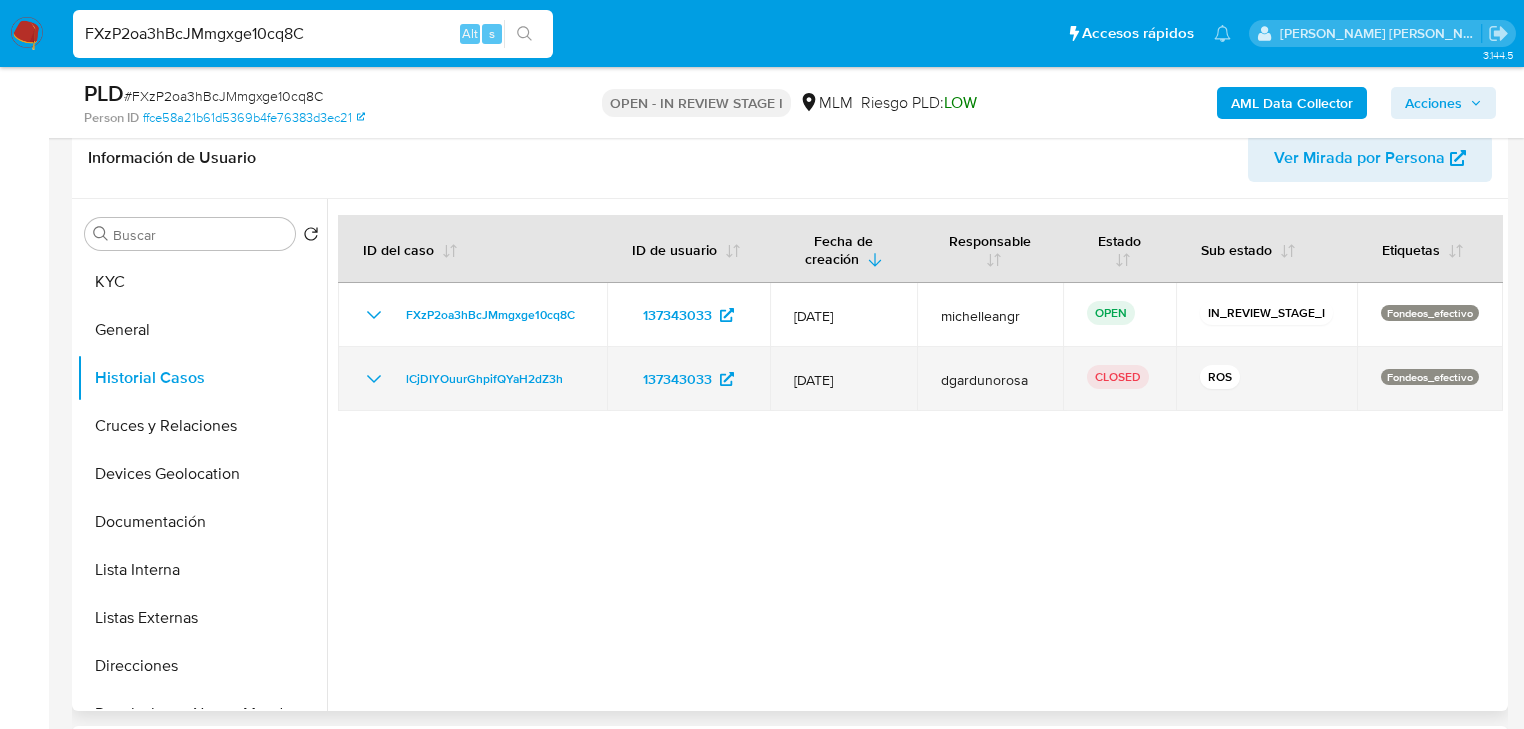 click 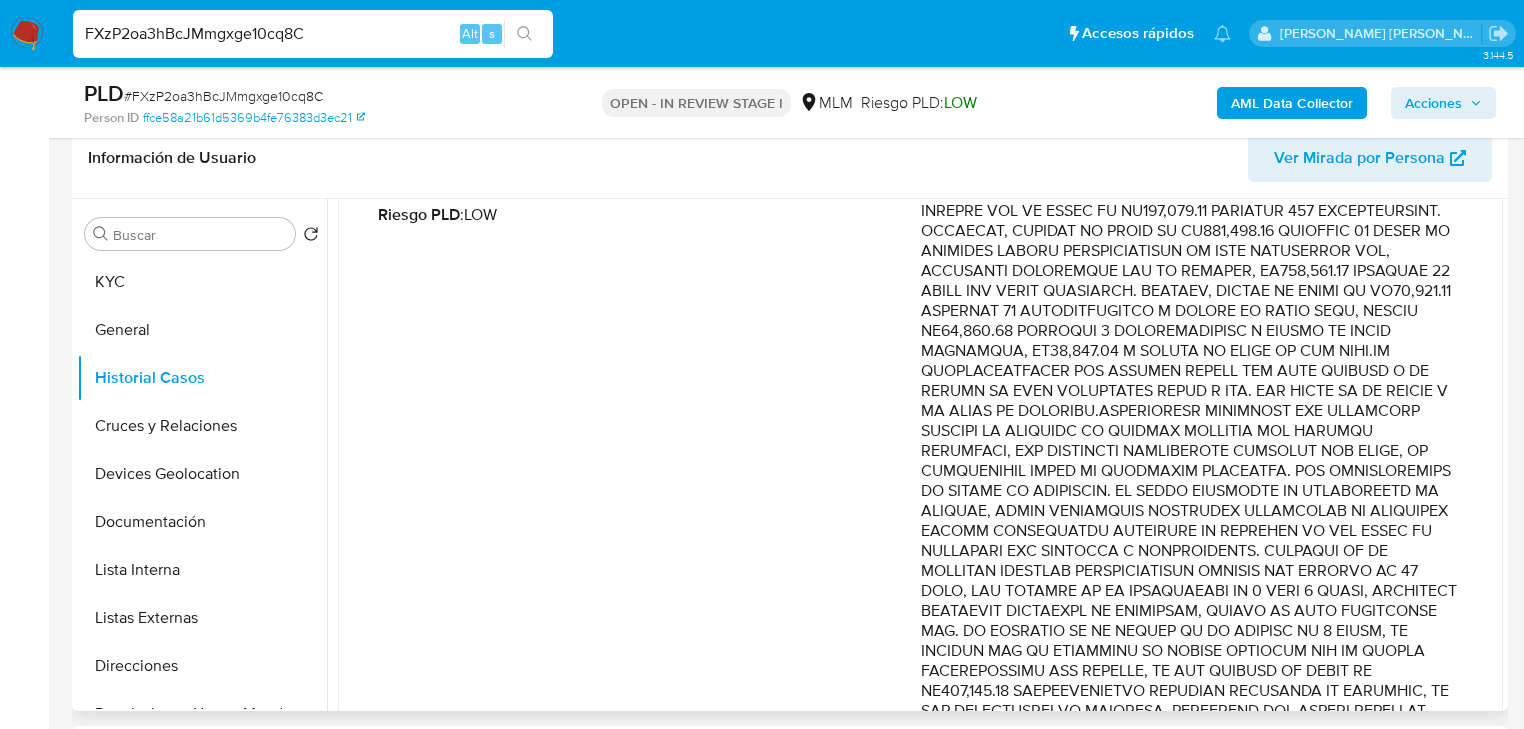 scroll, scrollTop: 627, scrollLeft: 0, axis: vertical 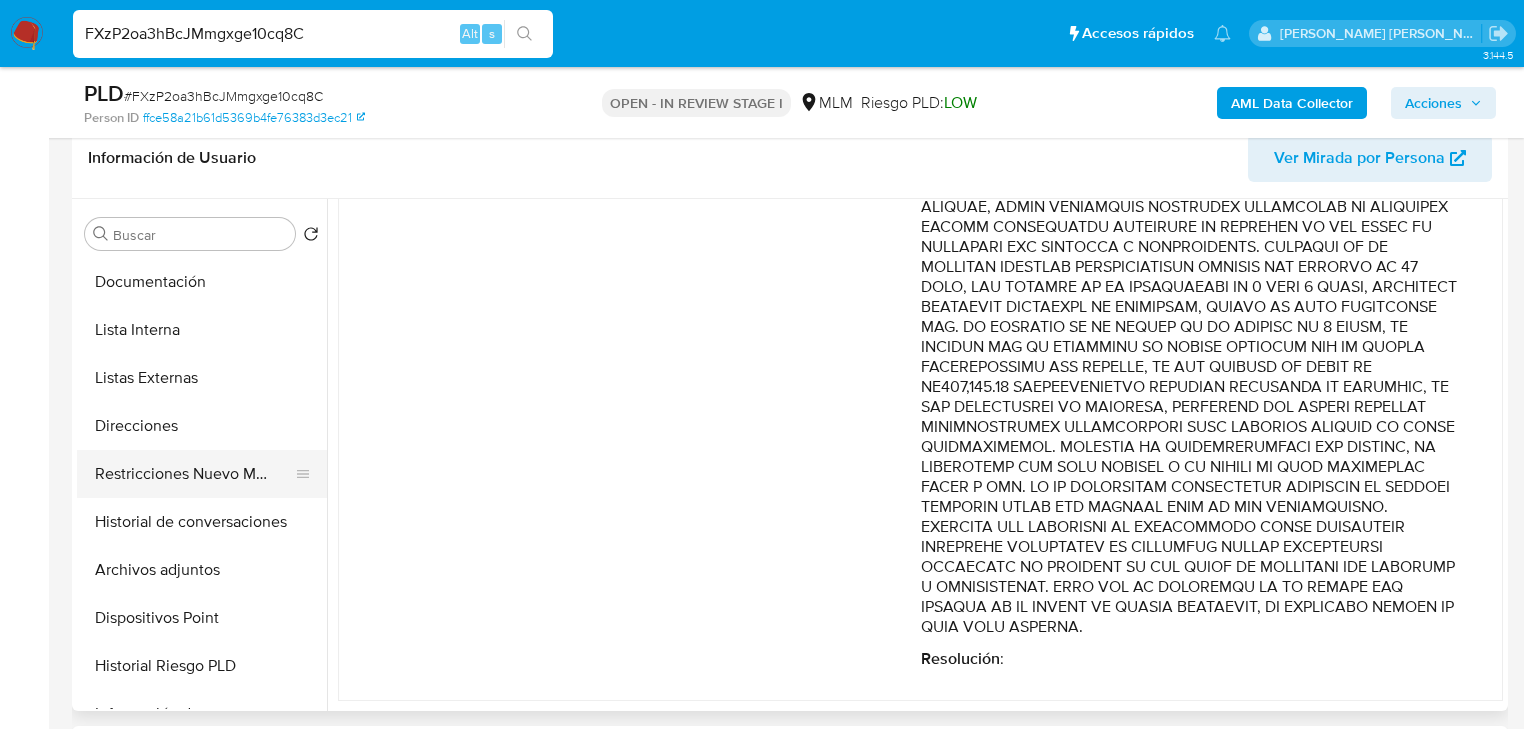 click on "Restricciones Nuevo Mundo" at bounding box center [194, 474] 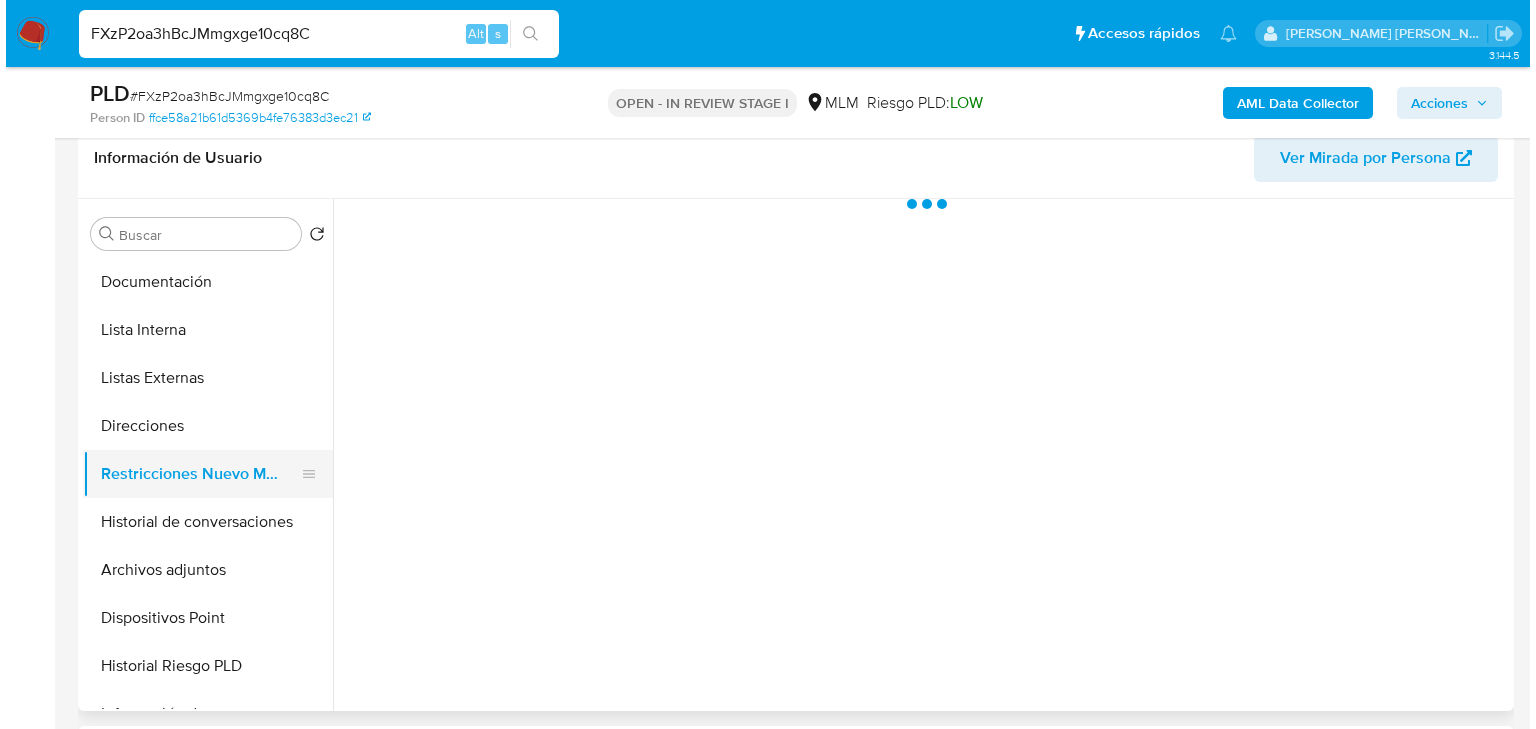 scroll, scrollTop: 0, scrollLeft: 0, axis: both 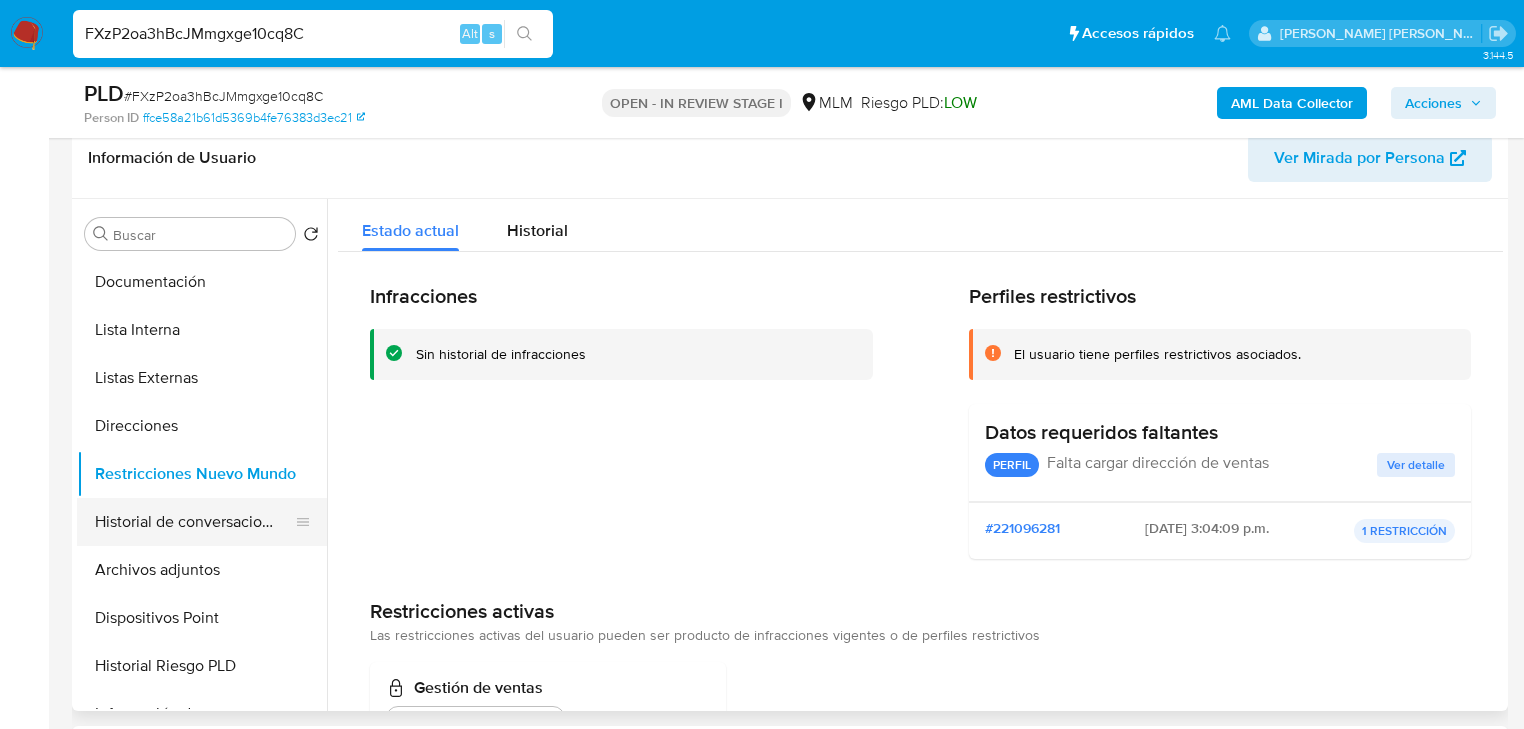 click on "Historial de conversaciones" at bounding box center (194, 522) 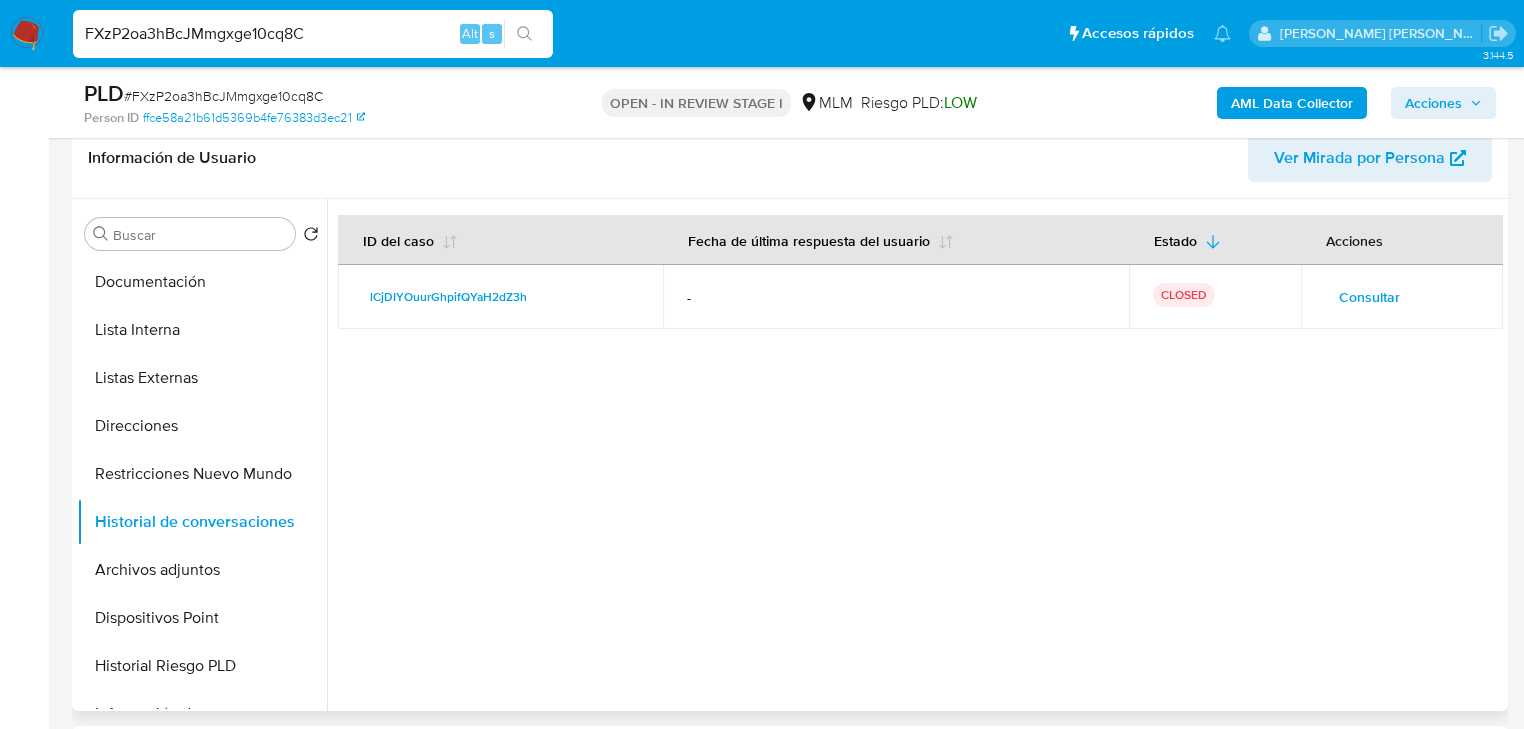 click on "Consultar" at bounding box center [1402, 297] 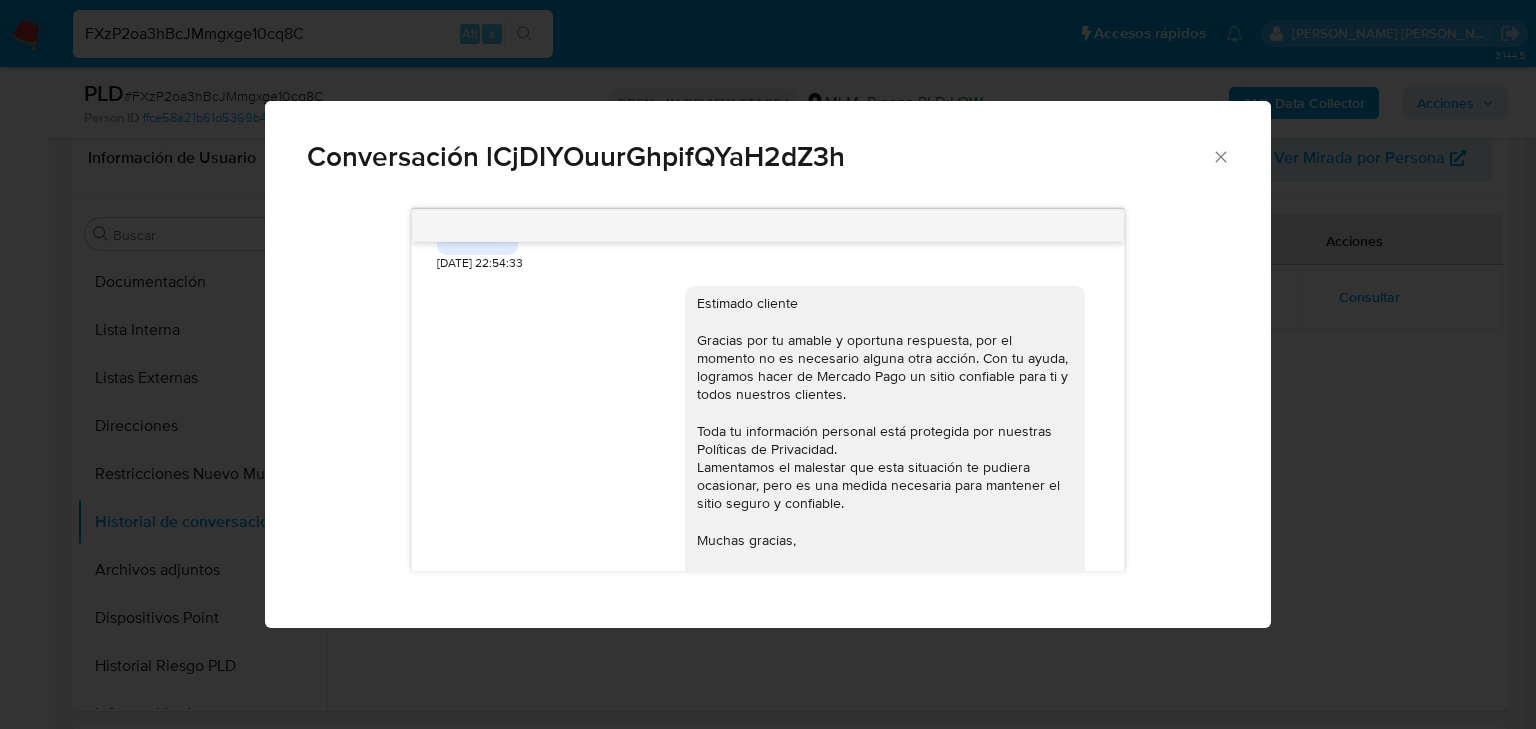 scroll, scrollTop: 1176, scrollLeft: 0, axis: vertical 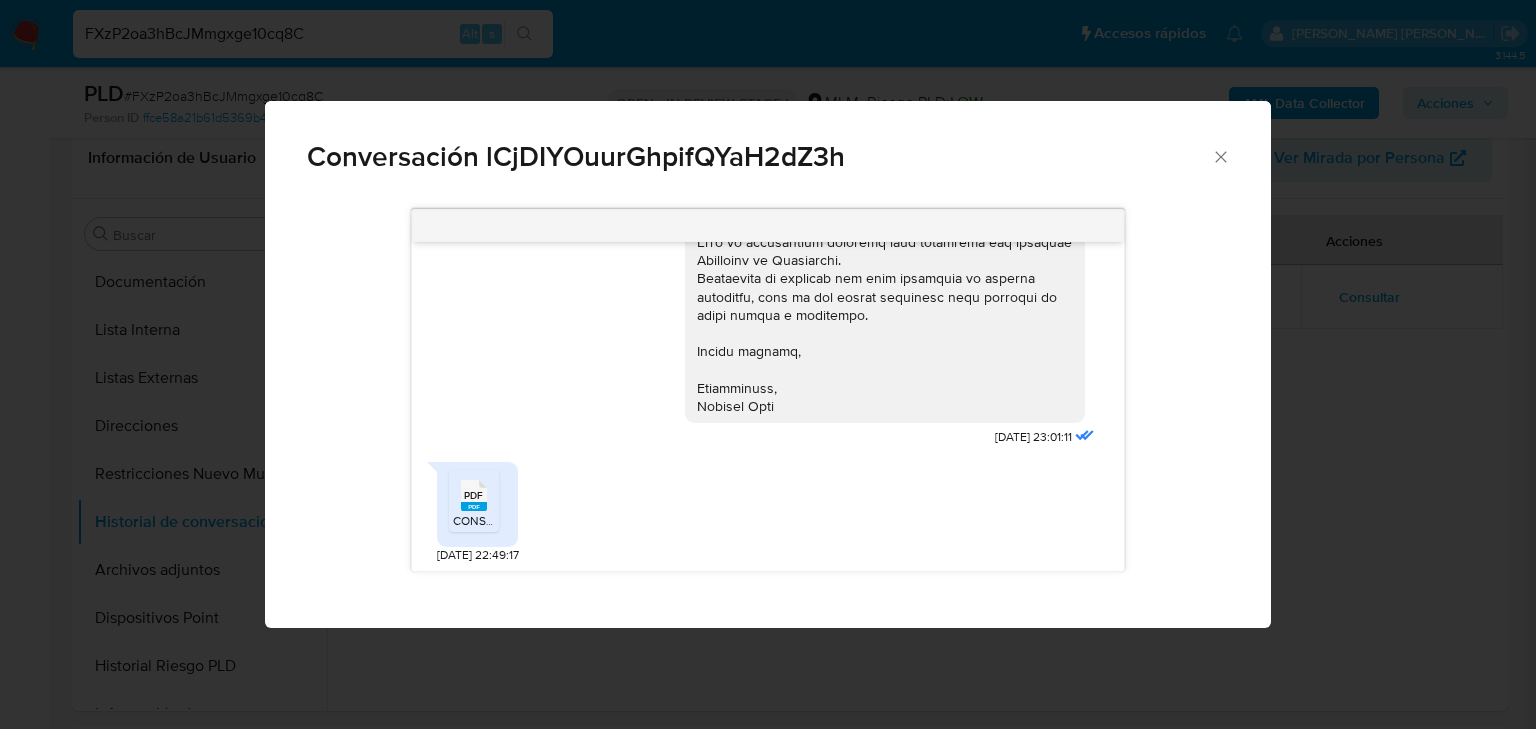 click on "PDF" 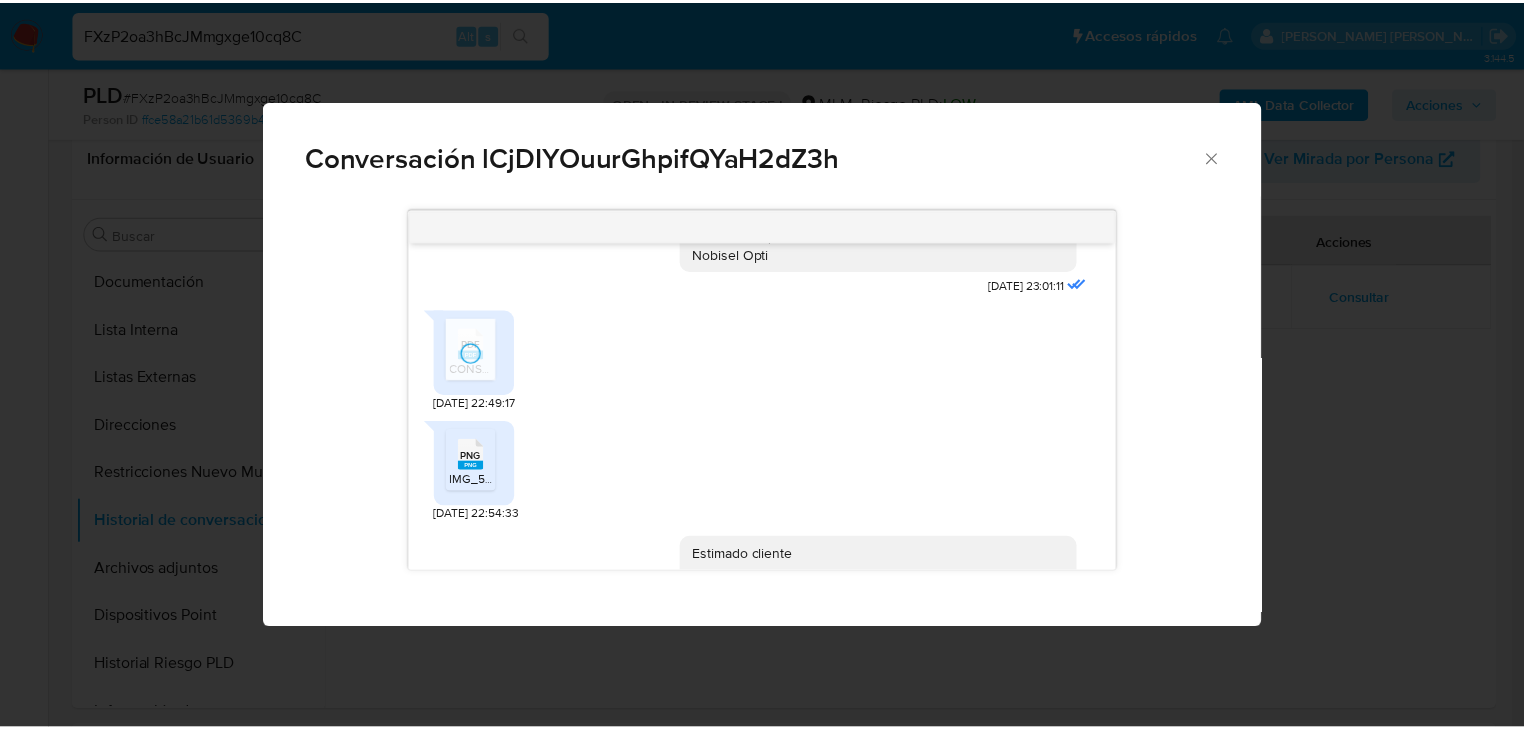 scroll, scrollTop: 936, scrollLeft: 0, axis: vertical 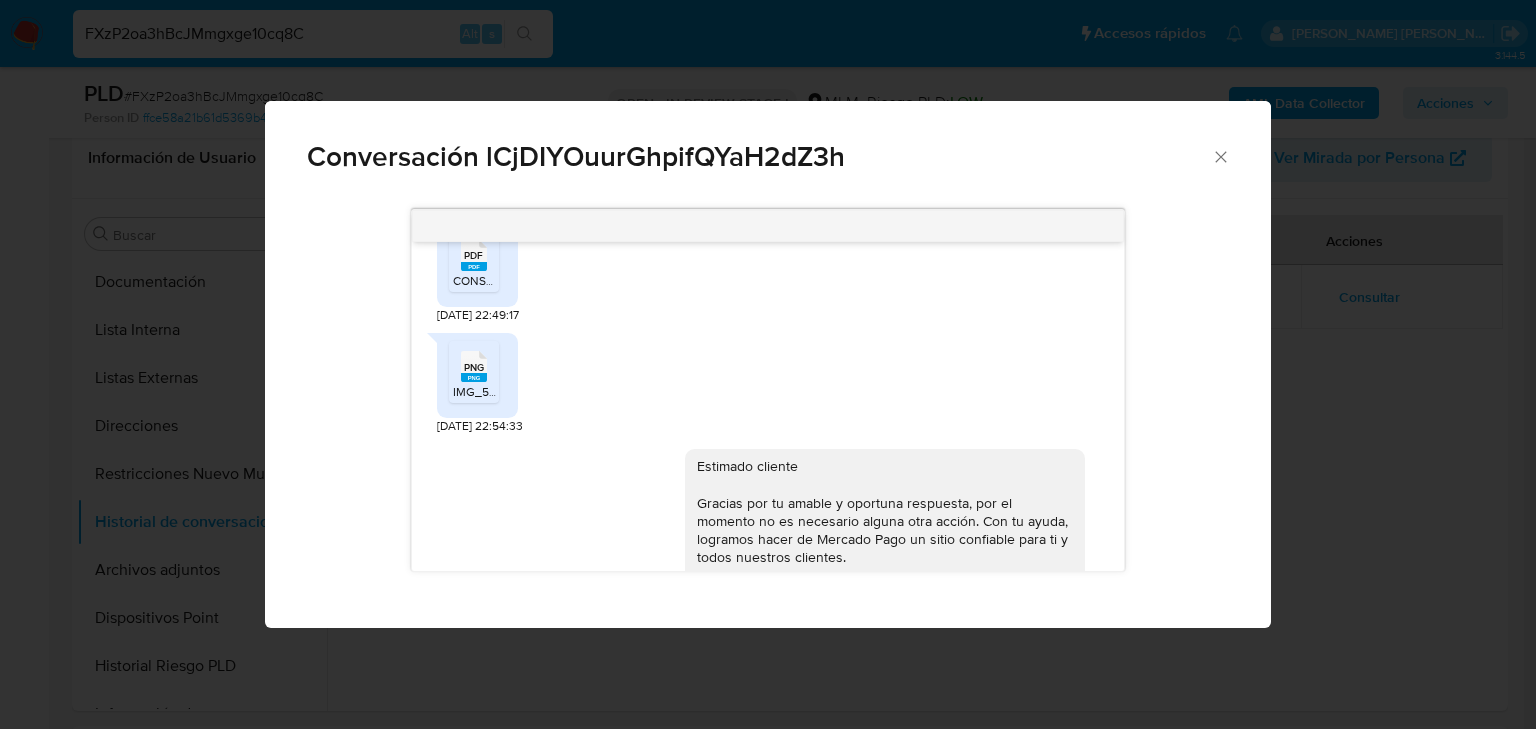 click on "IMG_5255.png" at bounding box center (493, 391) 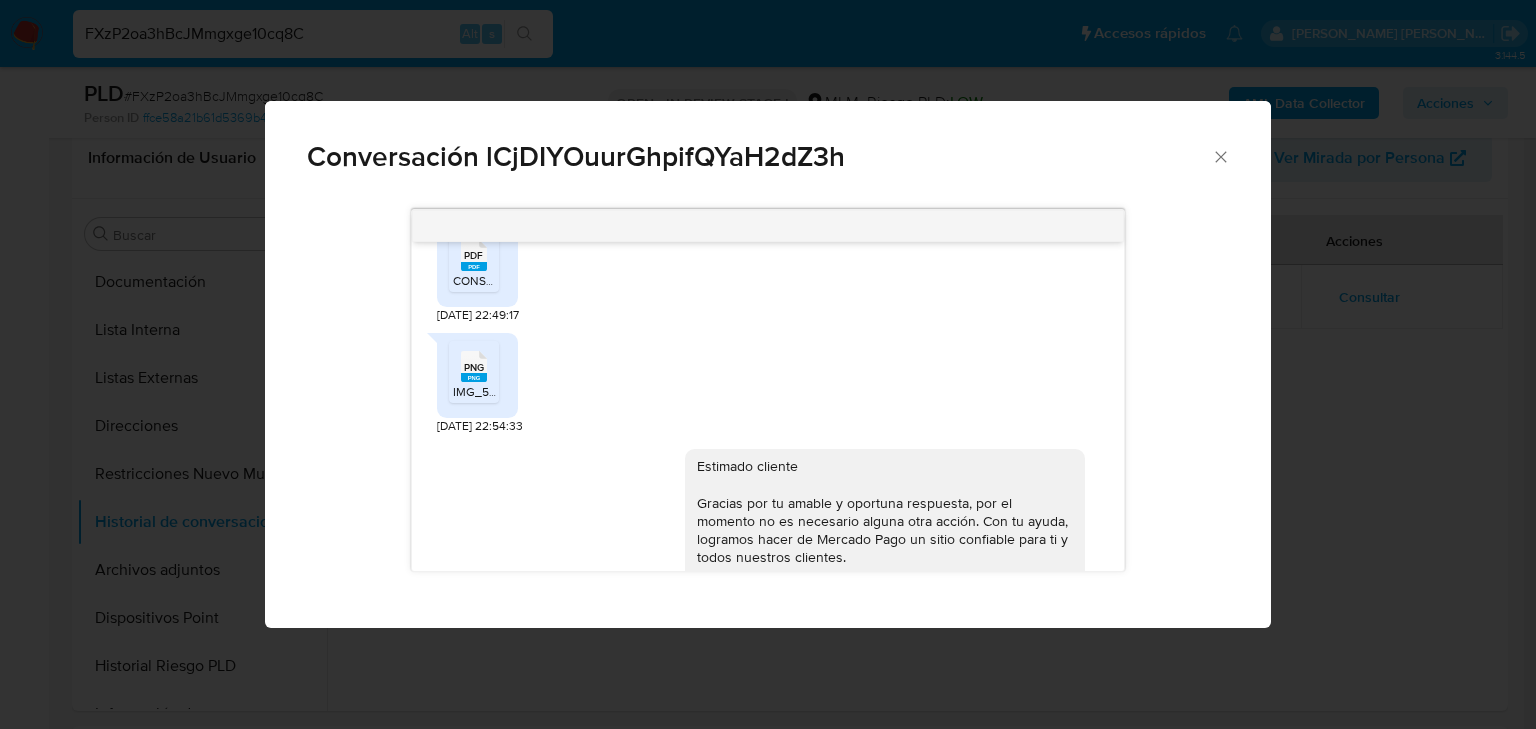 click 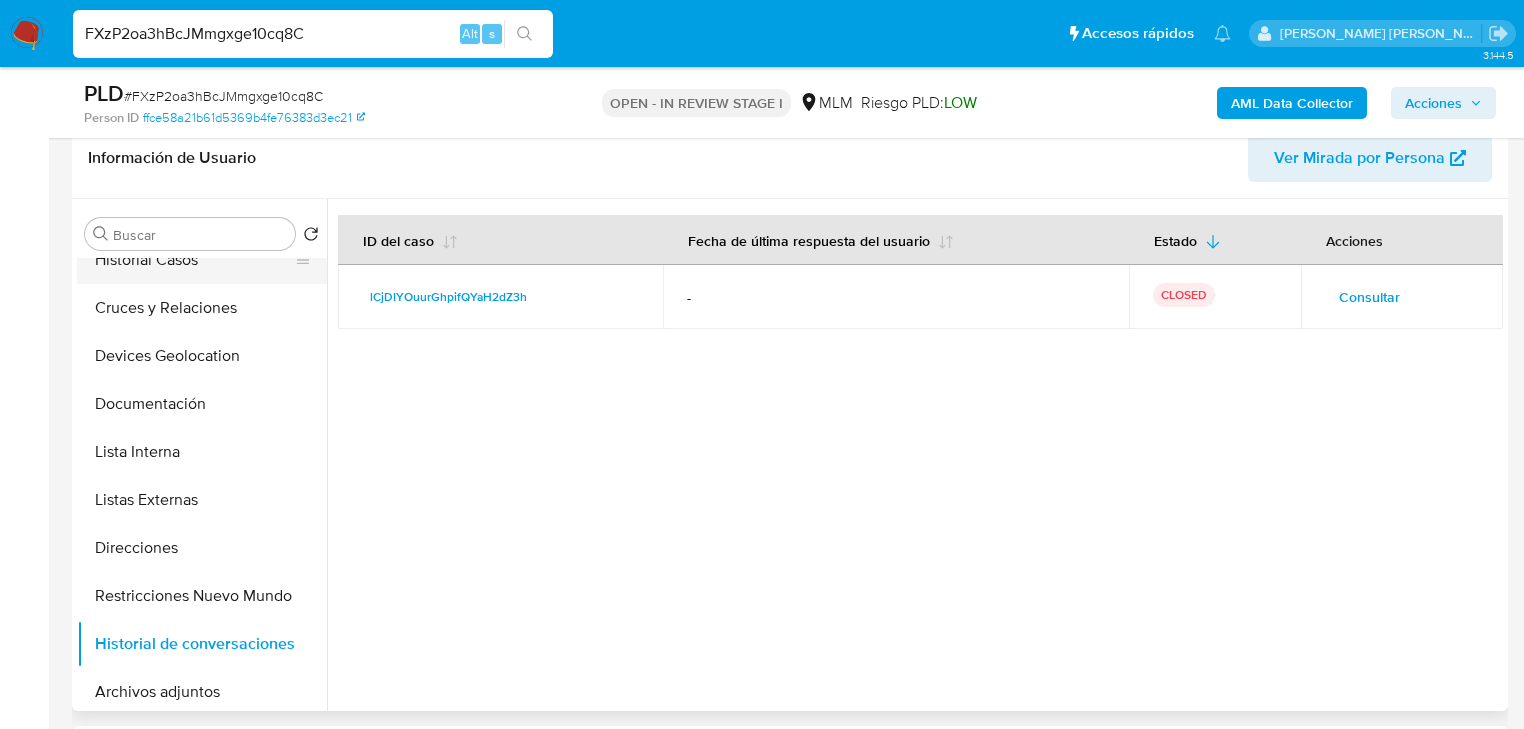 scroll, scrollTop: 0, scrollLeft: 0, axis: both 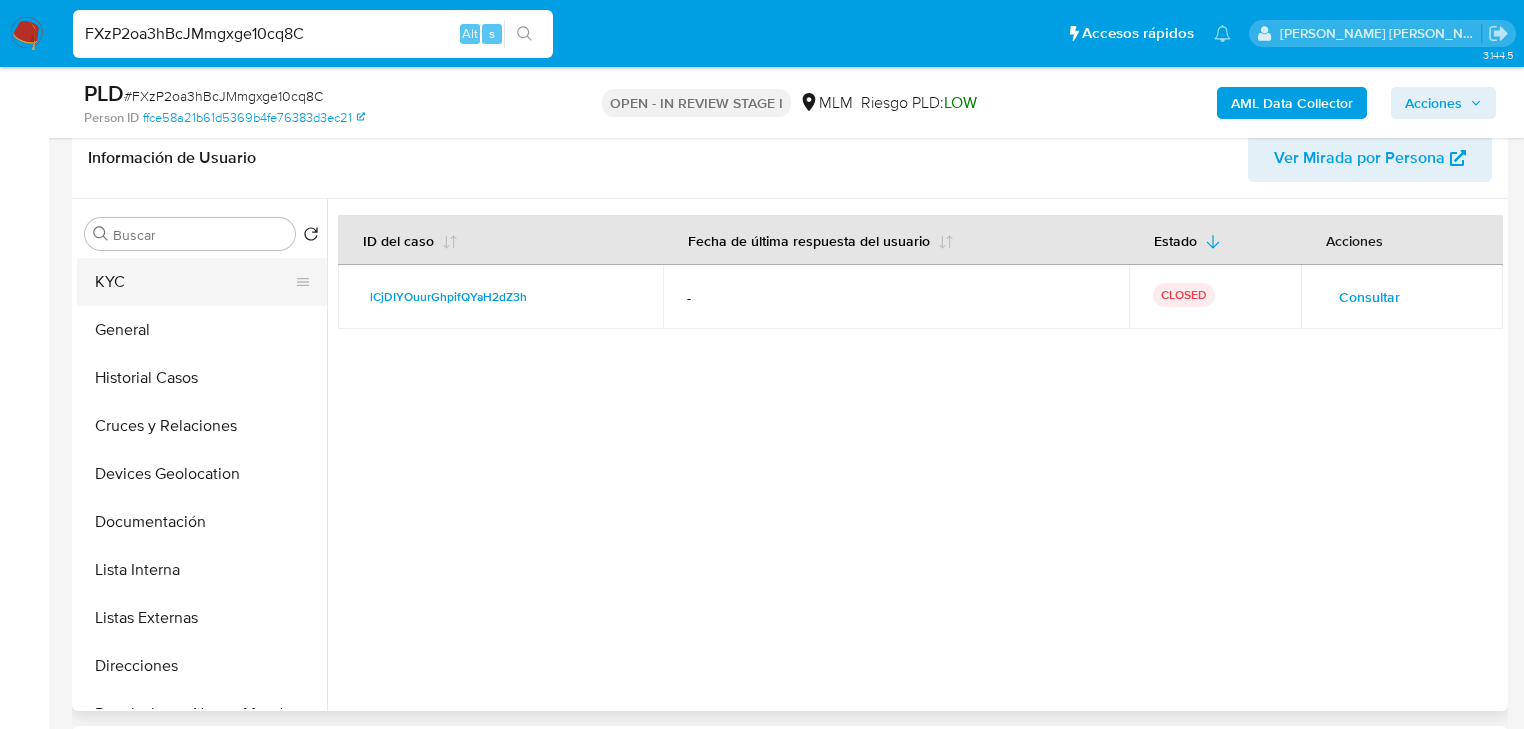 click on "KYC" at bounding box center [194, 282] 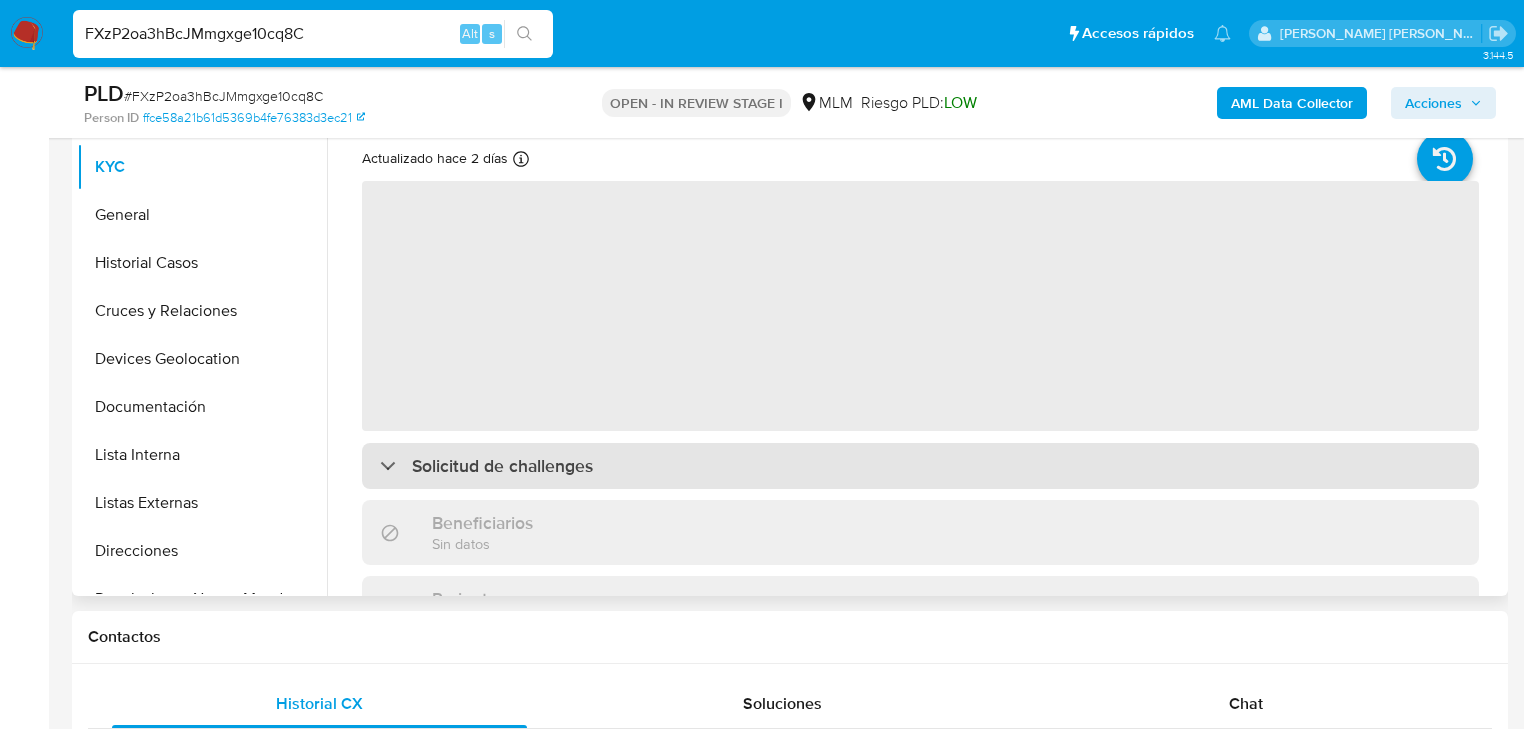 scroll, scrollTop: 400, scrollLeft: 0, axis: vertical 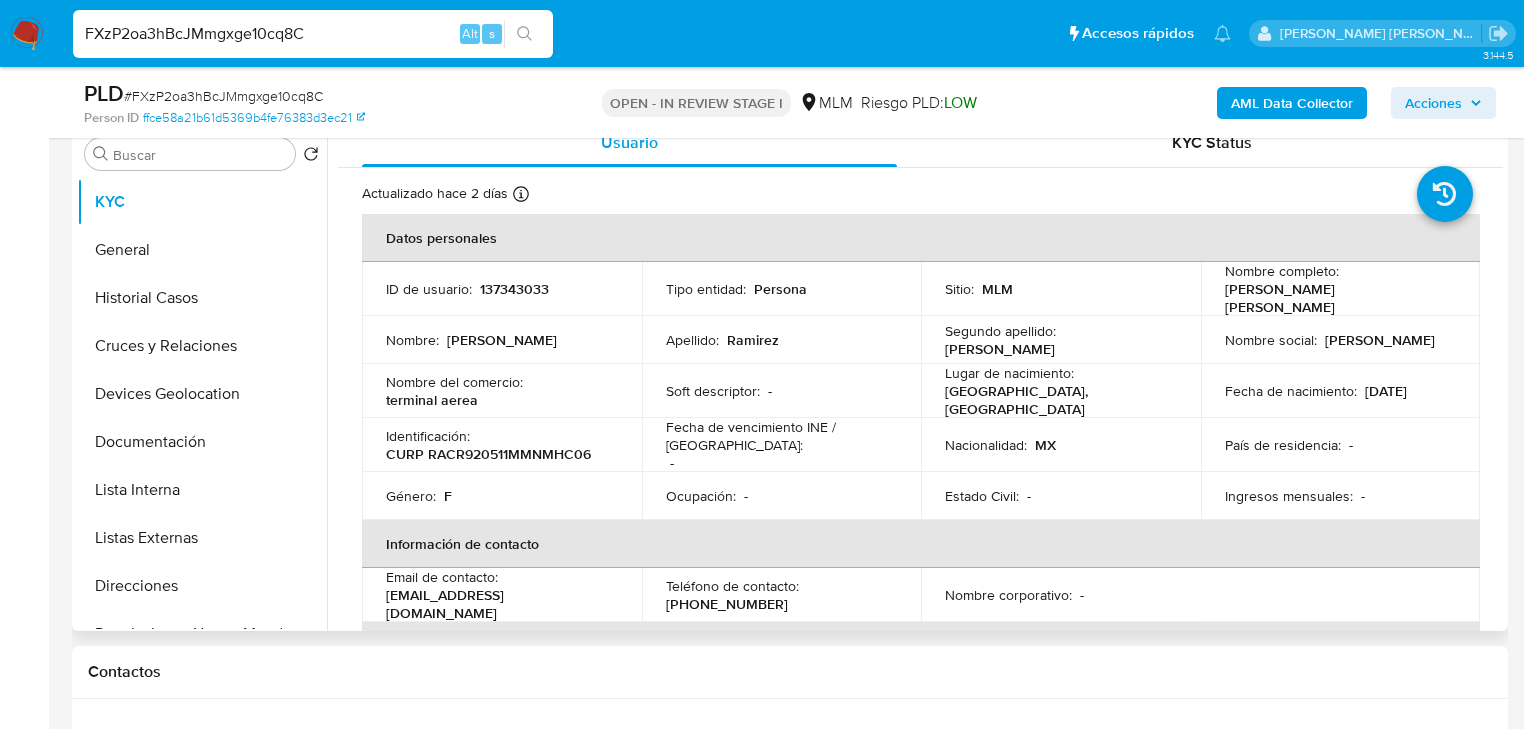 type 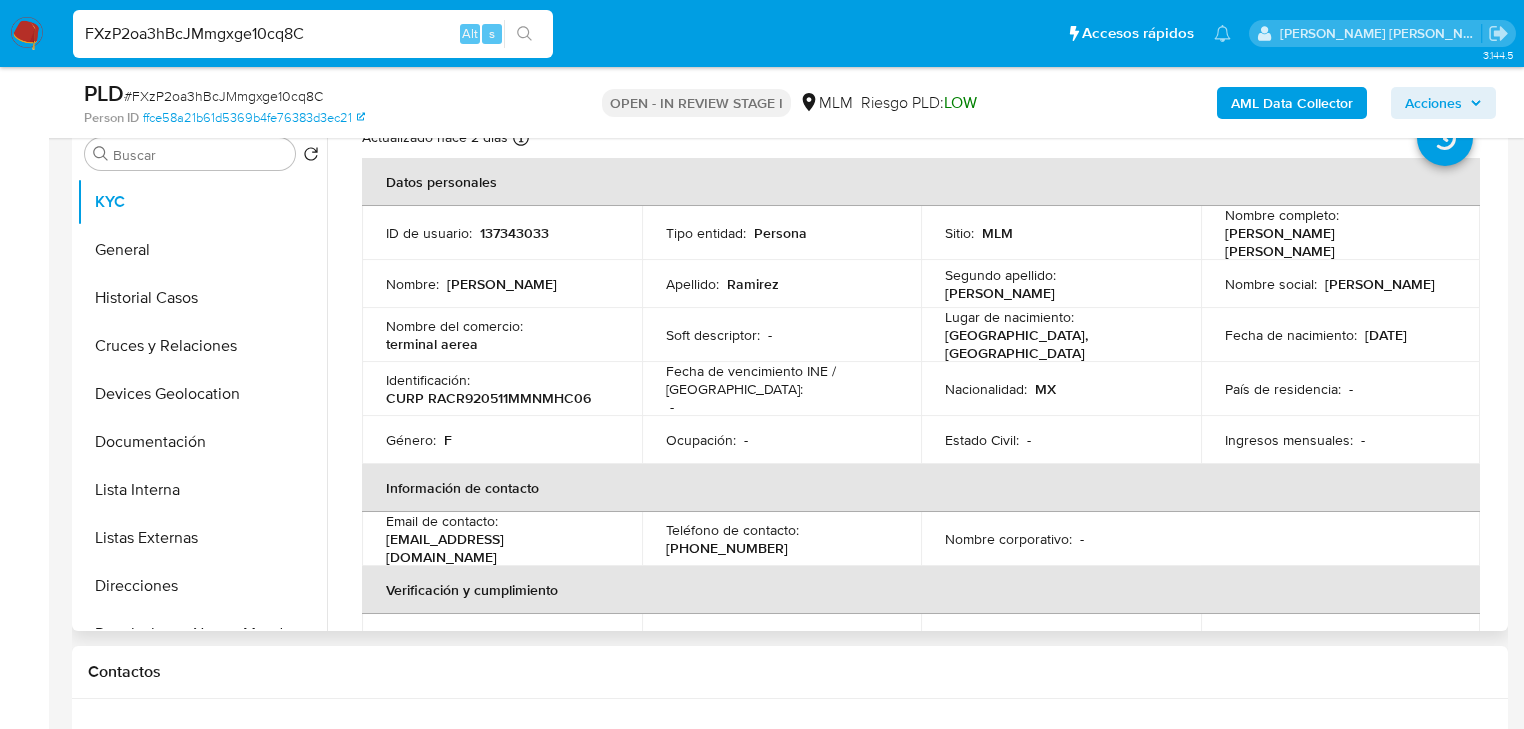 scroll, scrollTop: 80, scrollLeft: 0, axis: vertical 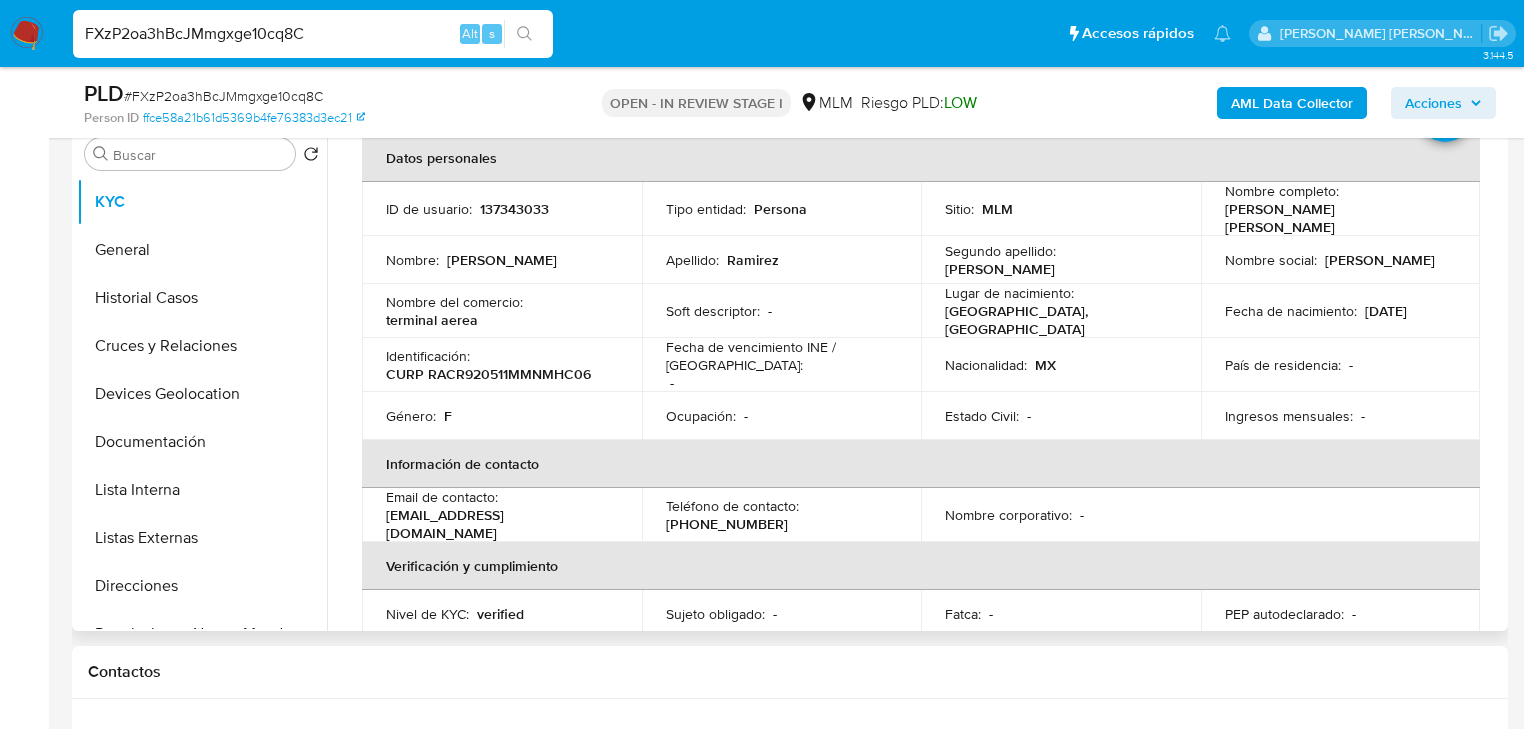 click on "Identificación :    CURP RACR920511MMNMHC06" at bounding box center (502, 365) 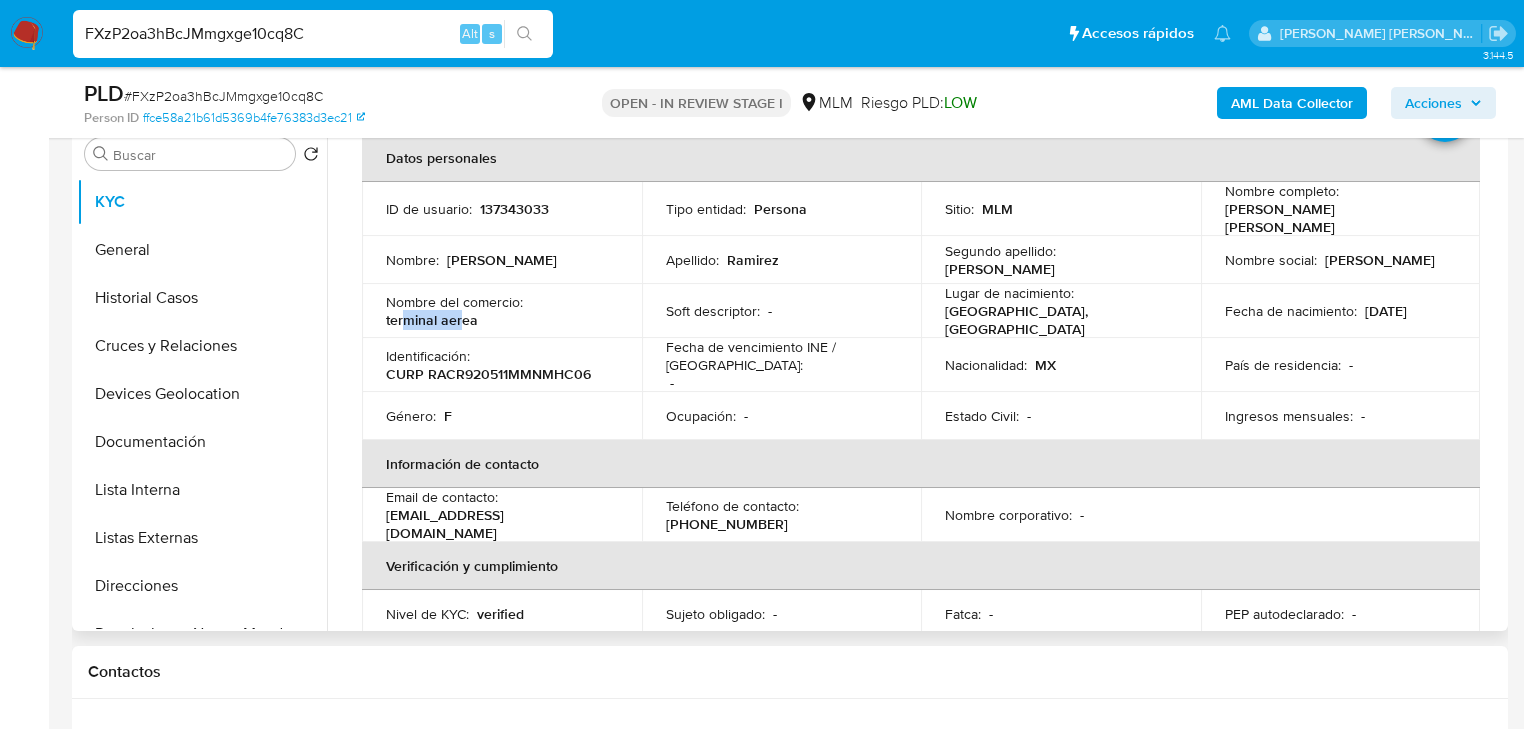 drag, startPoint x: 405, startPoint y: 314, endPoint x: 493, endPoint y: 316, distance: 88.02273 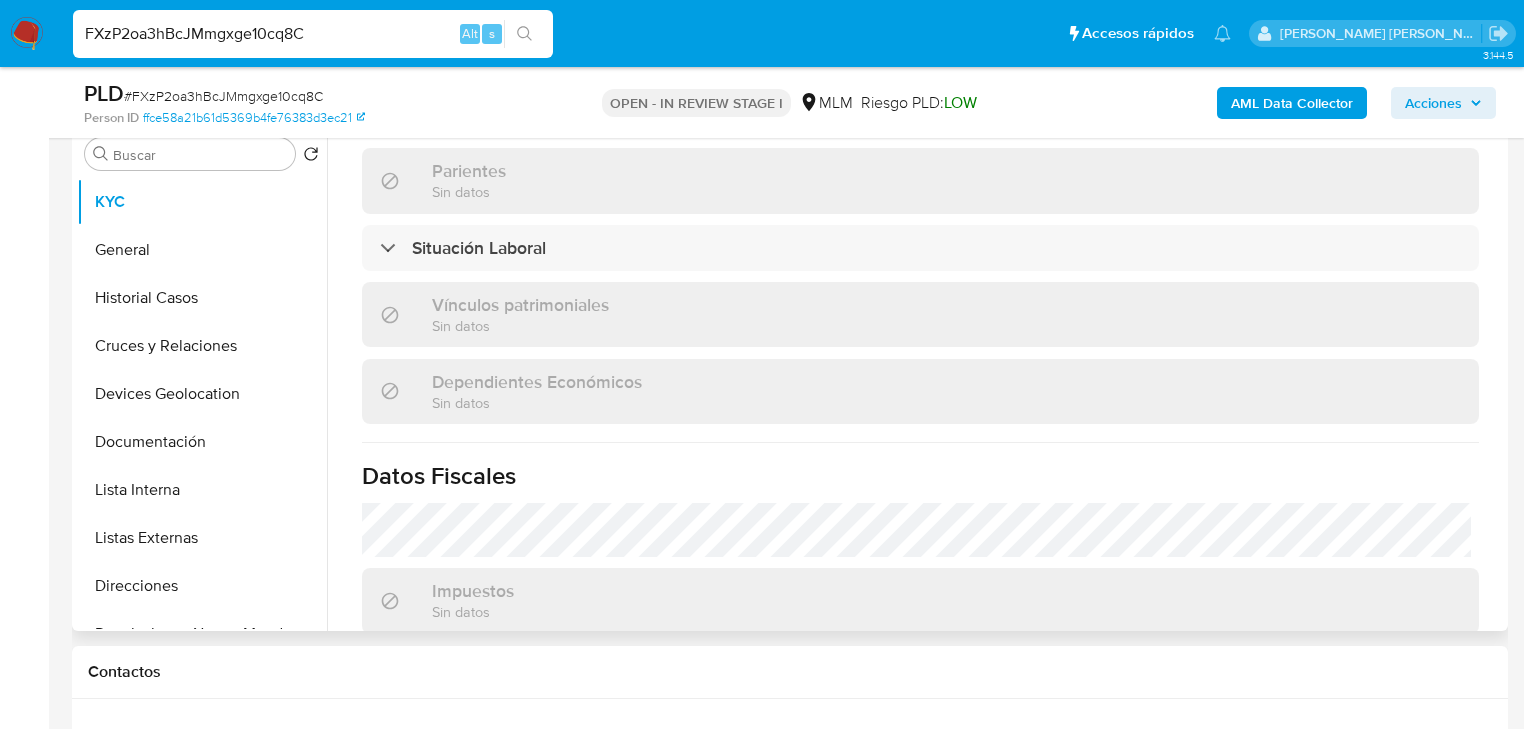 scroll, scrollTop: 1200, scrollLeft: 0, axis: vertical 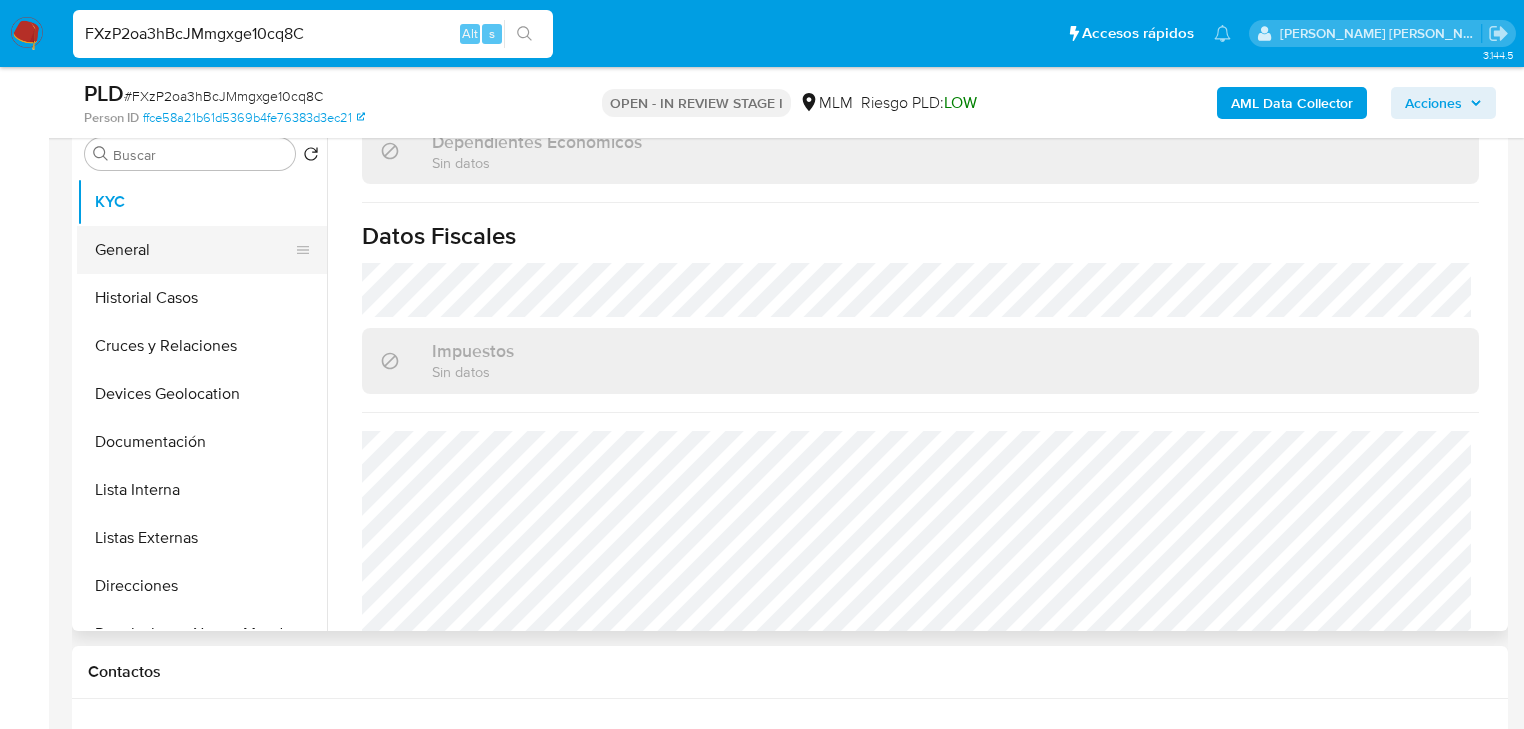 click on "General" at bounding box center (194, 250) 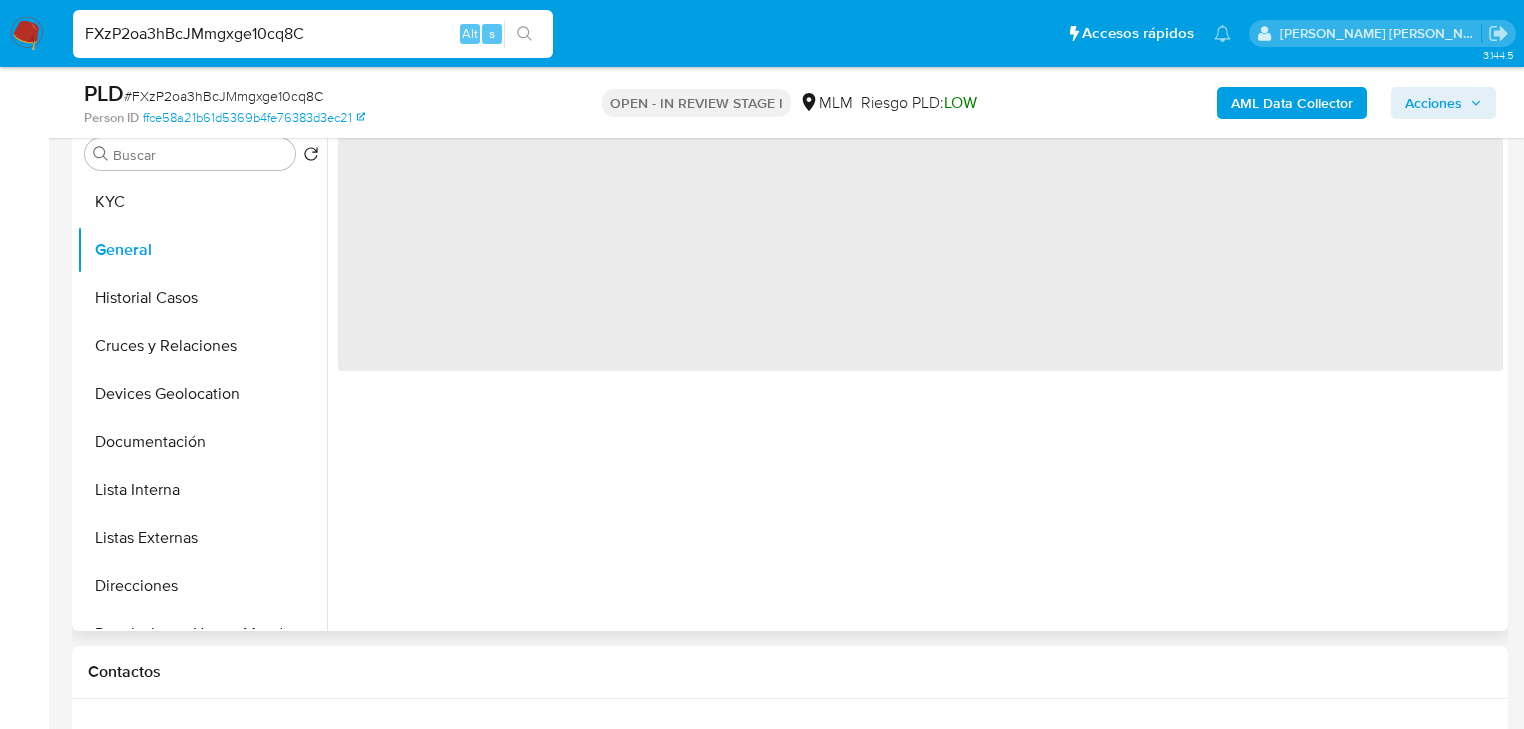 scroll, scrollTop: 0, scrollLeft: 0, axis: both 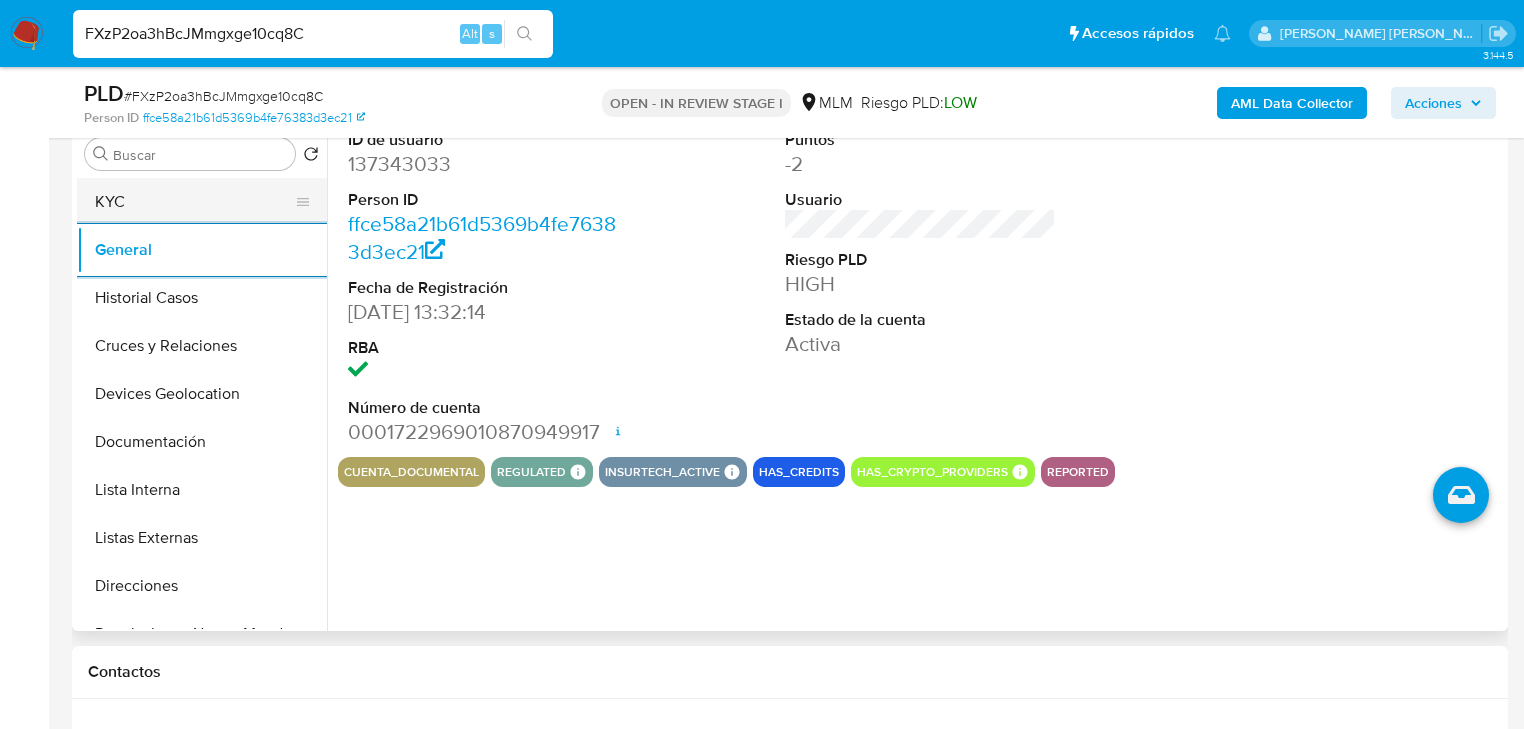 click on "KYC" at bounding box center [194, 202] 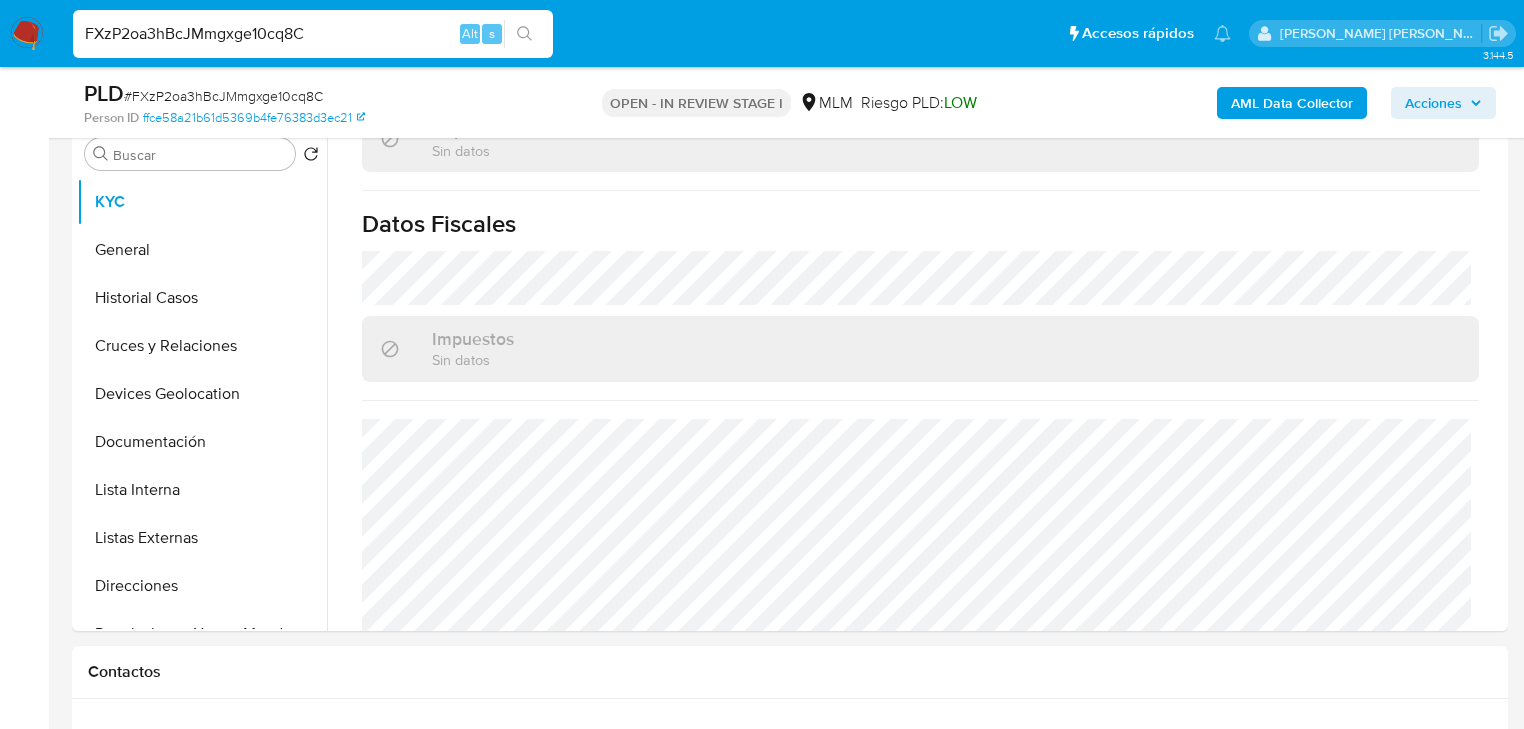scroll, scrollTop: 1243, scrollLeft: 0, axis: vertical 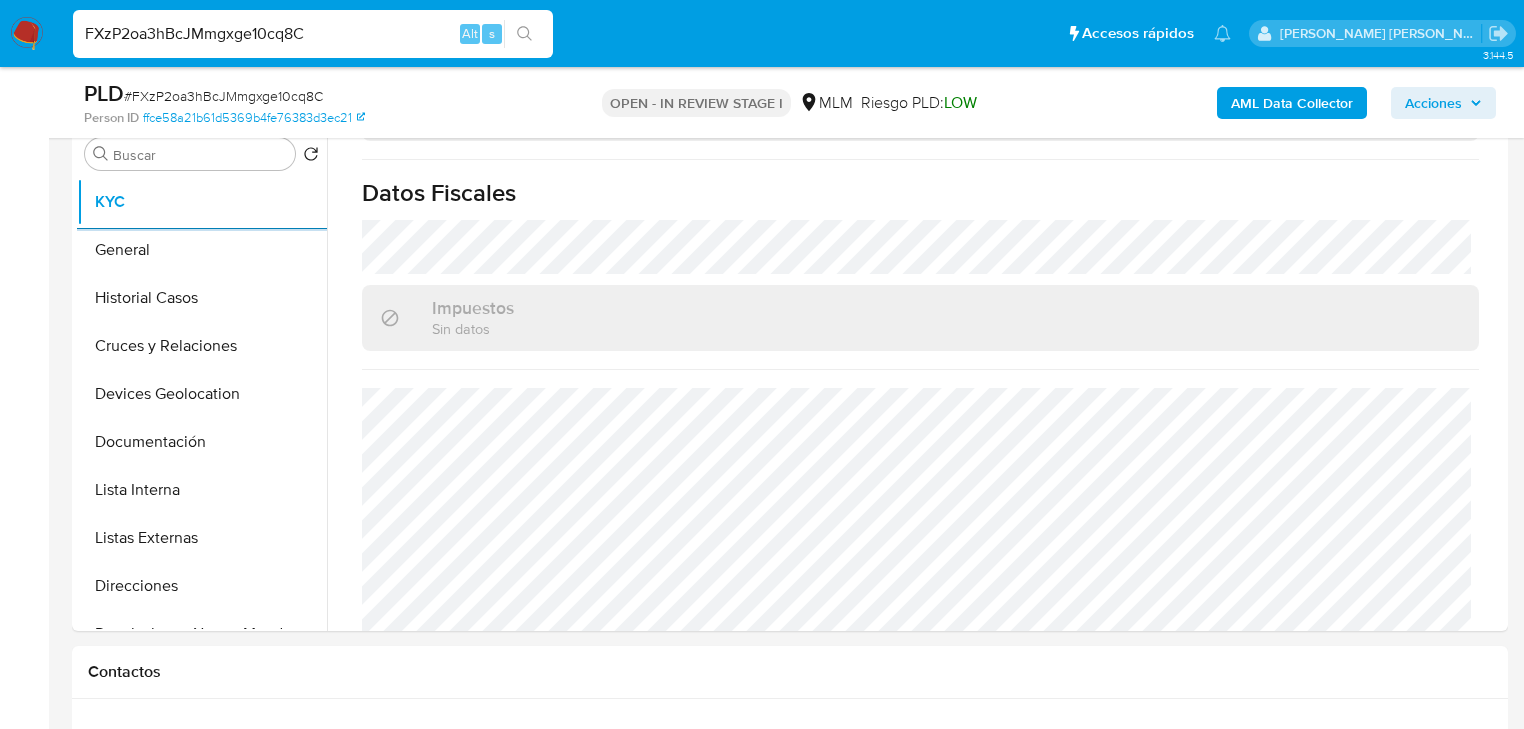 click on "Actualizado hace 2 días   Creado: 15/06/2020 18:17:07 Actualizado: 11/07/2025 07:03:15 Datos personales   ID de usuario :    137343033   Tipo entidad :    Persona   Sitio :    MLM   Nombre completo :    Rocio Magaly Ramirez Chavez   Nombre :    Rocio Magaly   Apellido :    Ramirez   Segundo apellido :    Chavez   Nombre social :    Rocio Magaly   Nombre del comercio :    terminal aerea   Soft descriptor :    -   Lugar de nacimiento :    MEXICO, MICHOACÁN   Fecha de nacimiento :    11/05/1992   Identificación :    CURP RACR920511MMNMHC06   Fecha de vencimiento INE / Pasaporte :    -   Nacionalidad :    MX   País de residencia :    -   Género :    F   Ocupación :    -   Estado Civil :    -   Ingresos mensuales :    - Información de contacto   Email de contacto :    magali_9214@hotmail.com   Teléfono de contacto :    (33) 29711066   Nombre corporativo :    - Verificación y cumplimiento   Nivel de KYC :    verified   Sujeto obligado :    -   Fatca :    -   PEP autodeclarado : -" at bounding box center (920, -213) 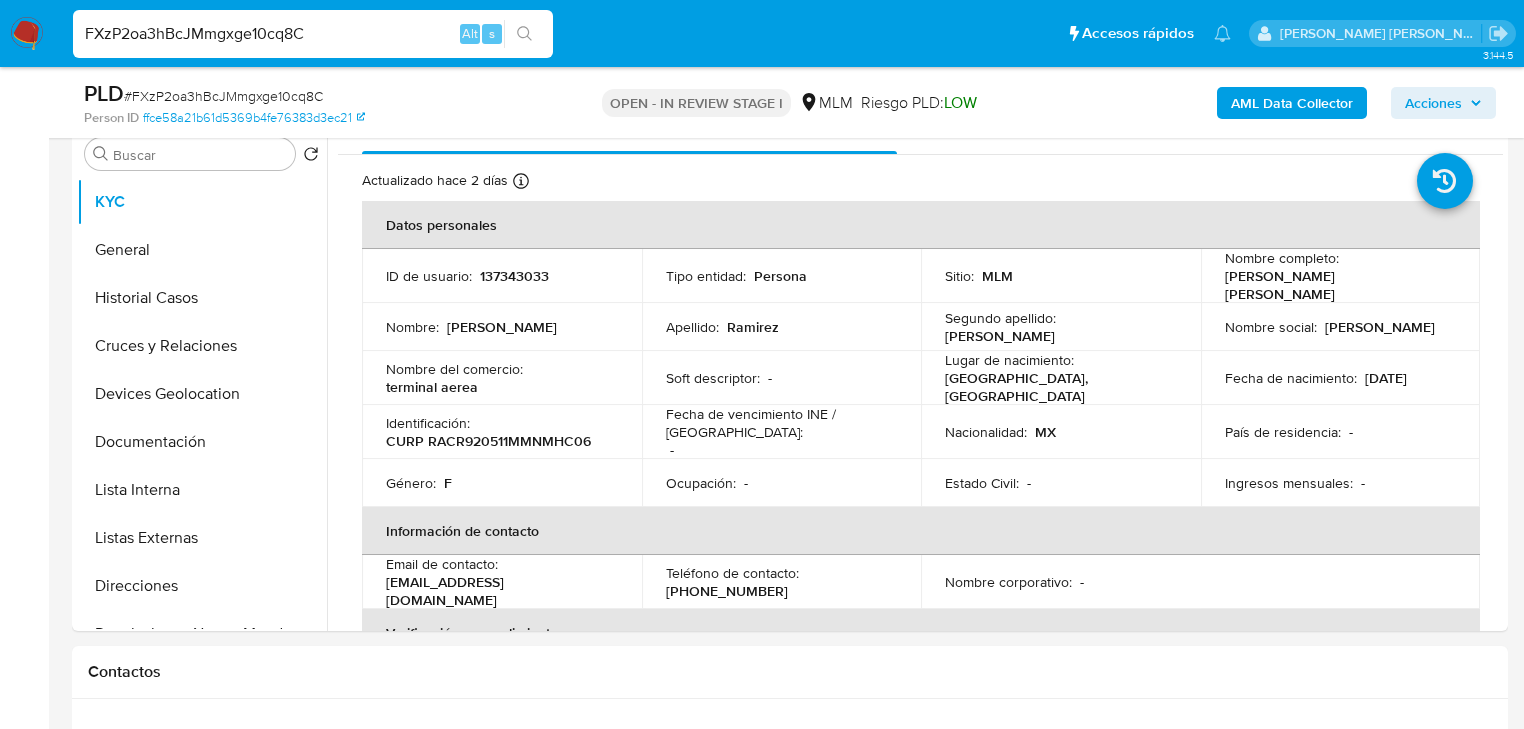 scroll, scrollTop: 0, scrollLeft: 0, axis: both 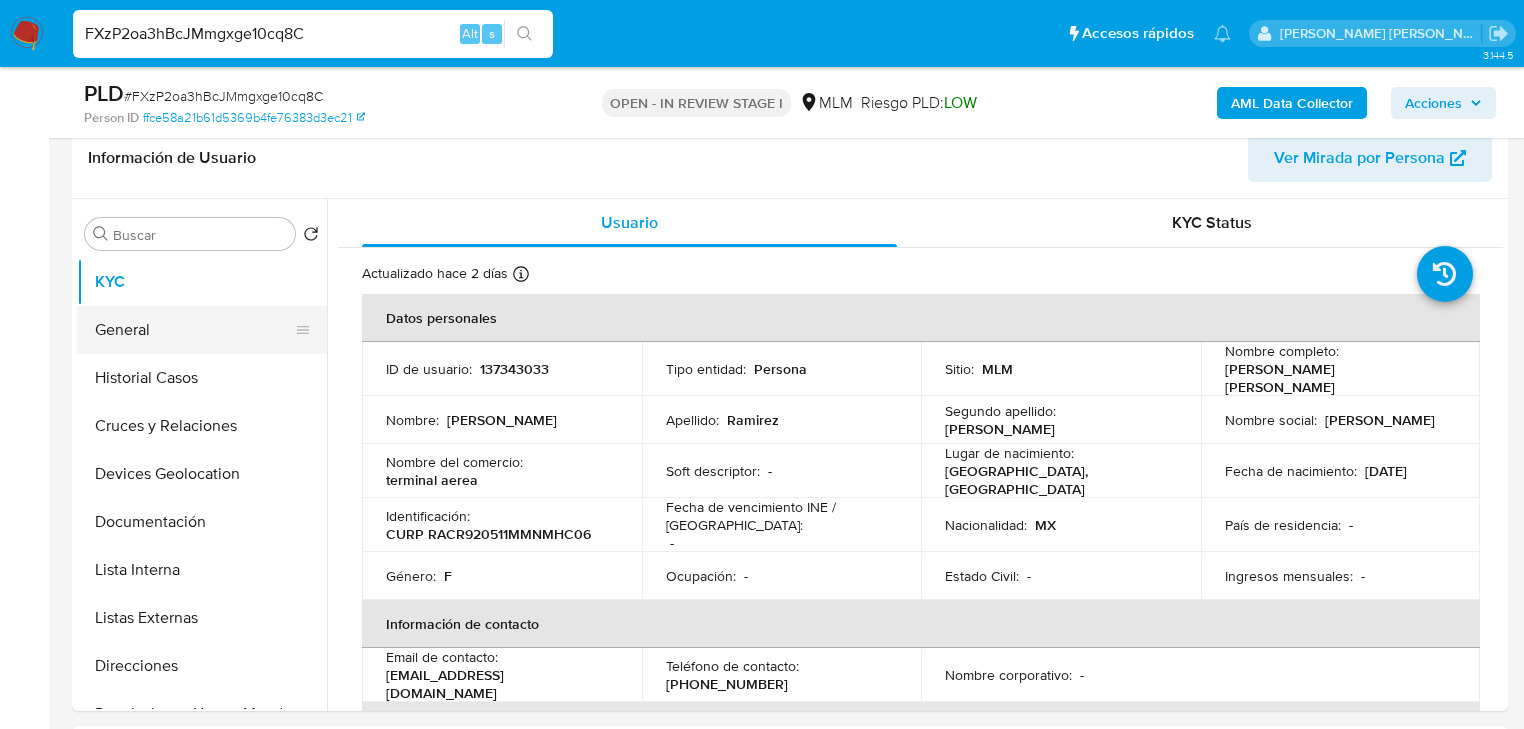 click on "General" at bounding box center (194, 330) 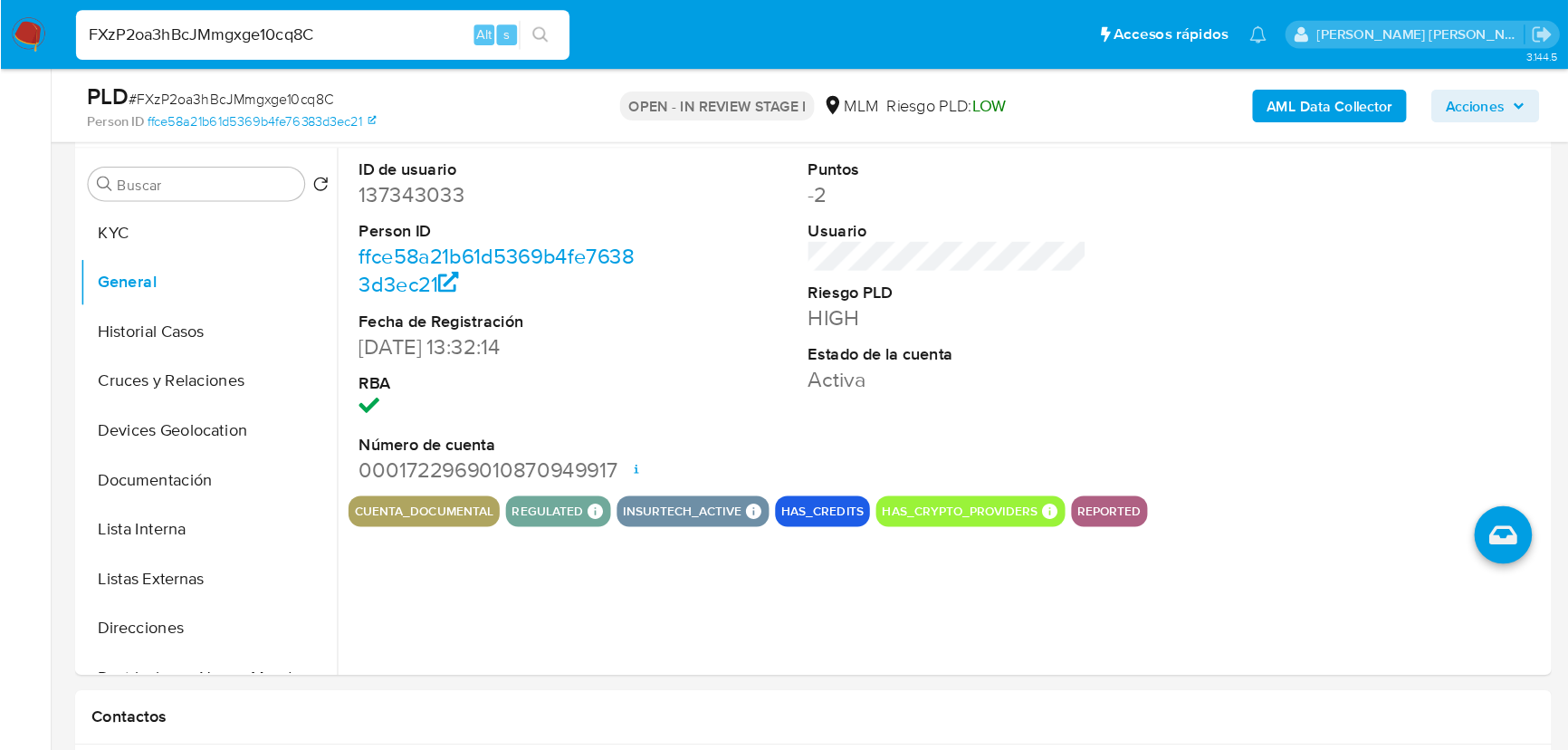 scroll, scrollTop: 362, scrollLeft: 0, axis: vertical 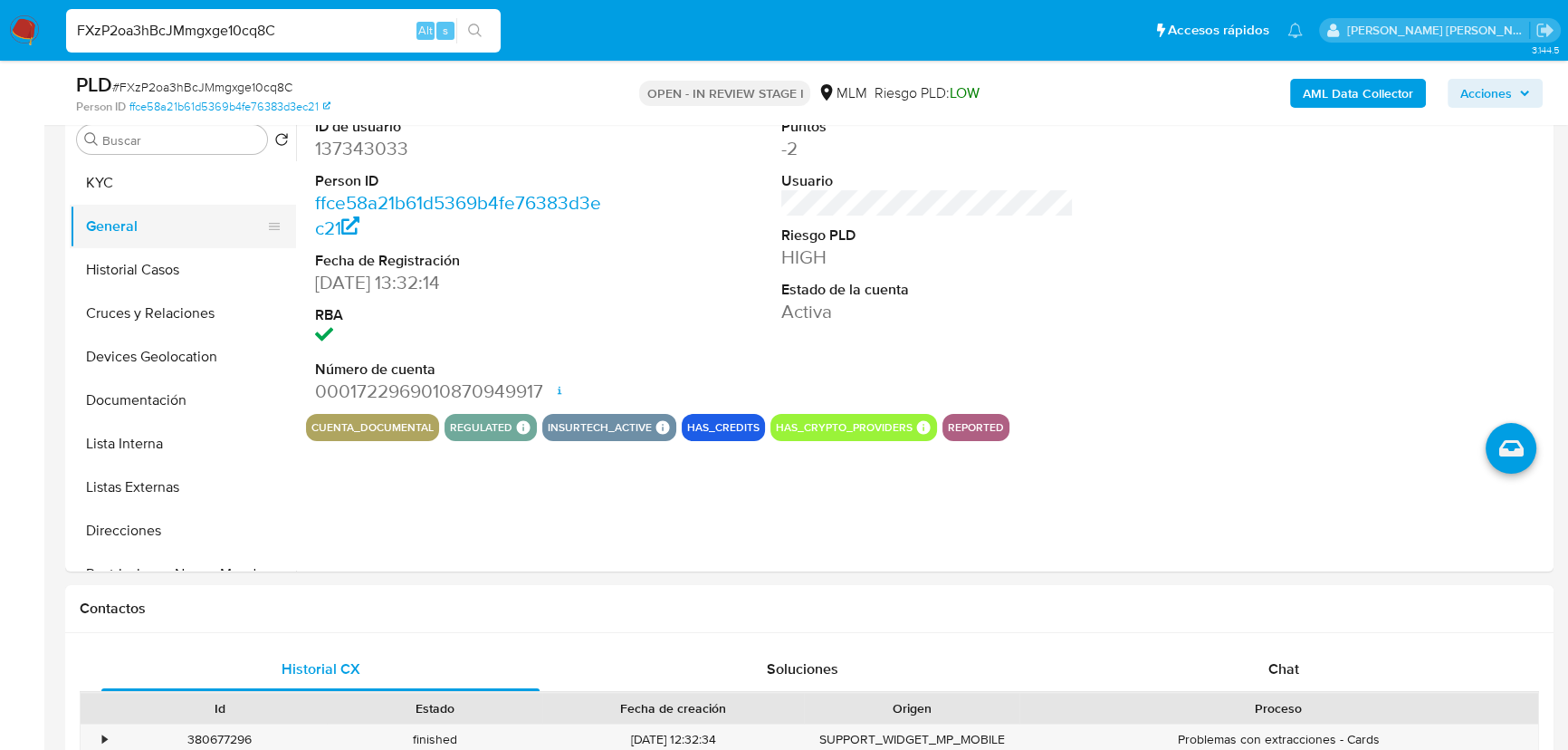 drag, startPoint x: 149, startPoint y: 259, endPoint x: 190, endPoint y: 244, distance: 43.65776 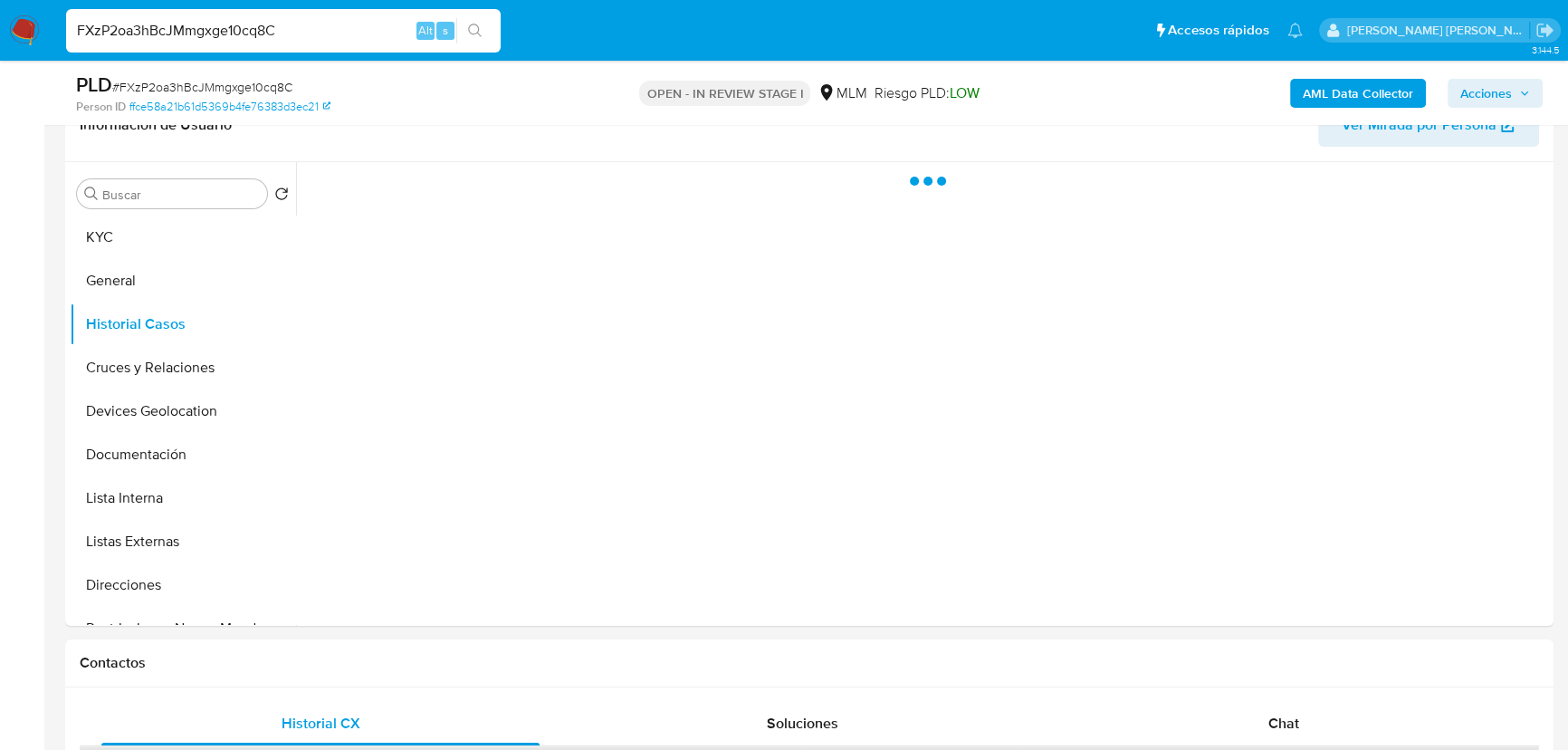 scroll, scrollTop: 280, scrollLeft: 0, axis: vertical 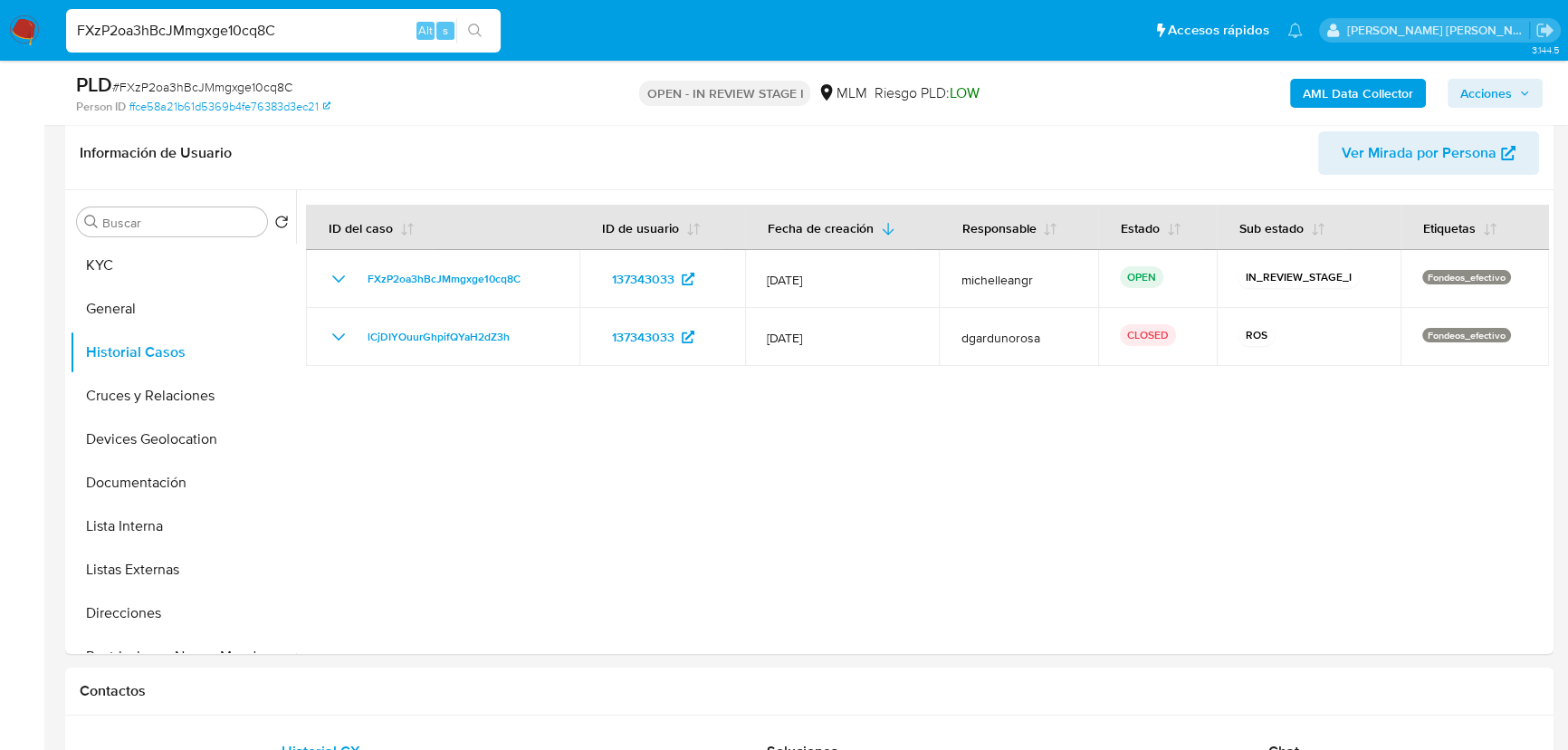 type 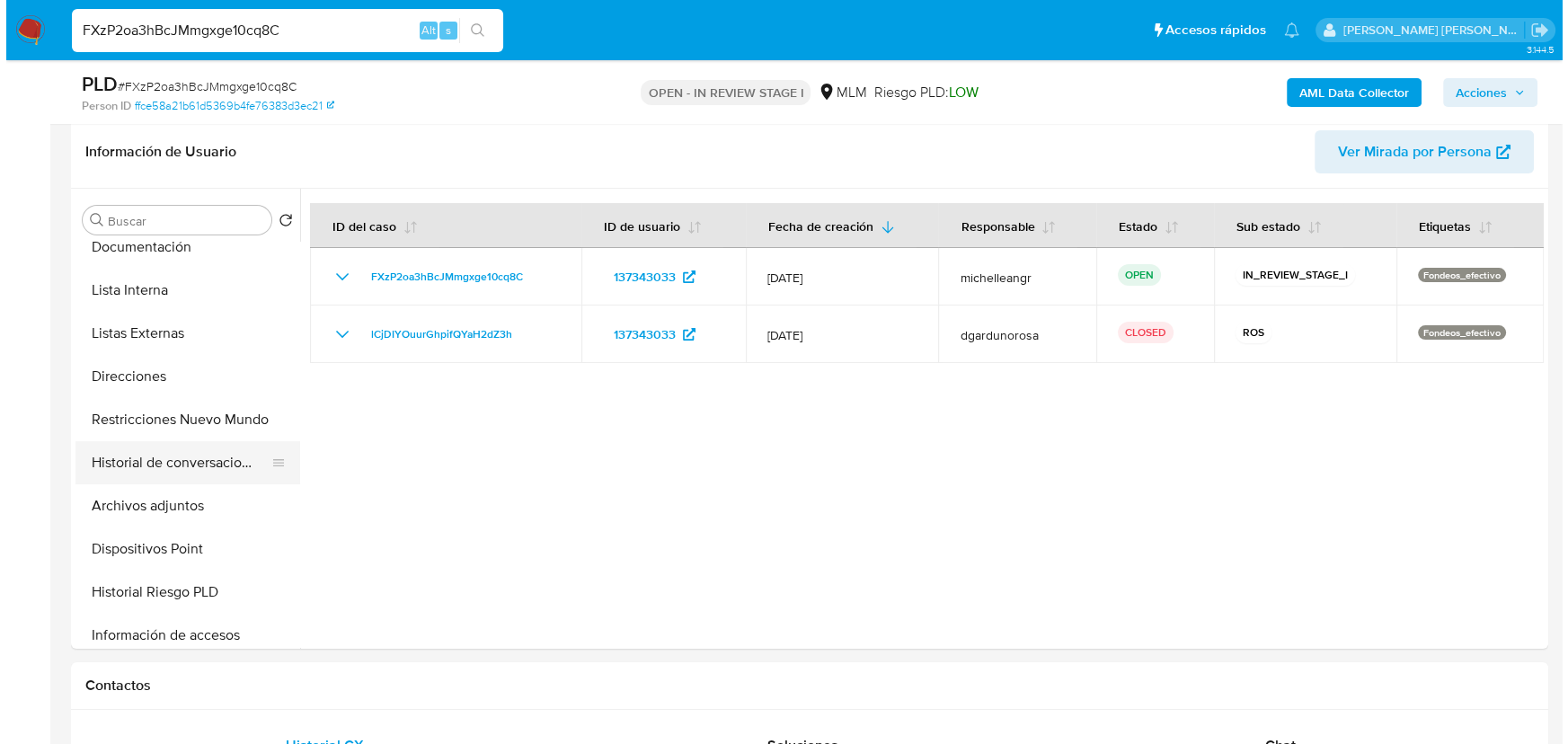 scroll, scrollTop: 244, scrollLeft: 0, axis: vertical 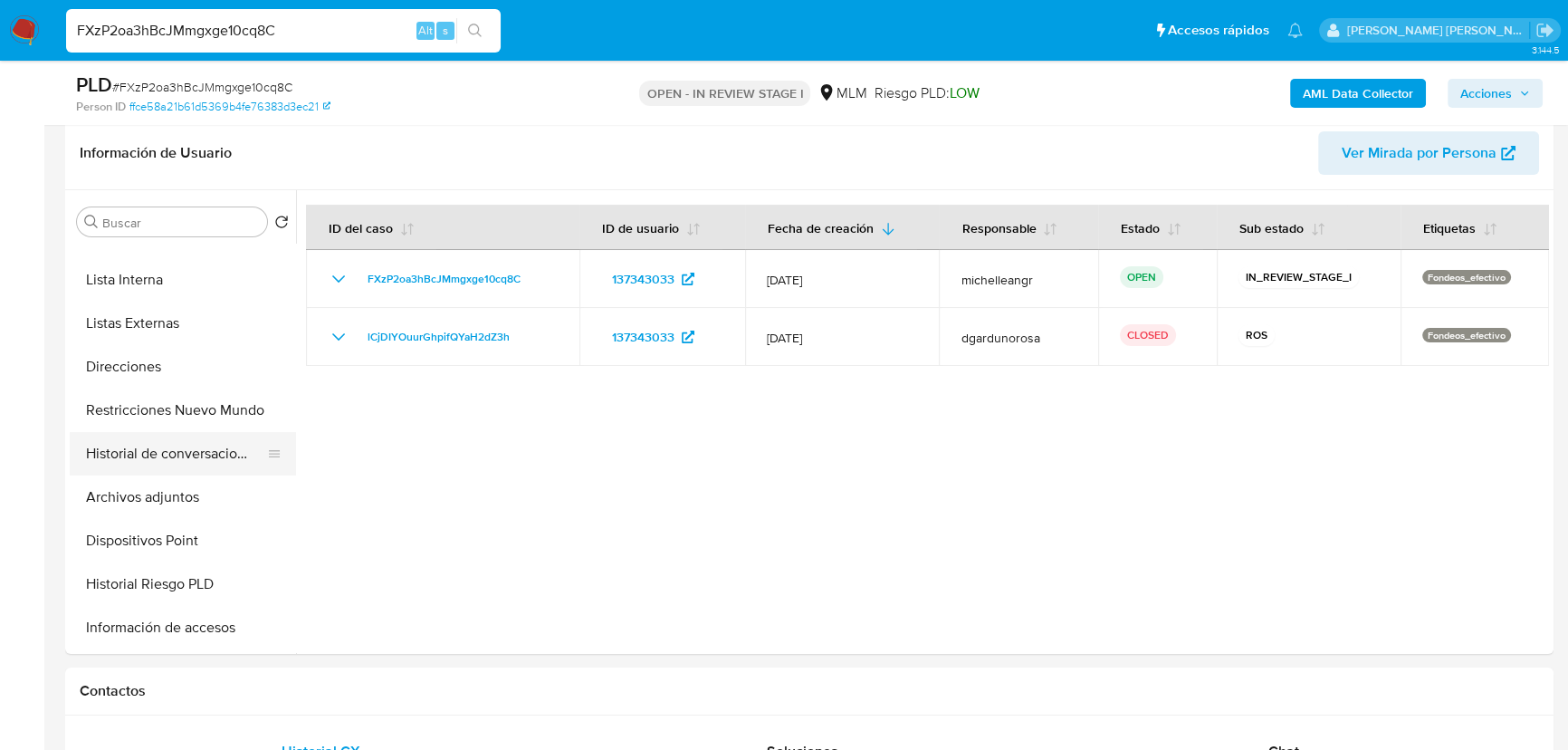 click on "Historial de conversaciones" at bounding box center [176, 454] 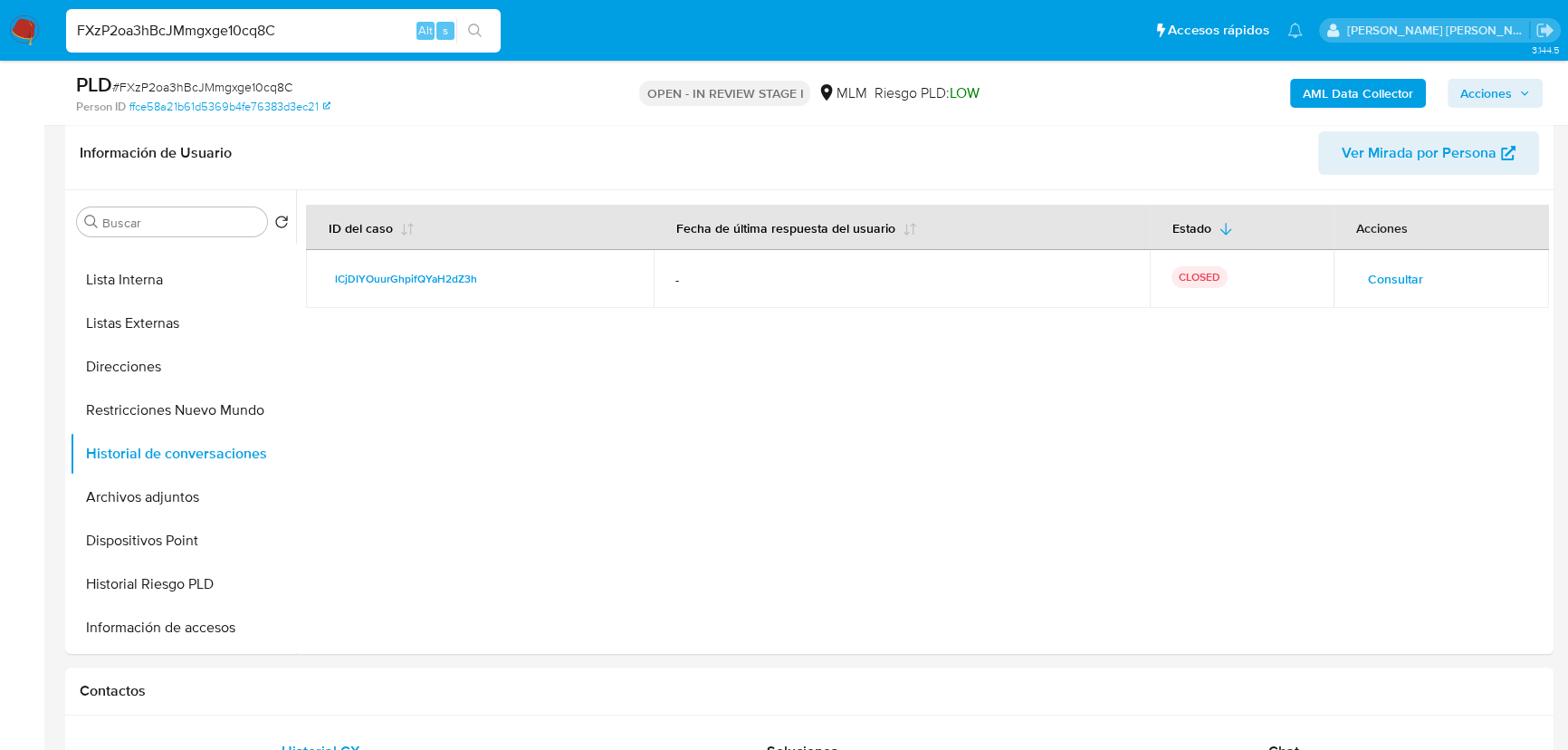 click on "Consultar" at bounding box center [1395, 279] 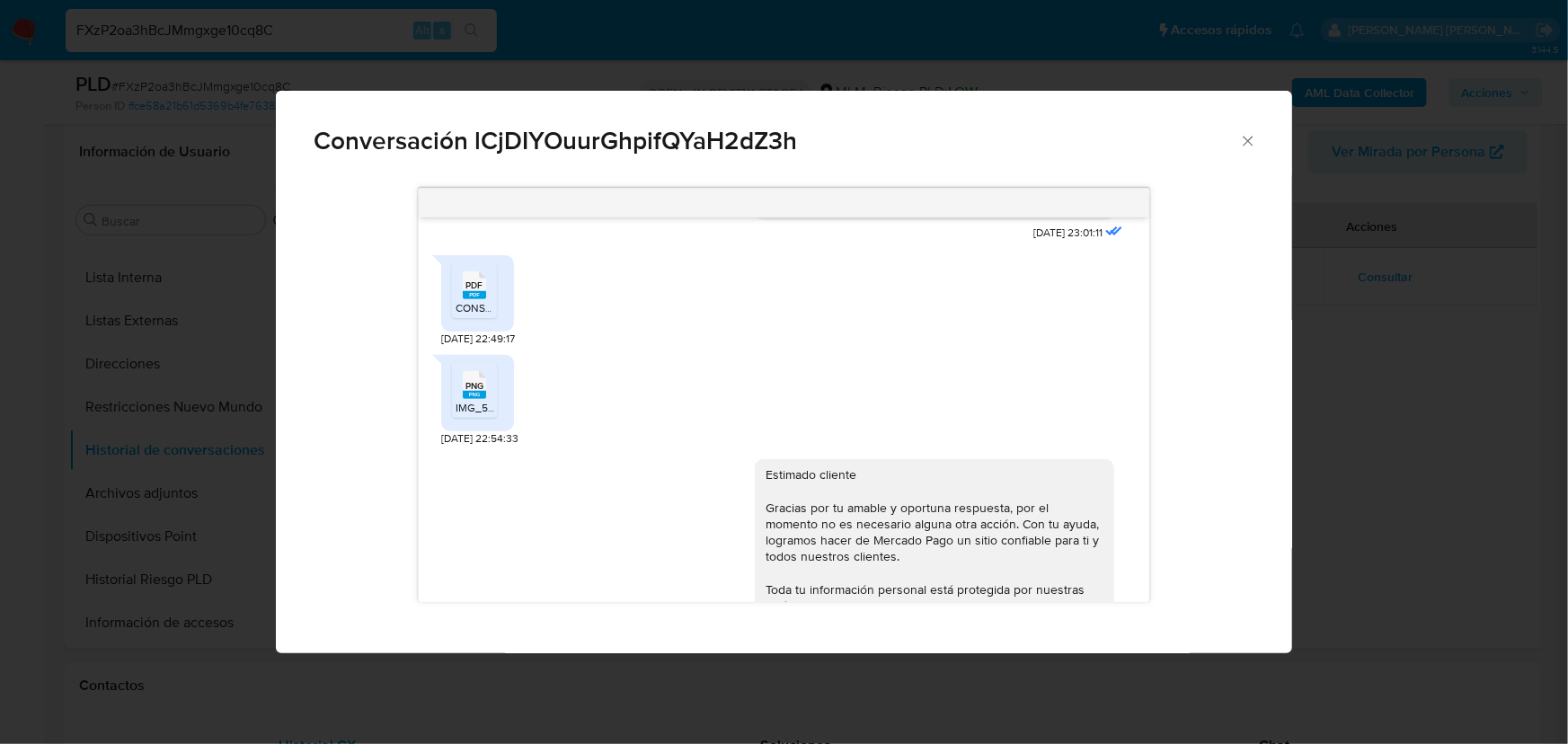 scroll, scrollTop: 643, scrollLeft: 0, axis: vertical 